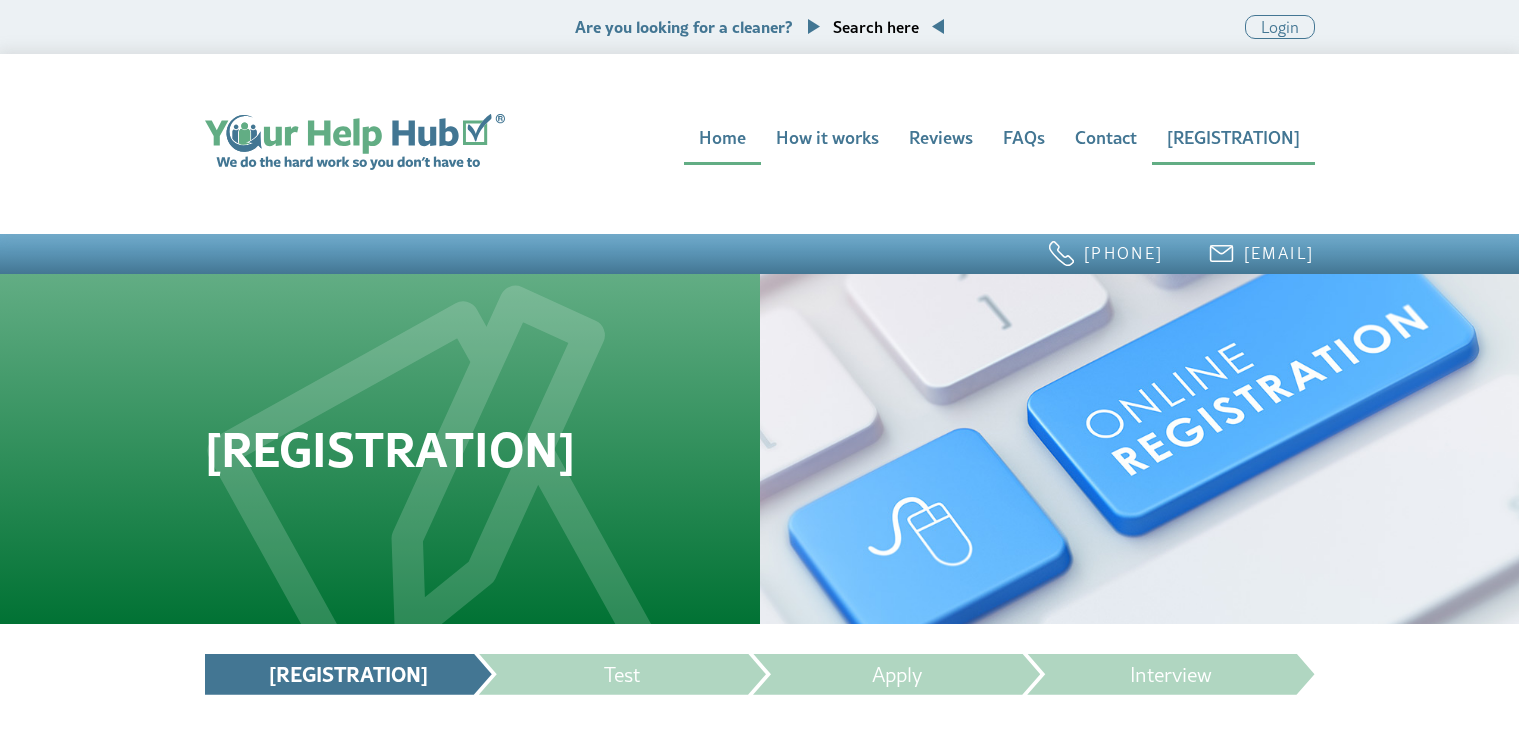 scroll, scrollTop: 595, scrollLeft: 0, axis: vertical 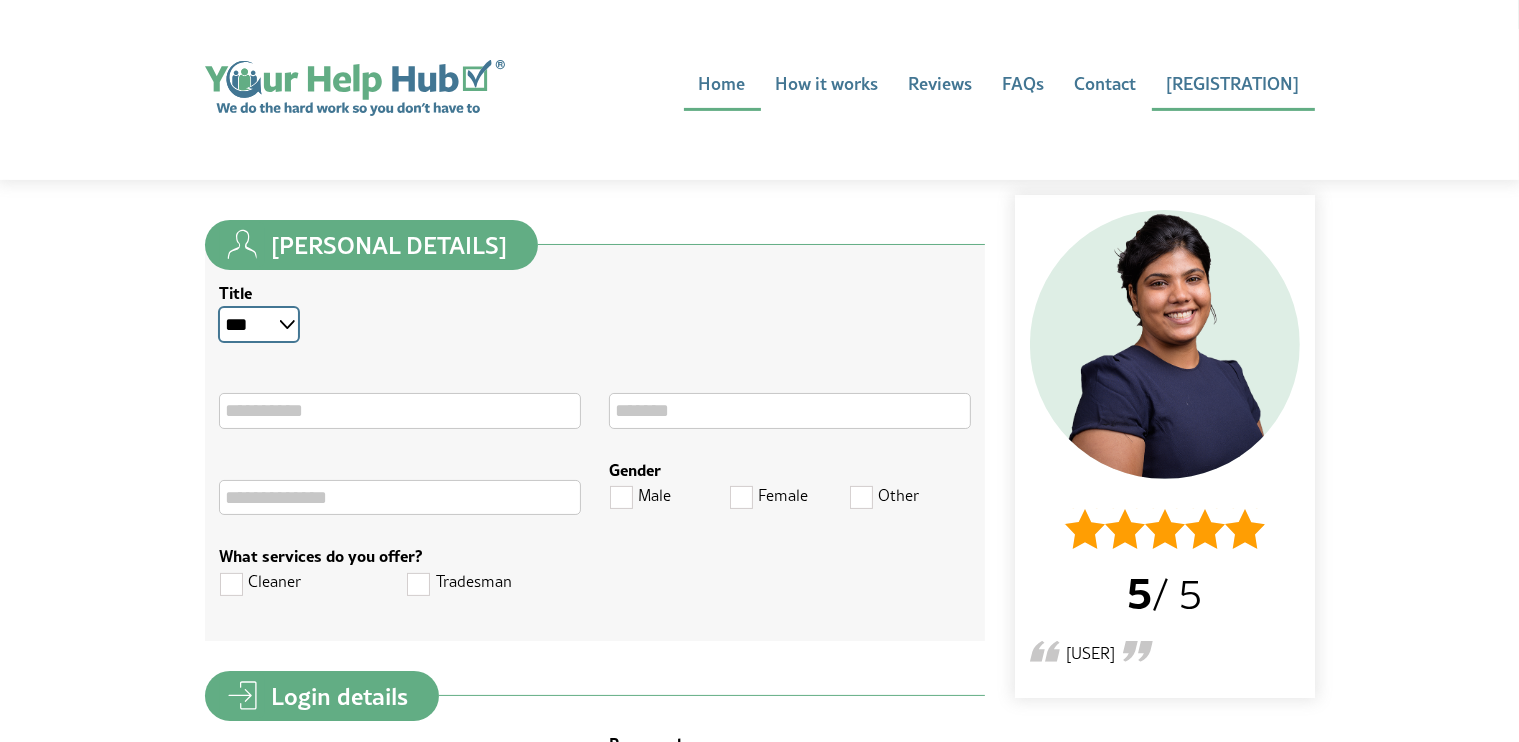 click on "**
***
****
**" at bounding box center (259, 324) 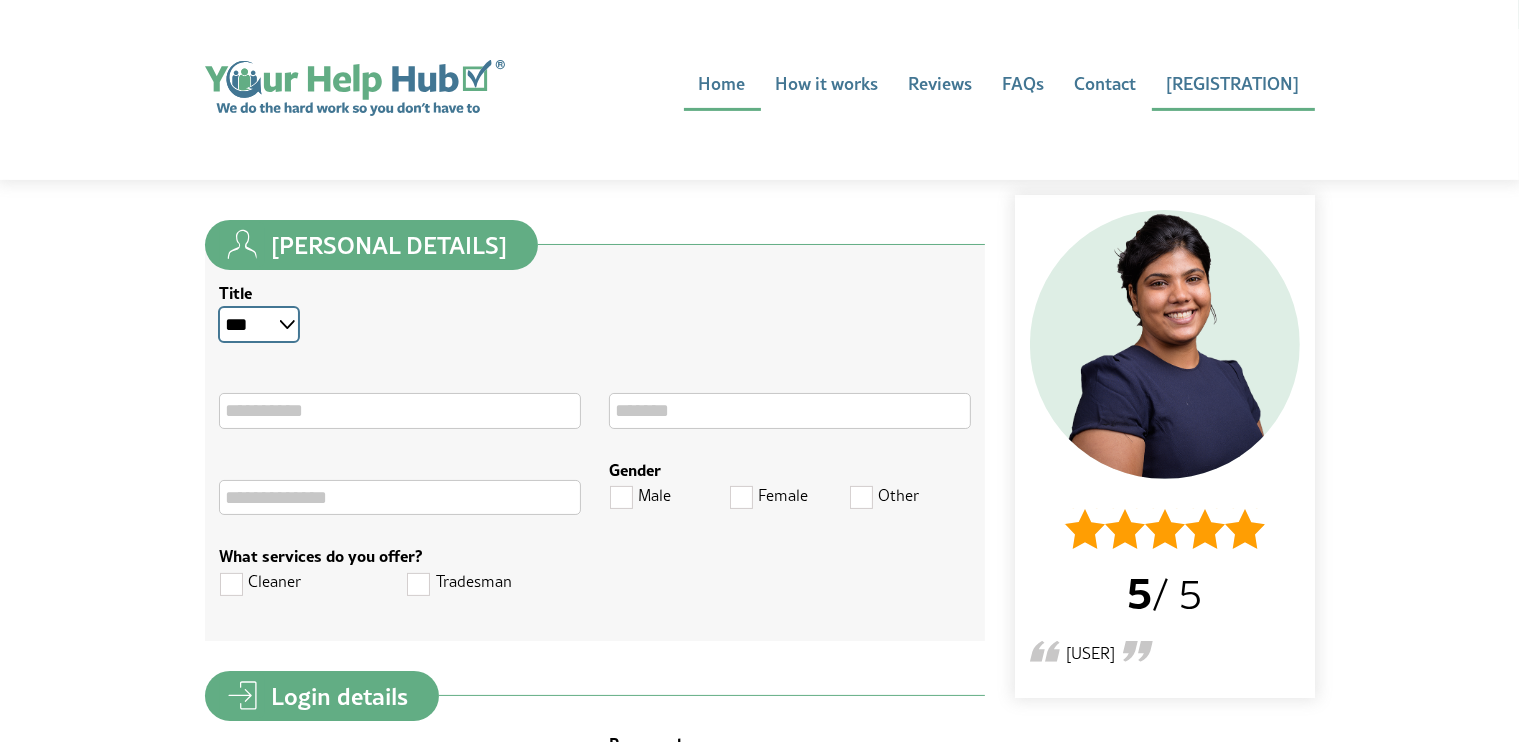 drag, startPoint x: 275, startPoint y: 328, endPoint x: 264, endPoint y: 351, distance: 25.495098 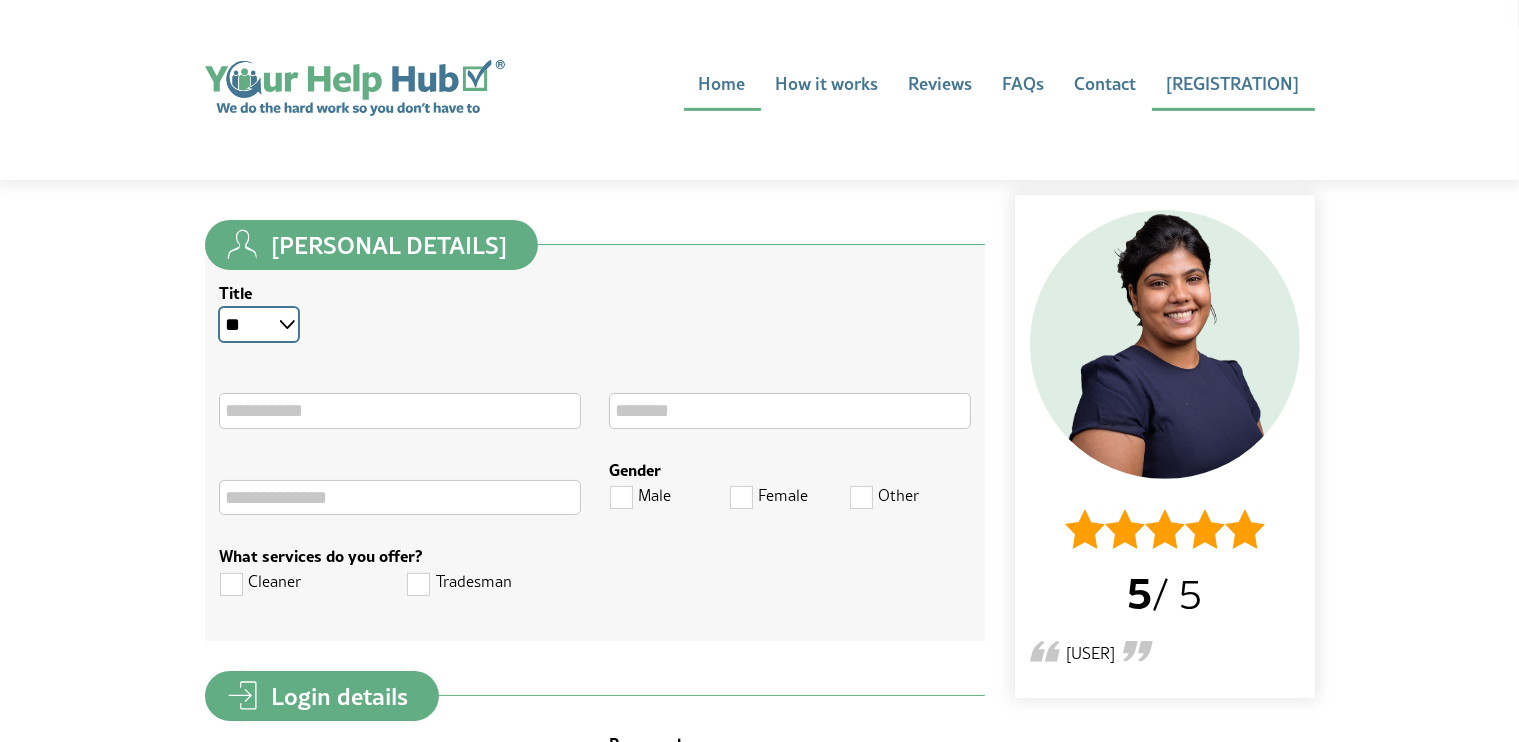click on "**
***
****
**" at bounding box center [259, 324] 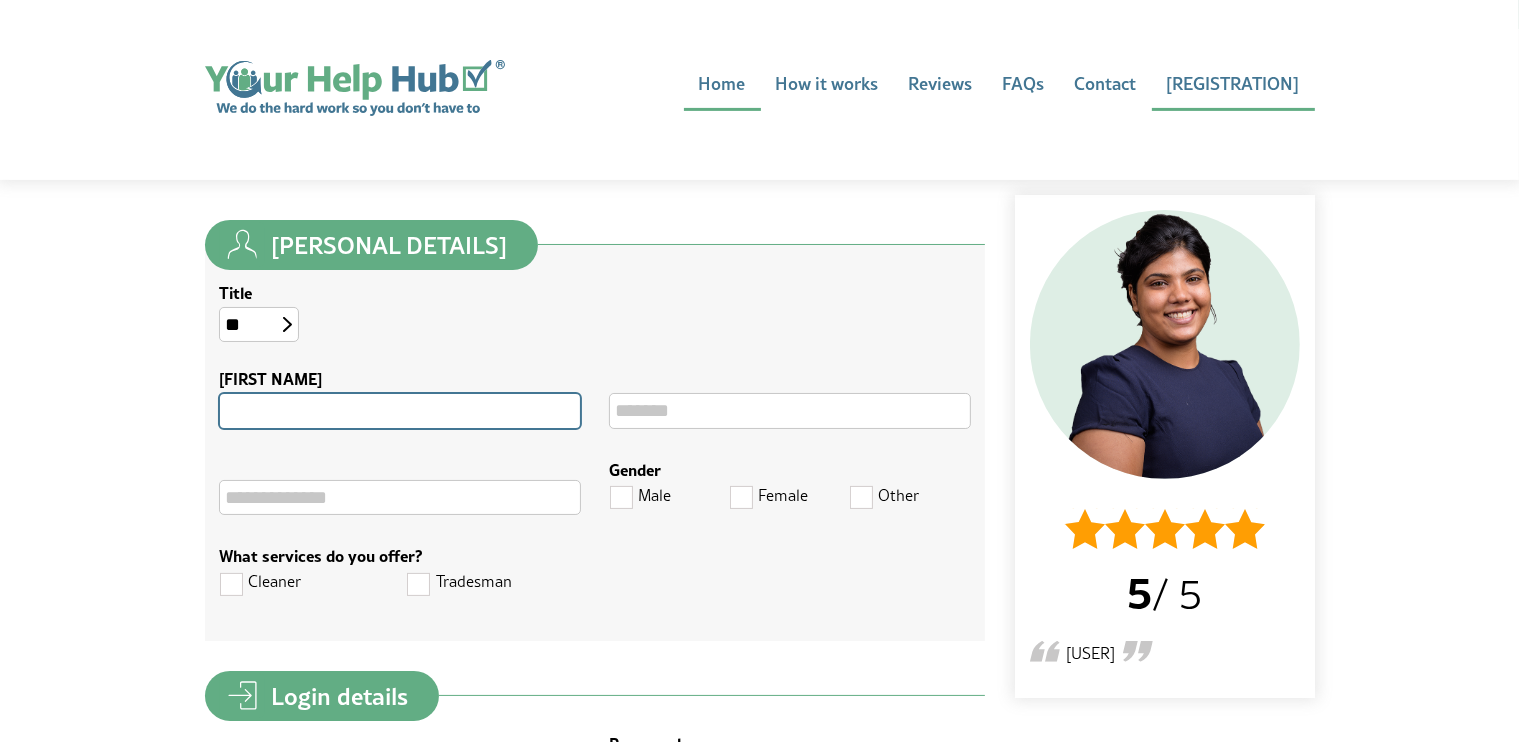click on "First name" at bounding box center [400, 410] 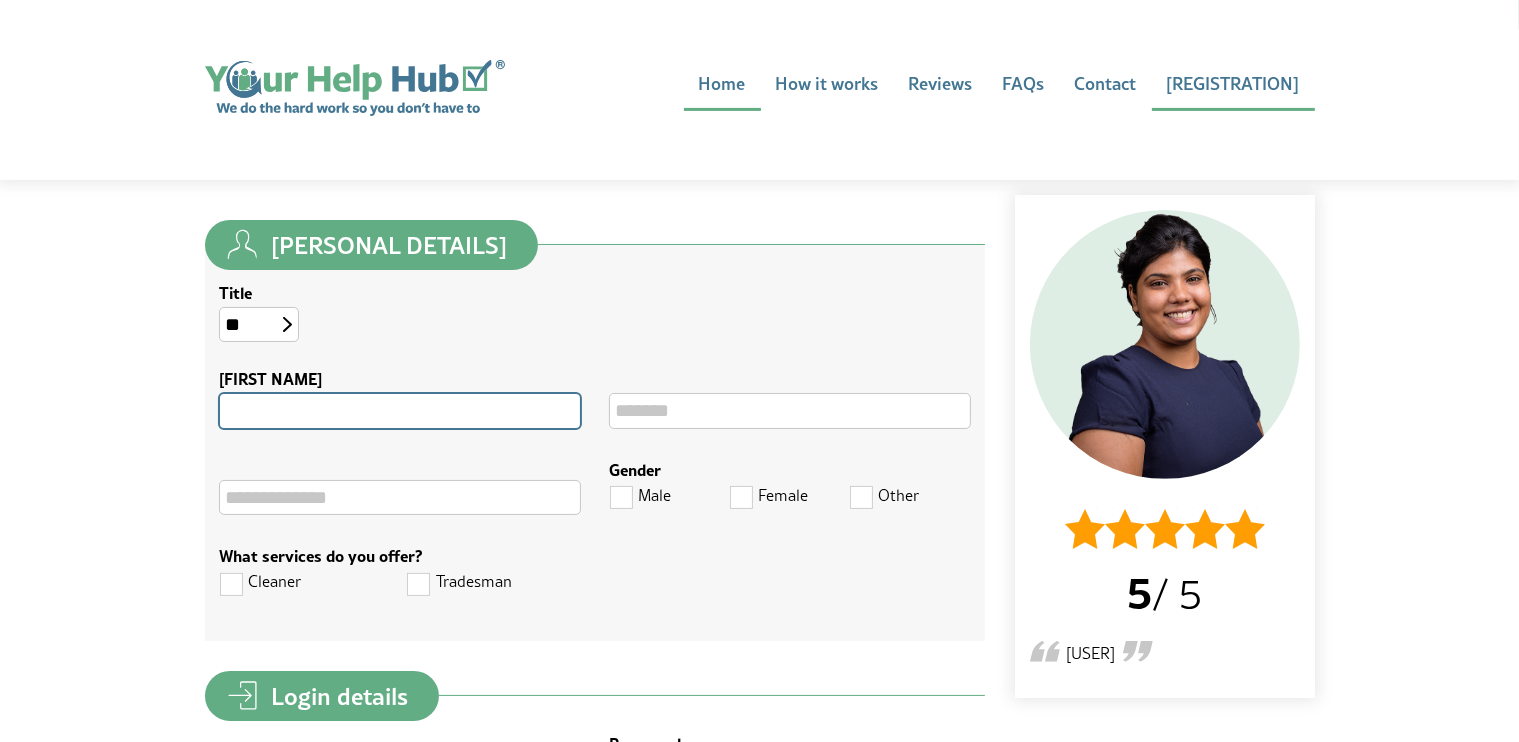 type on "**********" 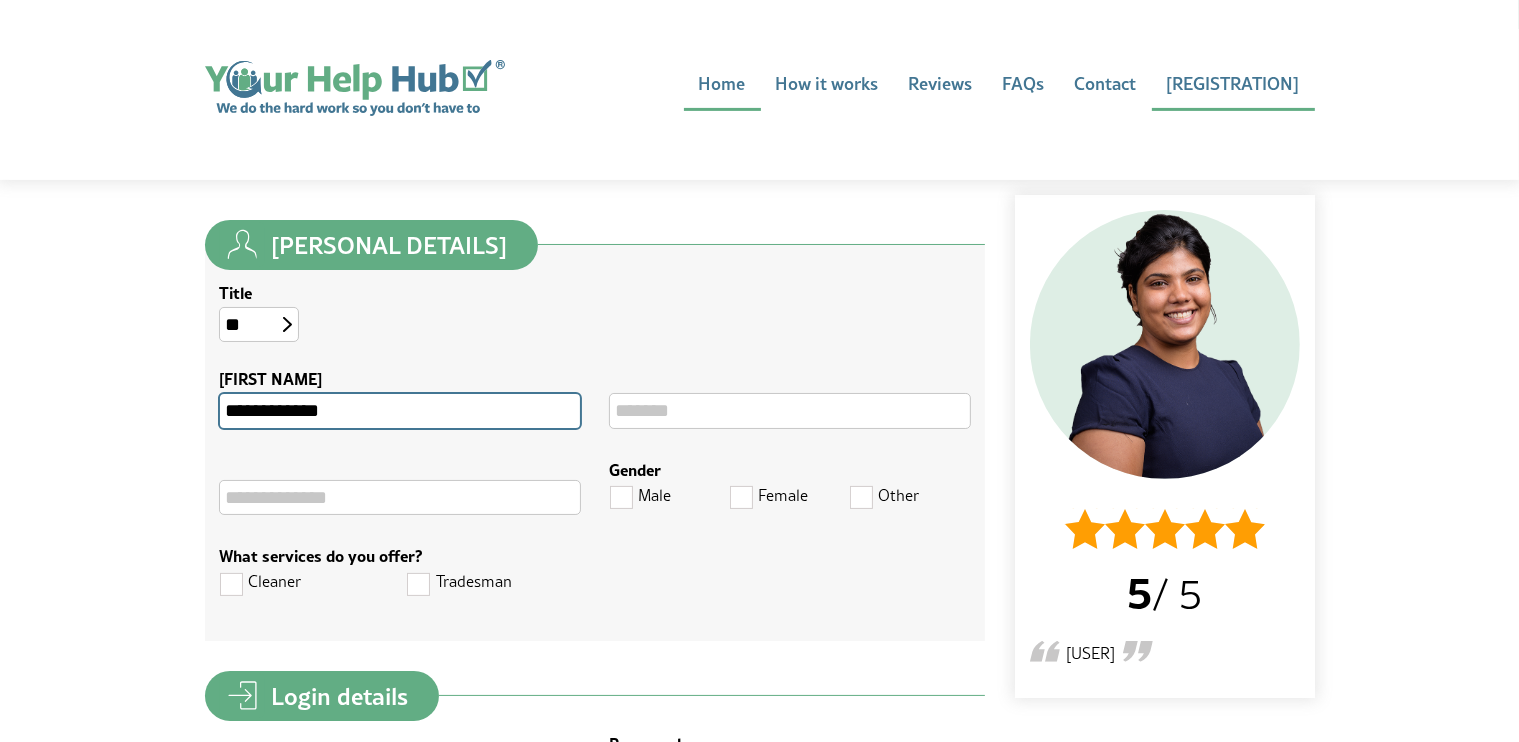 type on "*****" 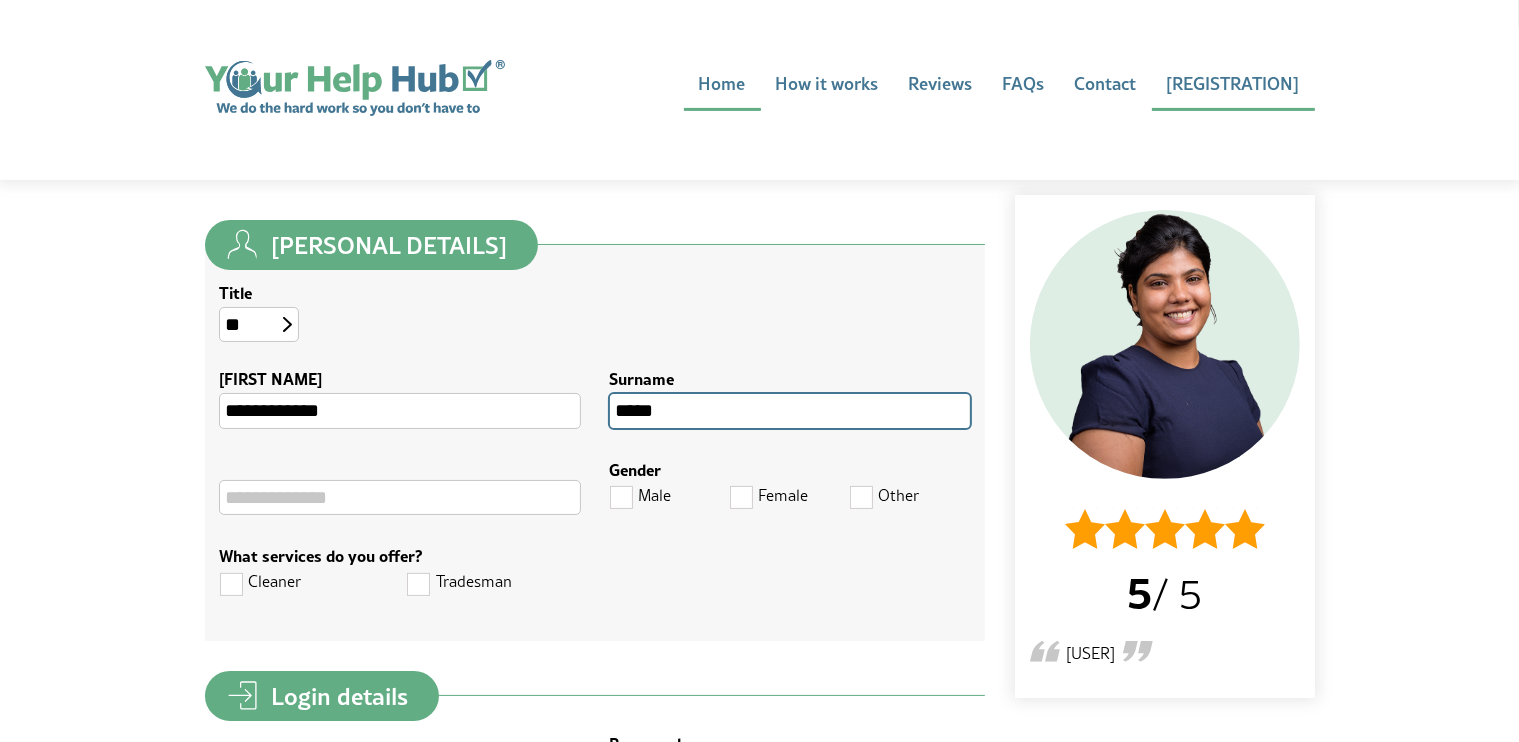 type on "**********" 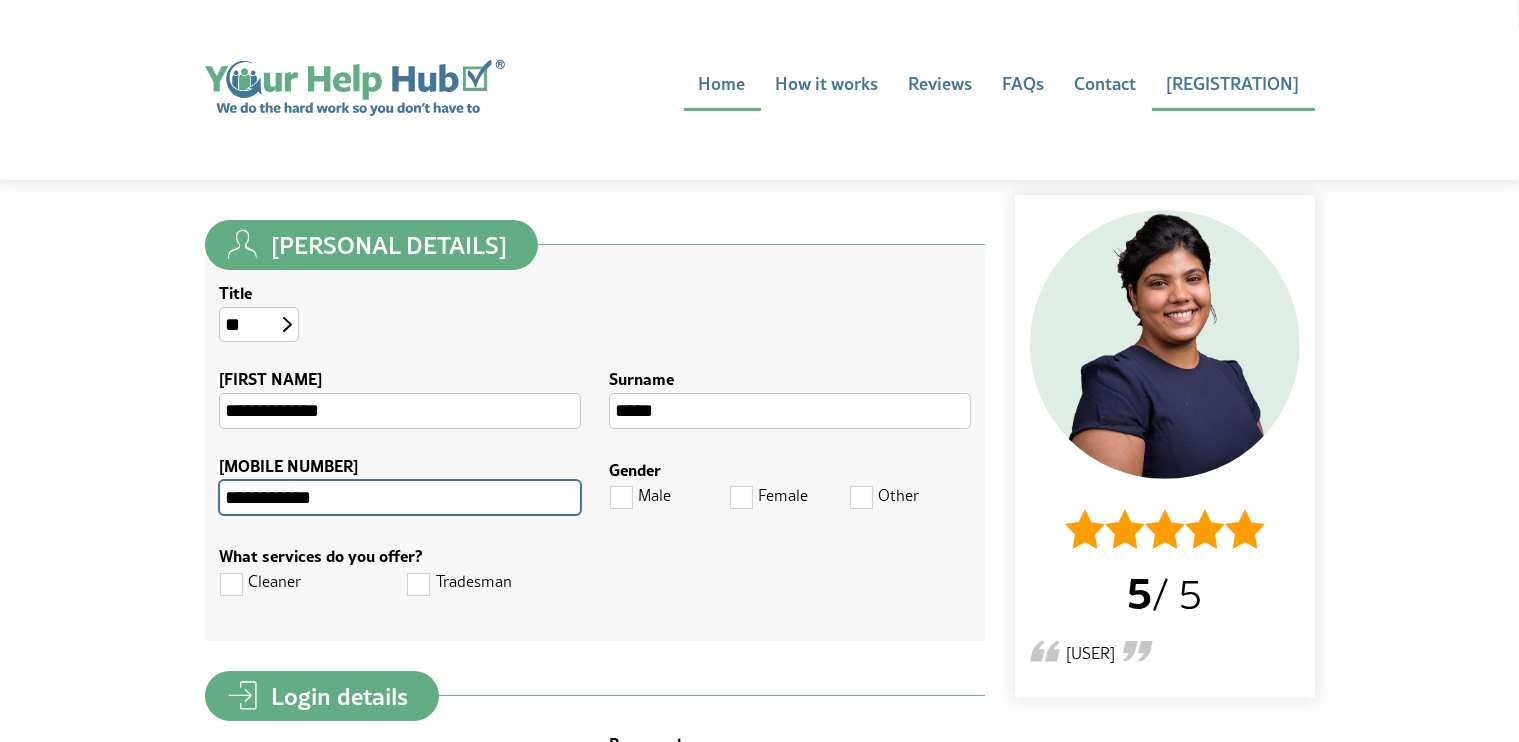 type on "**********" 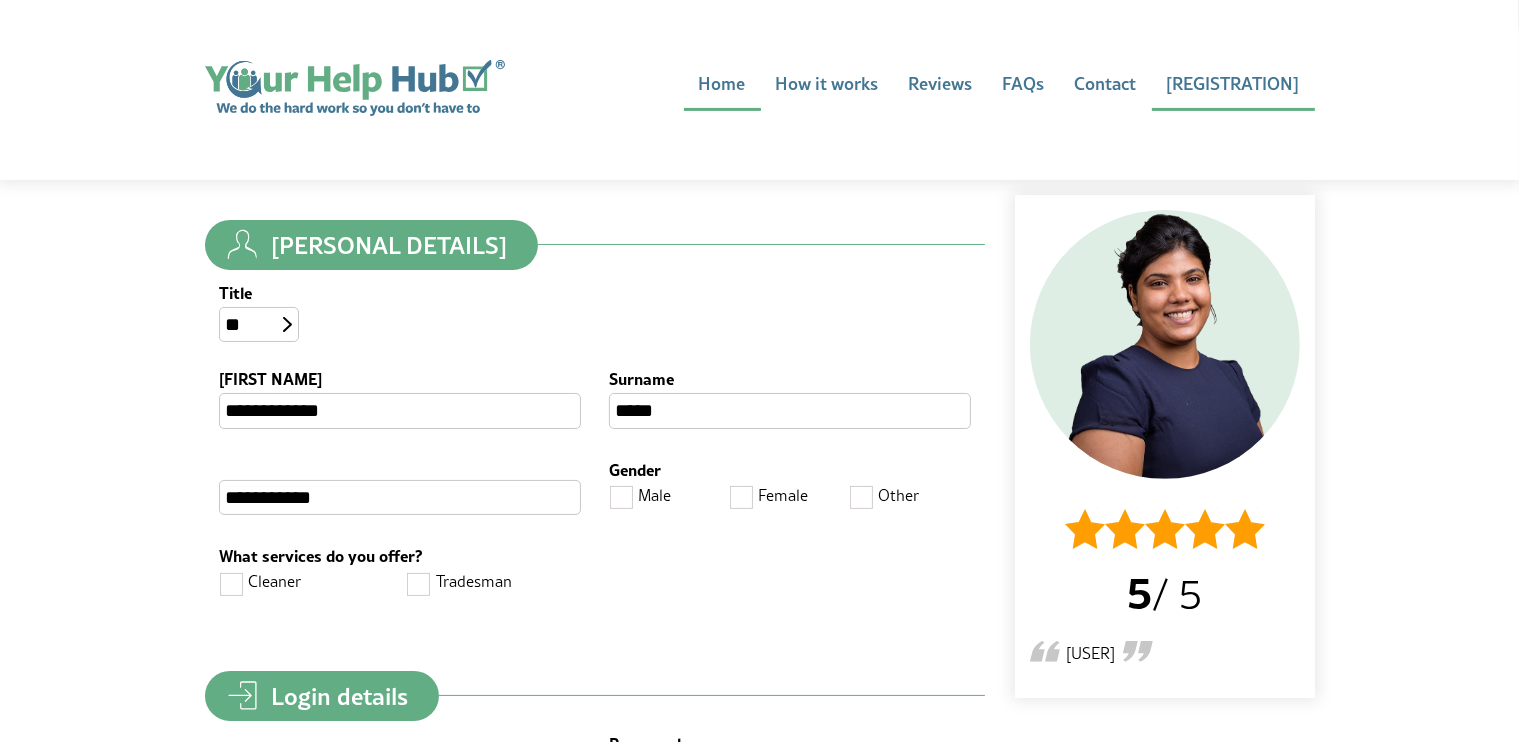 click at bounding box center (622, 496) 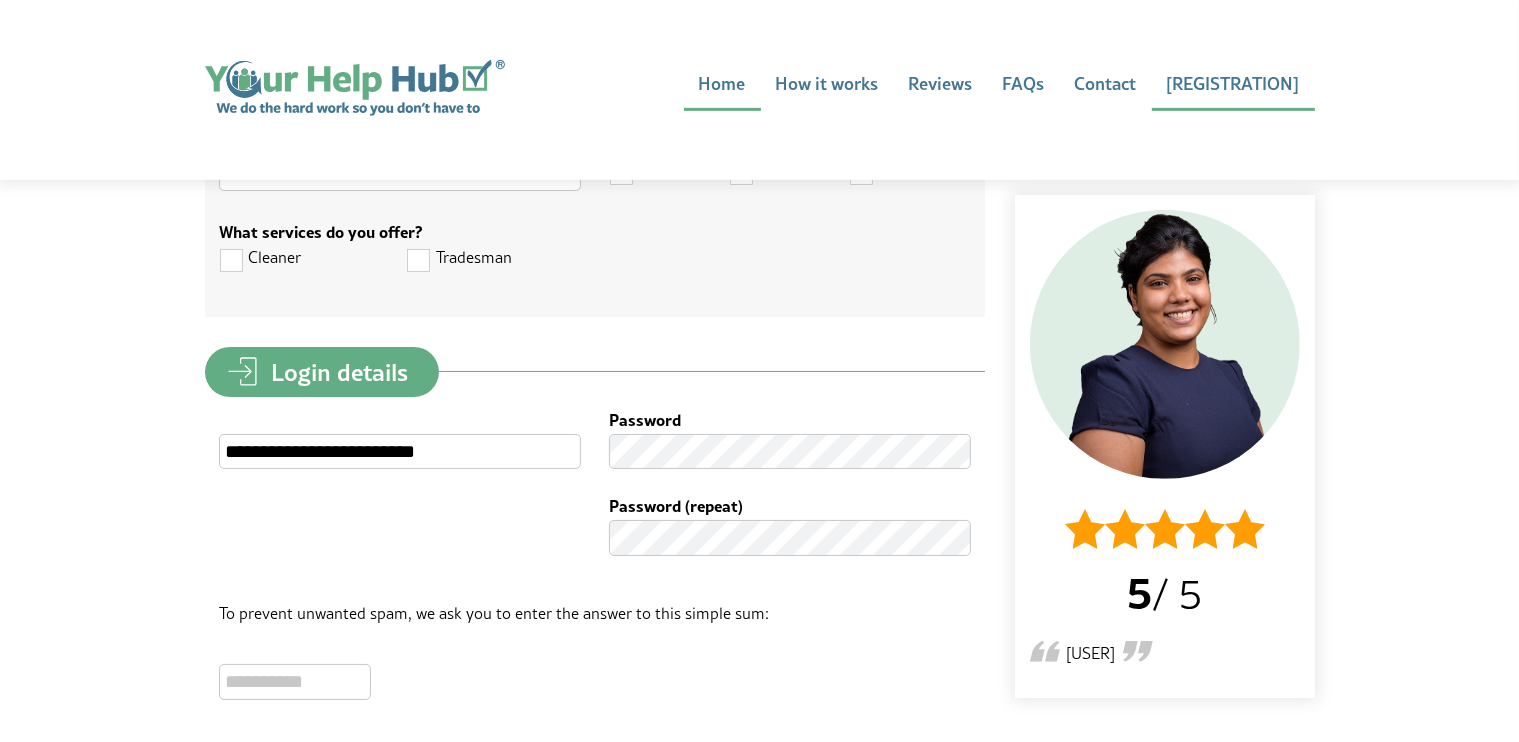 scroll, scrollTop: 928, scrollLeft: 0, axis: vertical 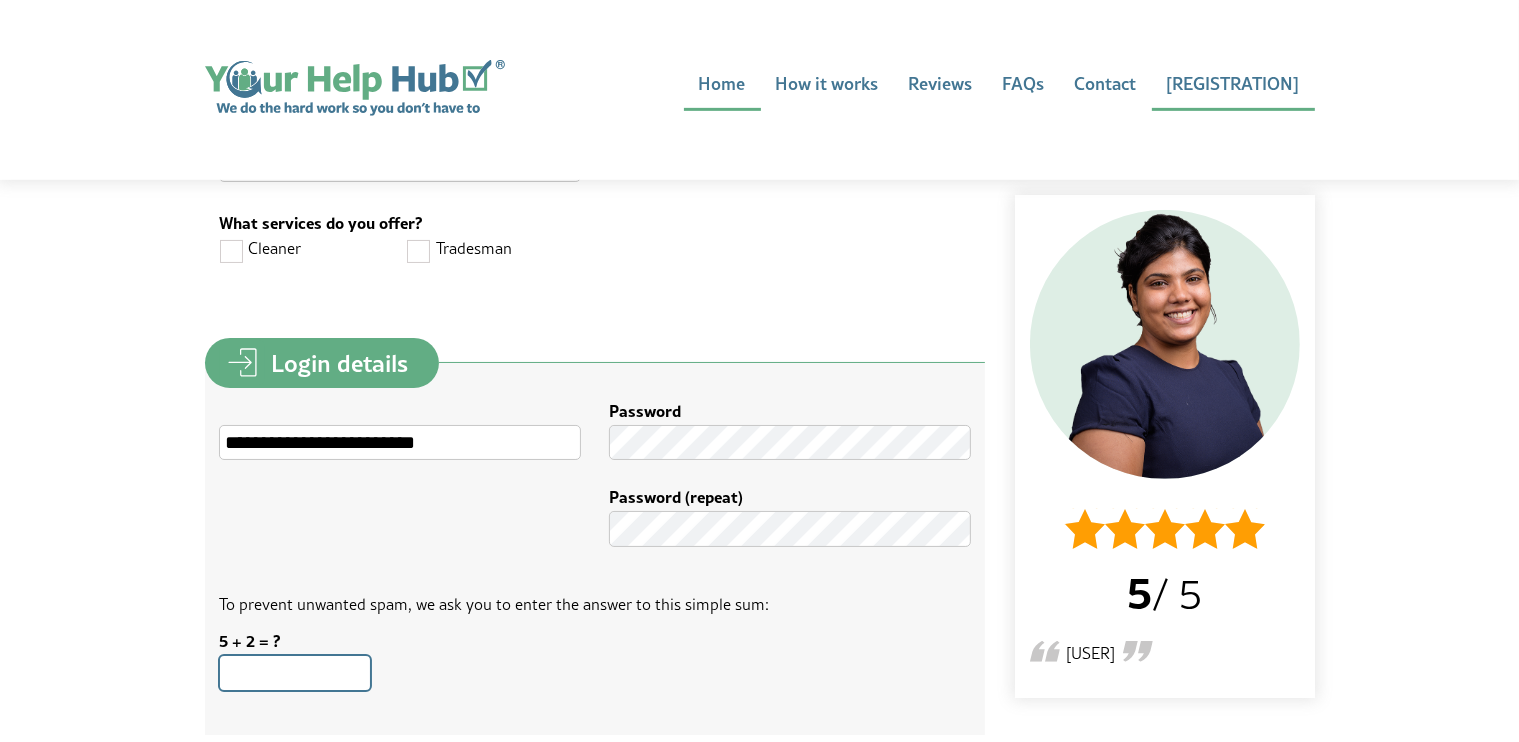 click on "5 + 2 = ?" at bounding box center (295, 672) 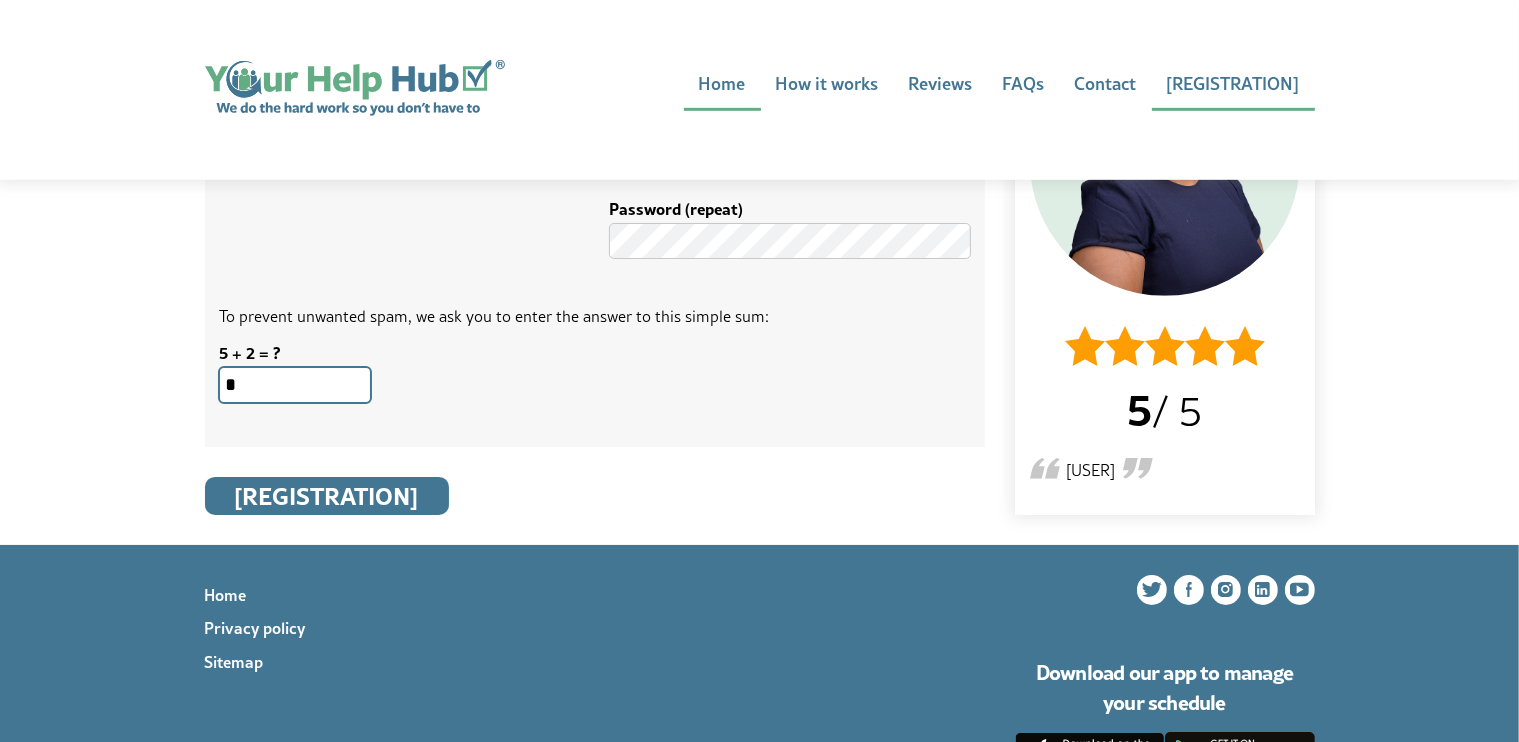 scroll, scrollTop: 1205, scrollLeft: 0, axis: vertical 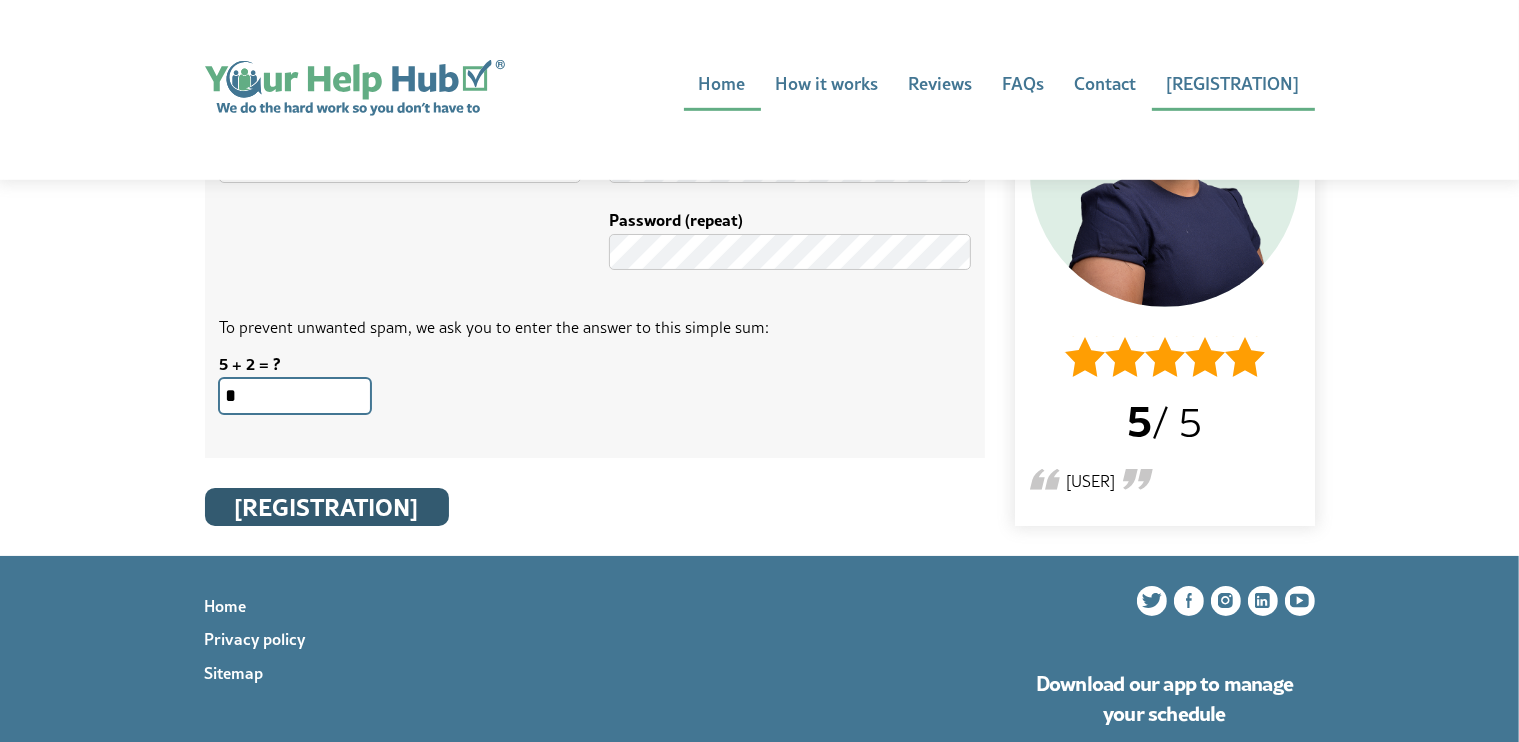 type on "*" 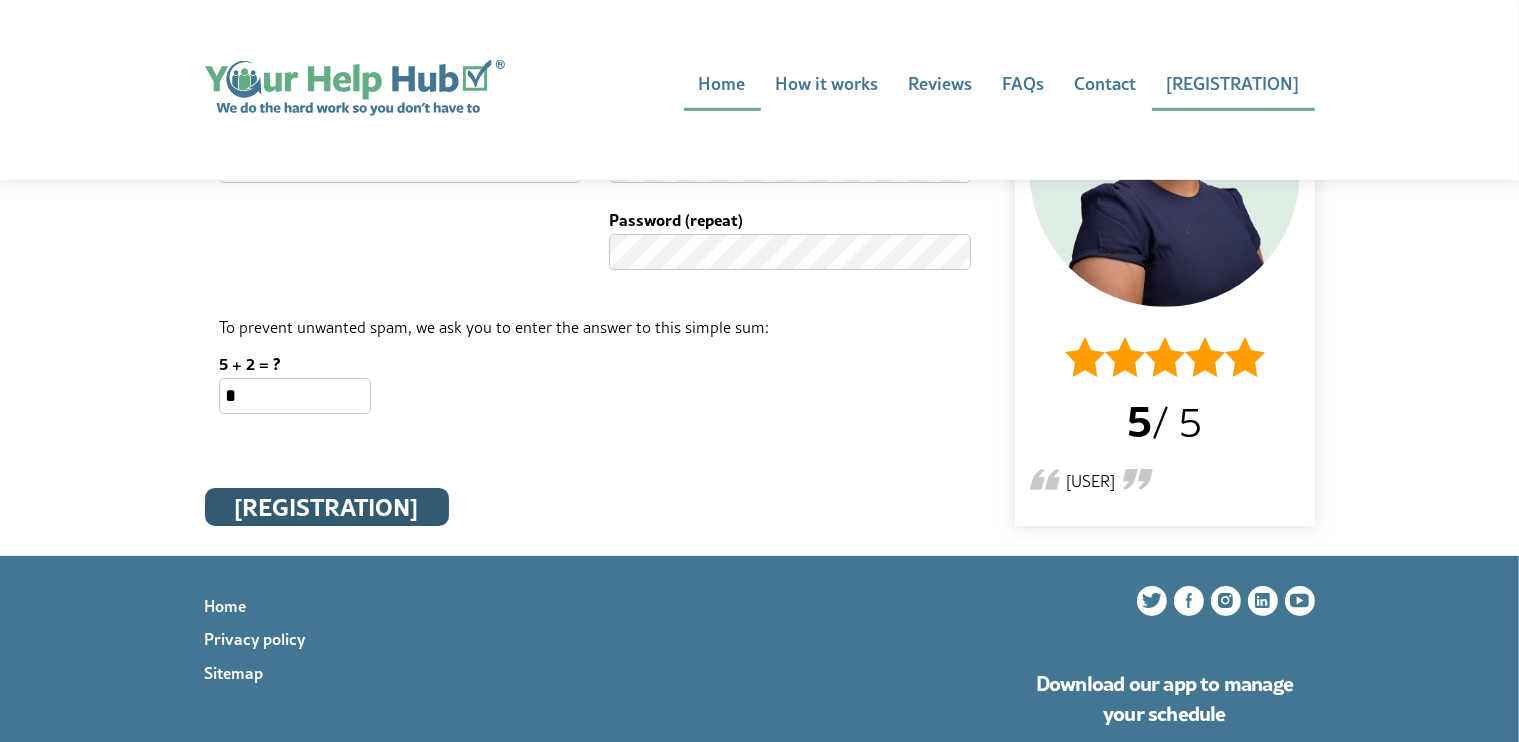click on "Register" at bounding box center (327, 507) 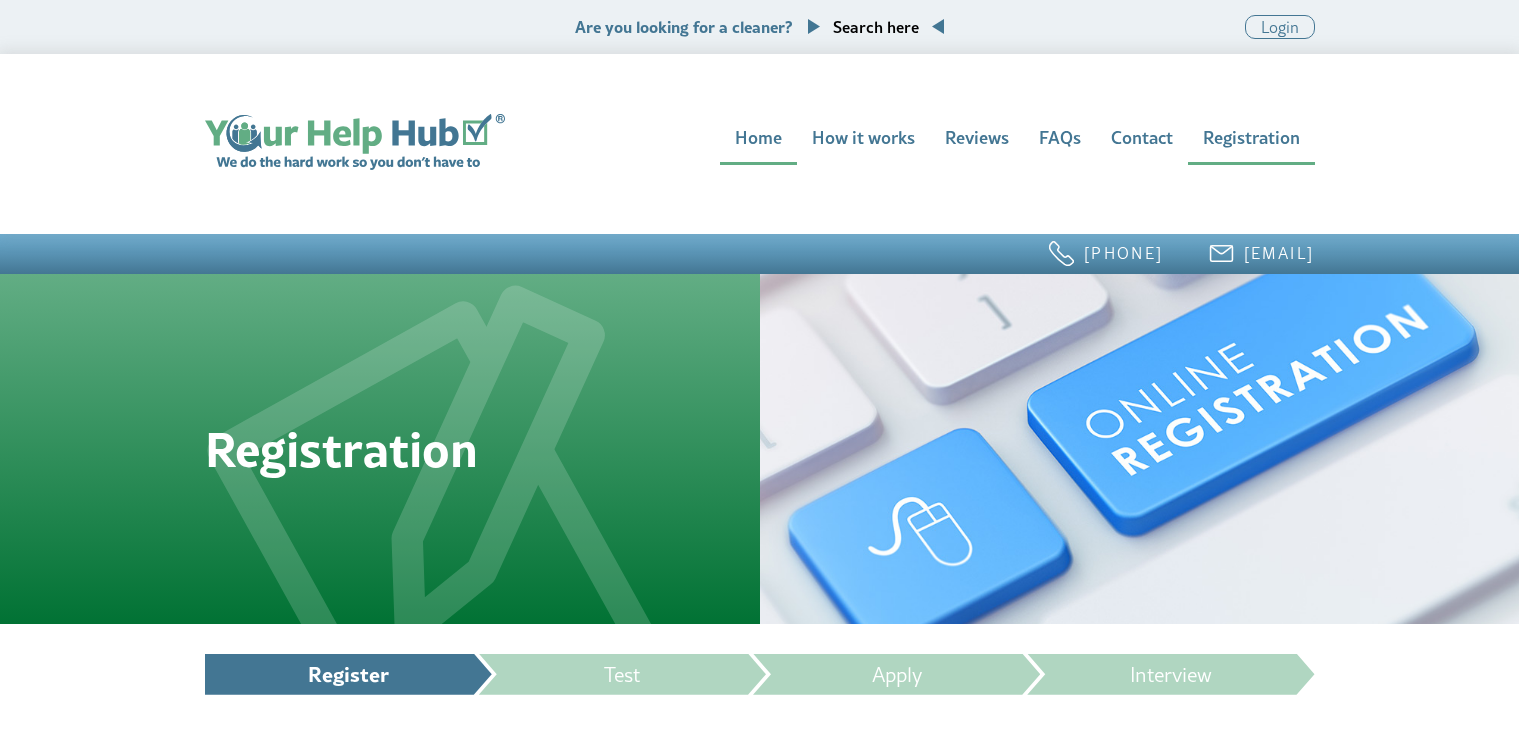 scroll, scrollTop: 0, scrollLeft: 0, axis: both 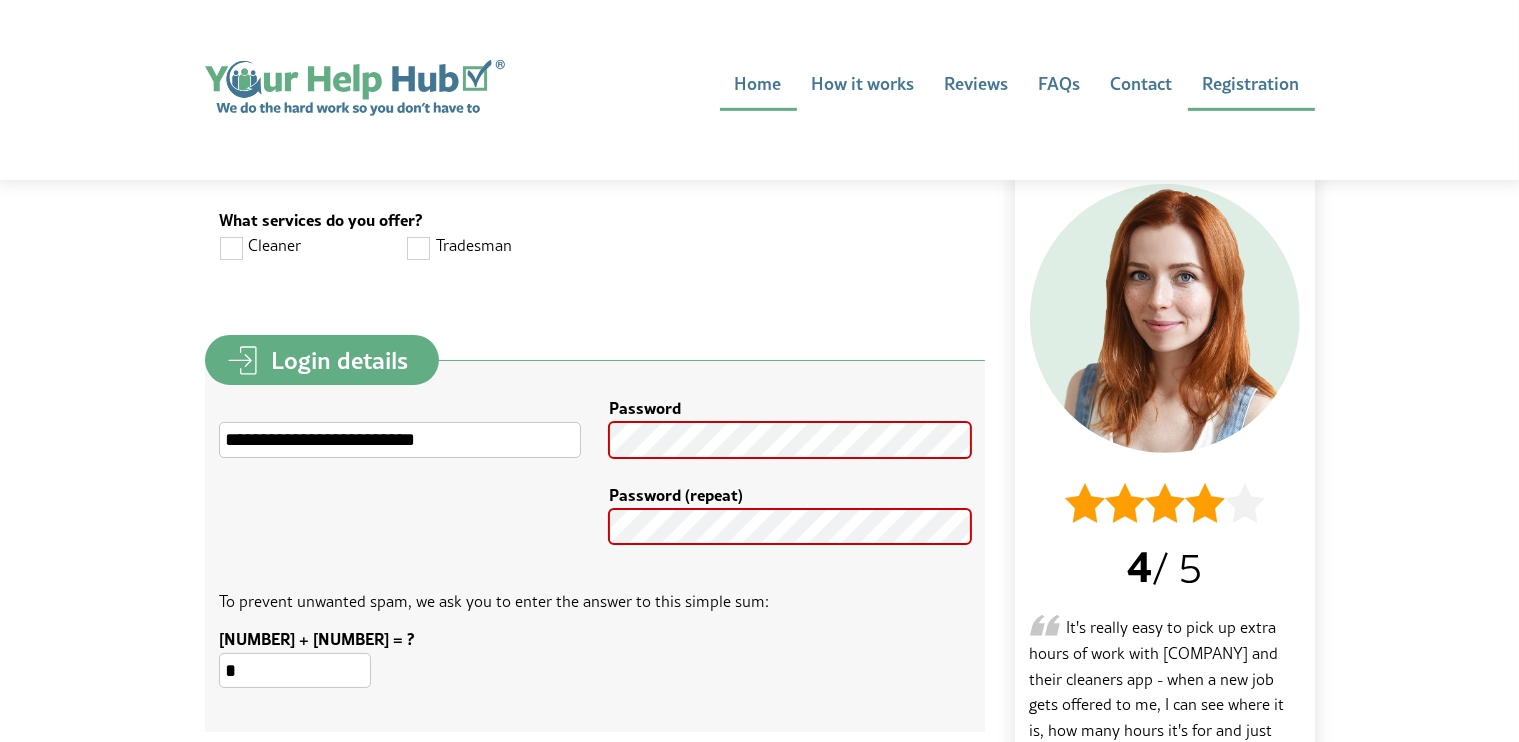 click on "**********" at bounding box center [595, -8] 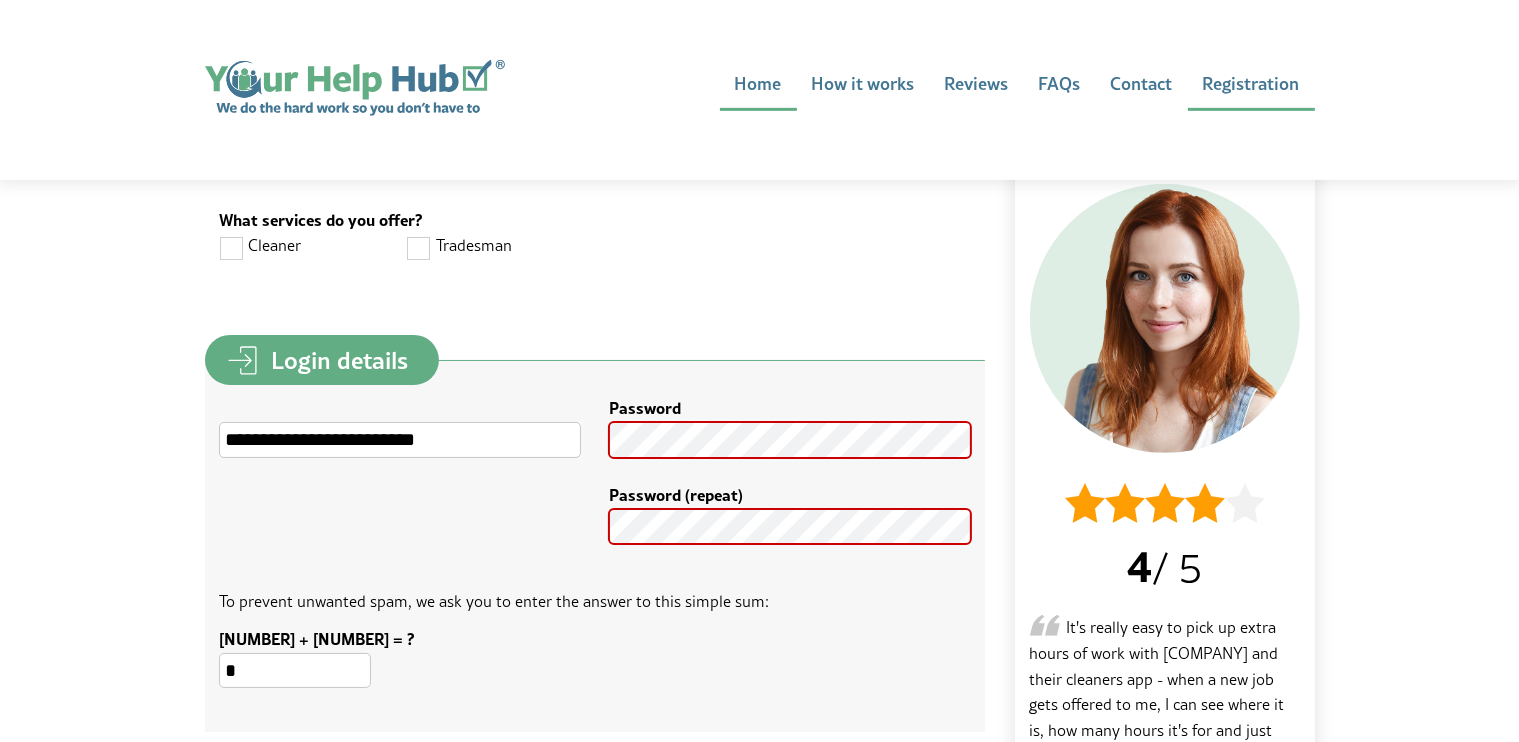 click on "Register" at bounding box center [281, 781] 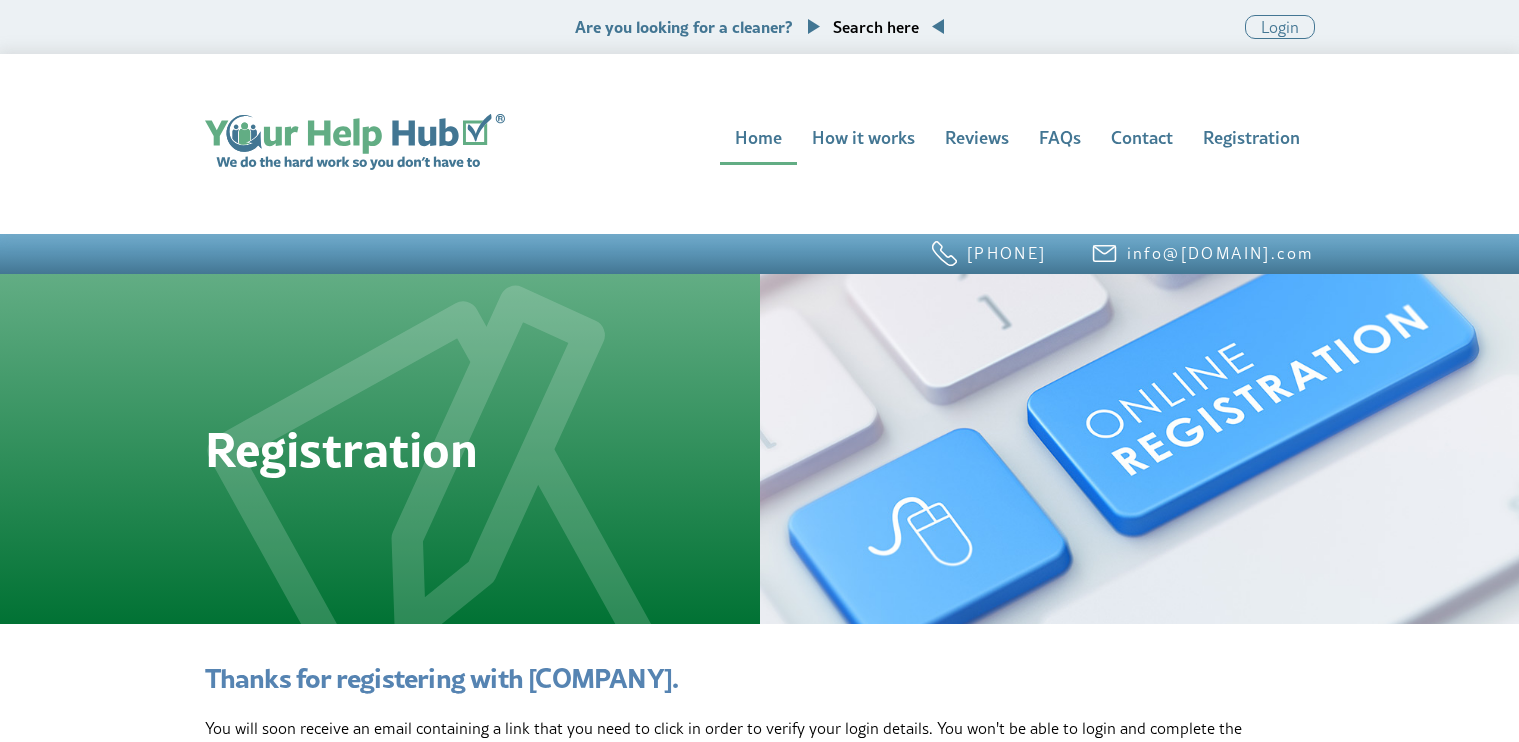 scroll, scrollTop: 0, scrollLeft: 0, axis: both 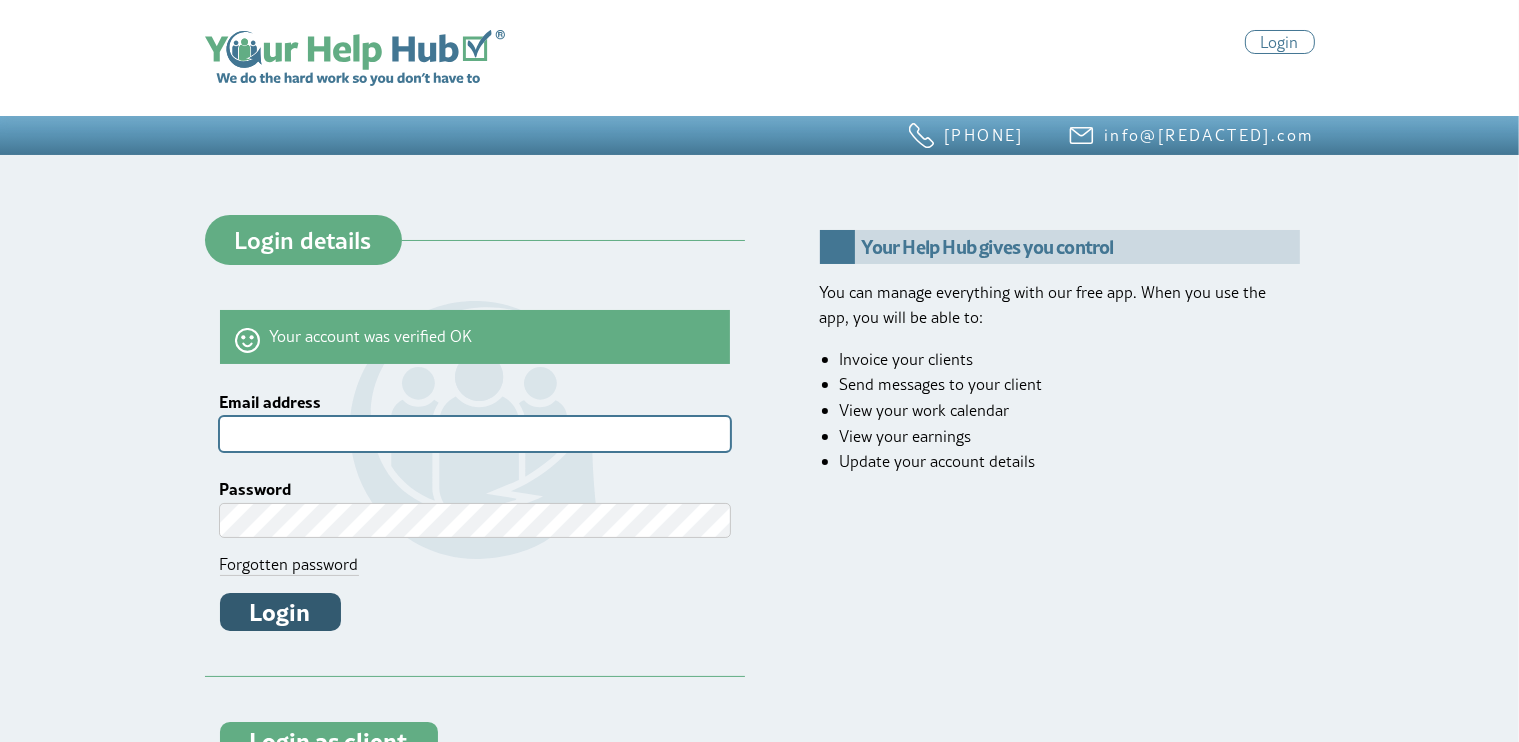 type on "**********" 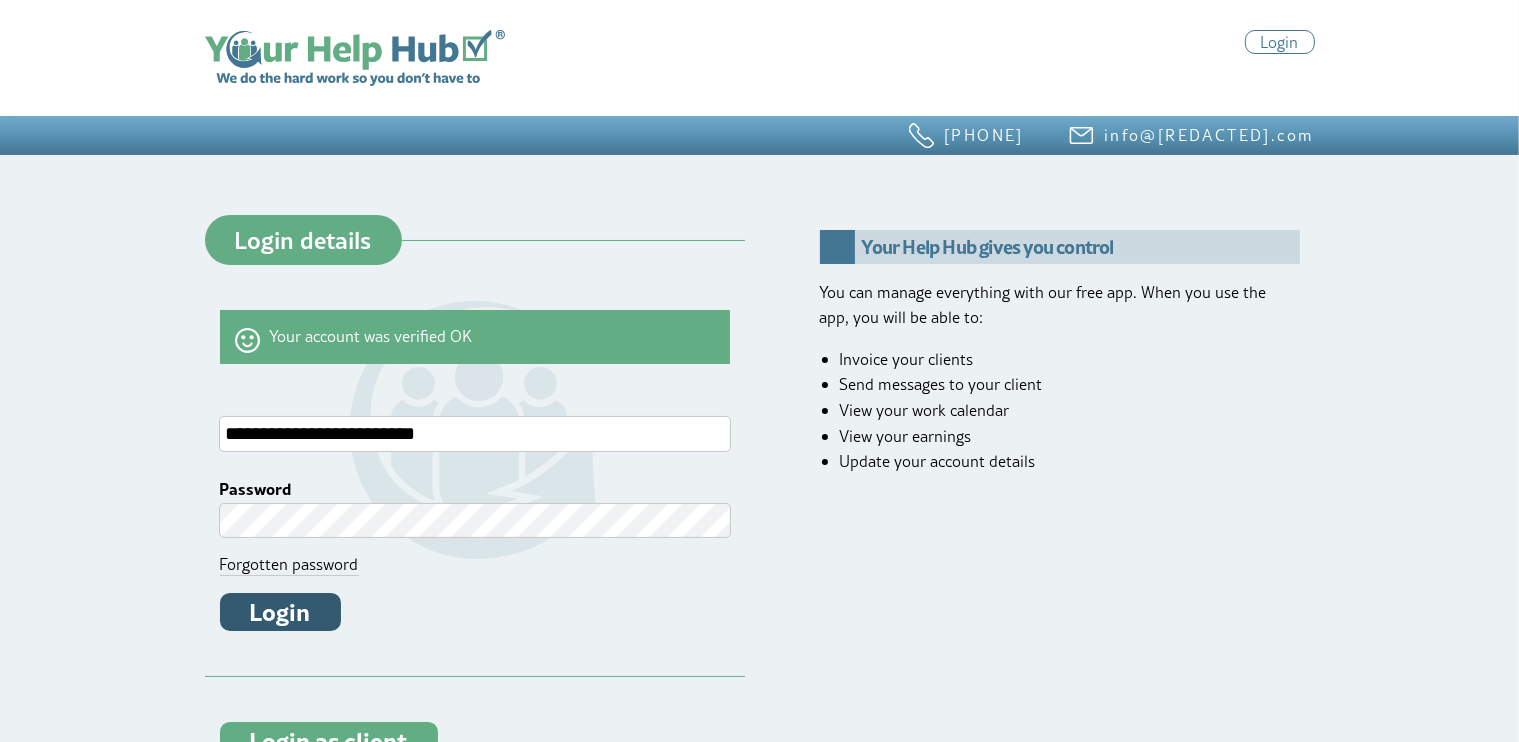 click on "Login" at bounding box center [280, 612] 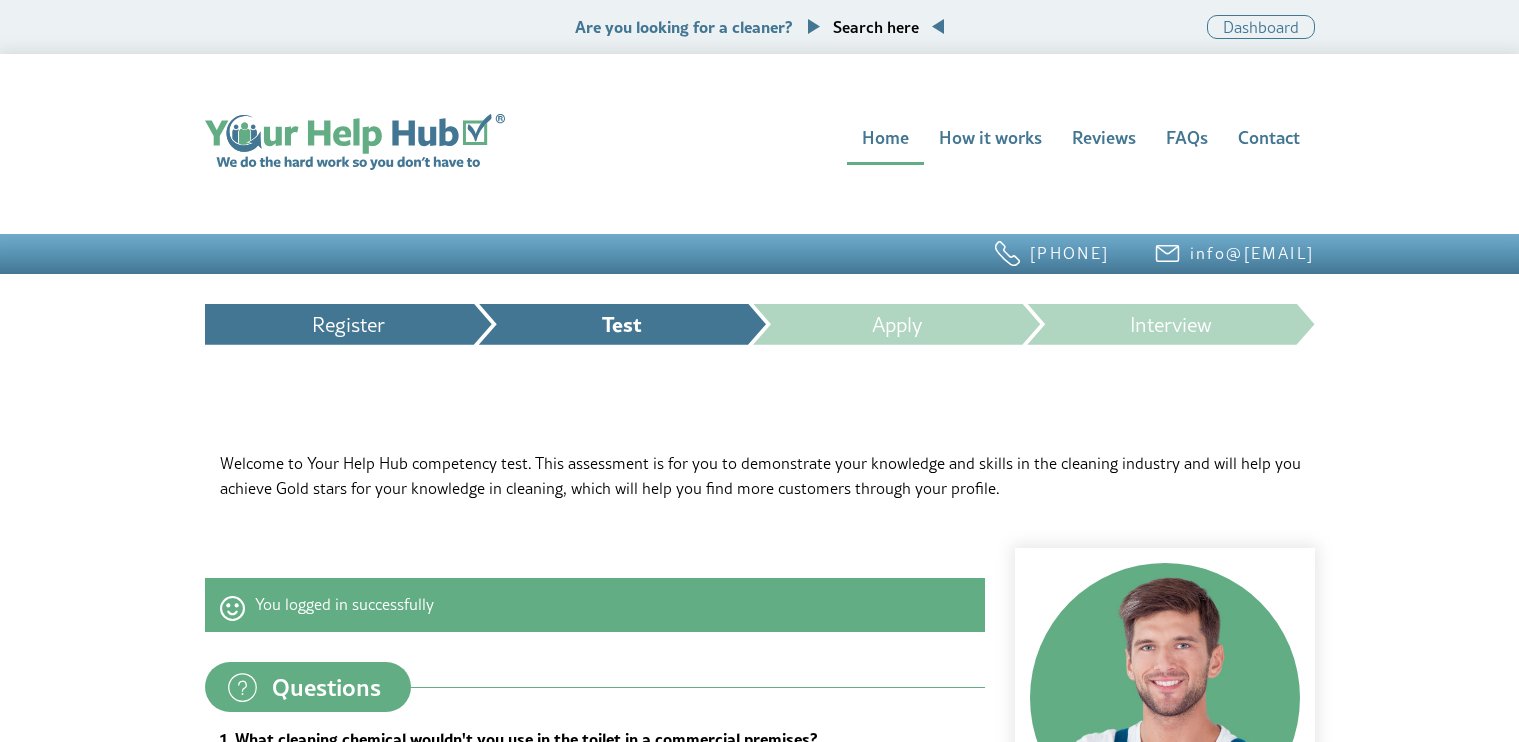 scroll, scrollTop: 0, scrollLeft: 0, axis: both 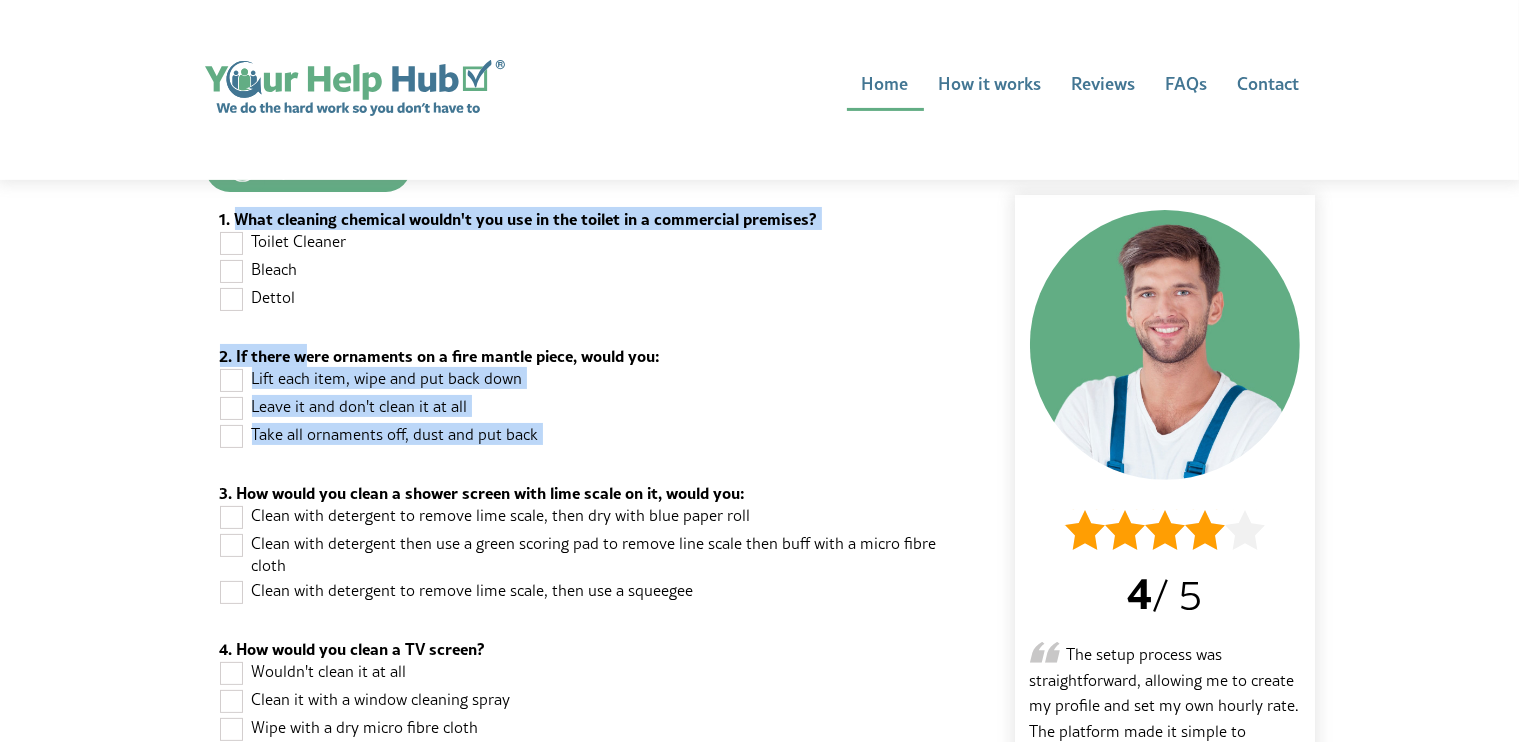 drag, startPoint x: 308, startPoint y: 317, endPoint x: 238, endPoint y: 223, distance: 117.20068 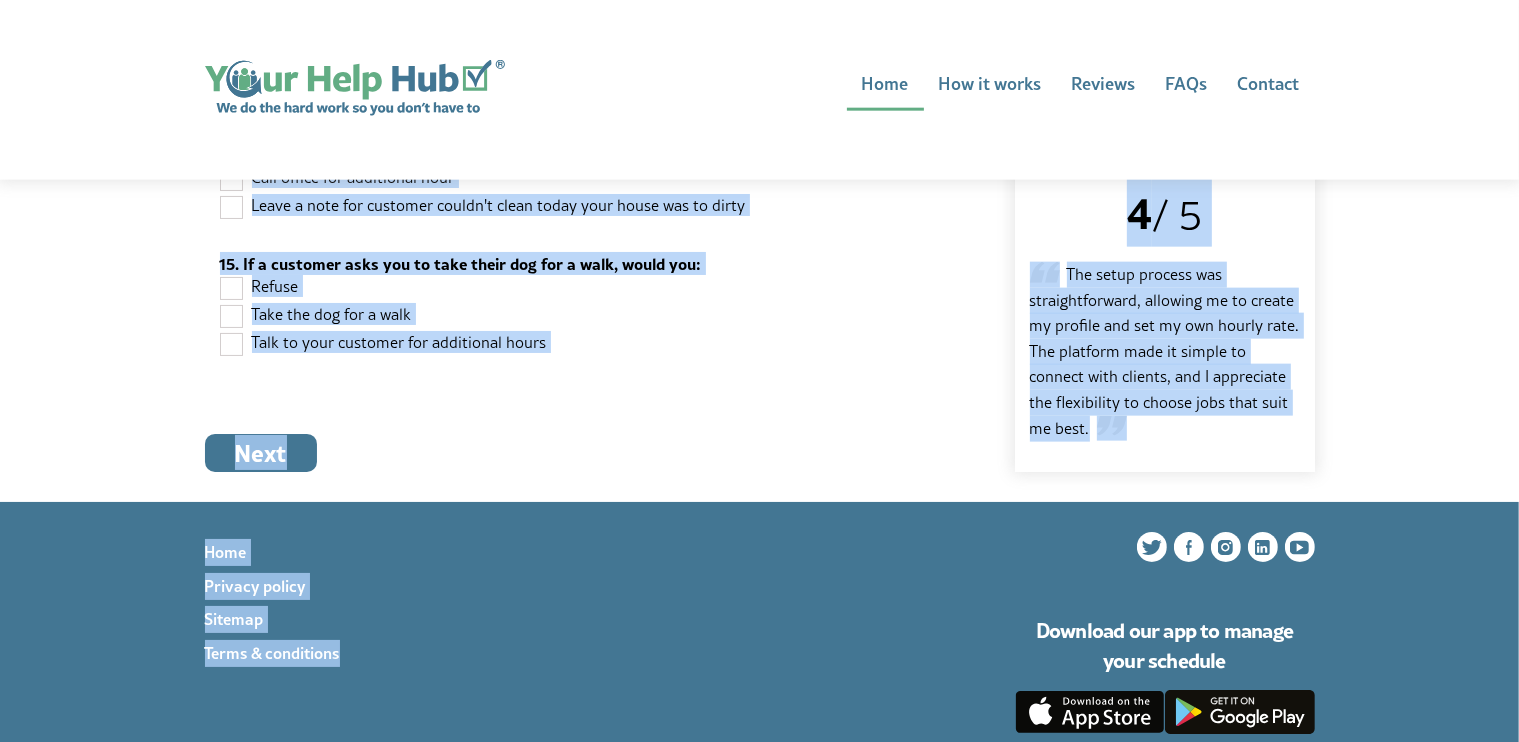 scroll, scrollTop: 2568, scrollLeft: 0, axis: vertical 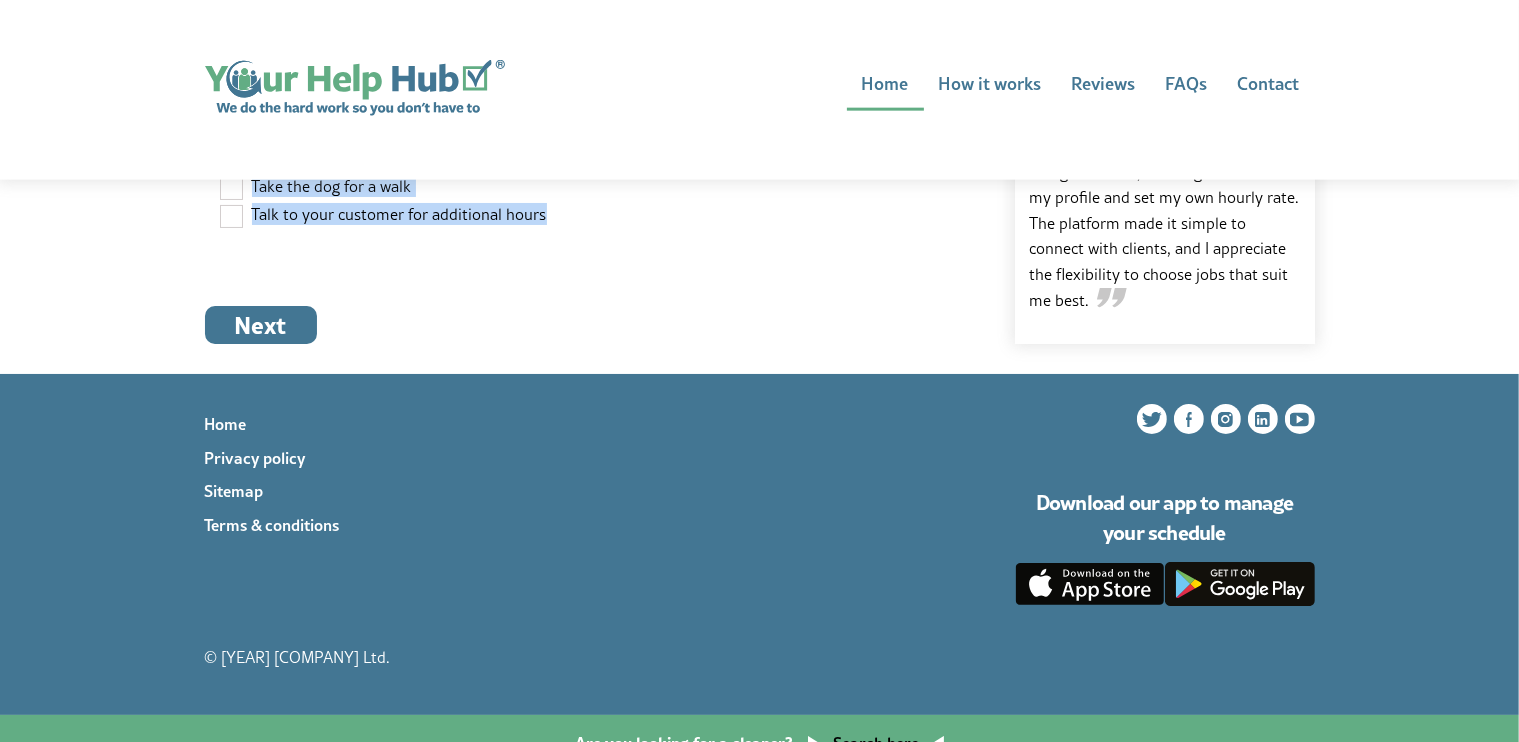 drag, startPoint x: 236, startPoint y: 221, endPoint x: 550, endPoint y: 204, distance: 314.45987 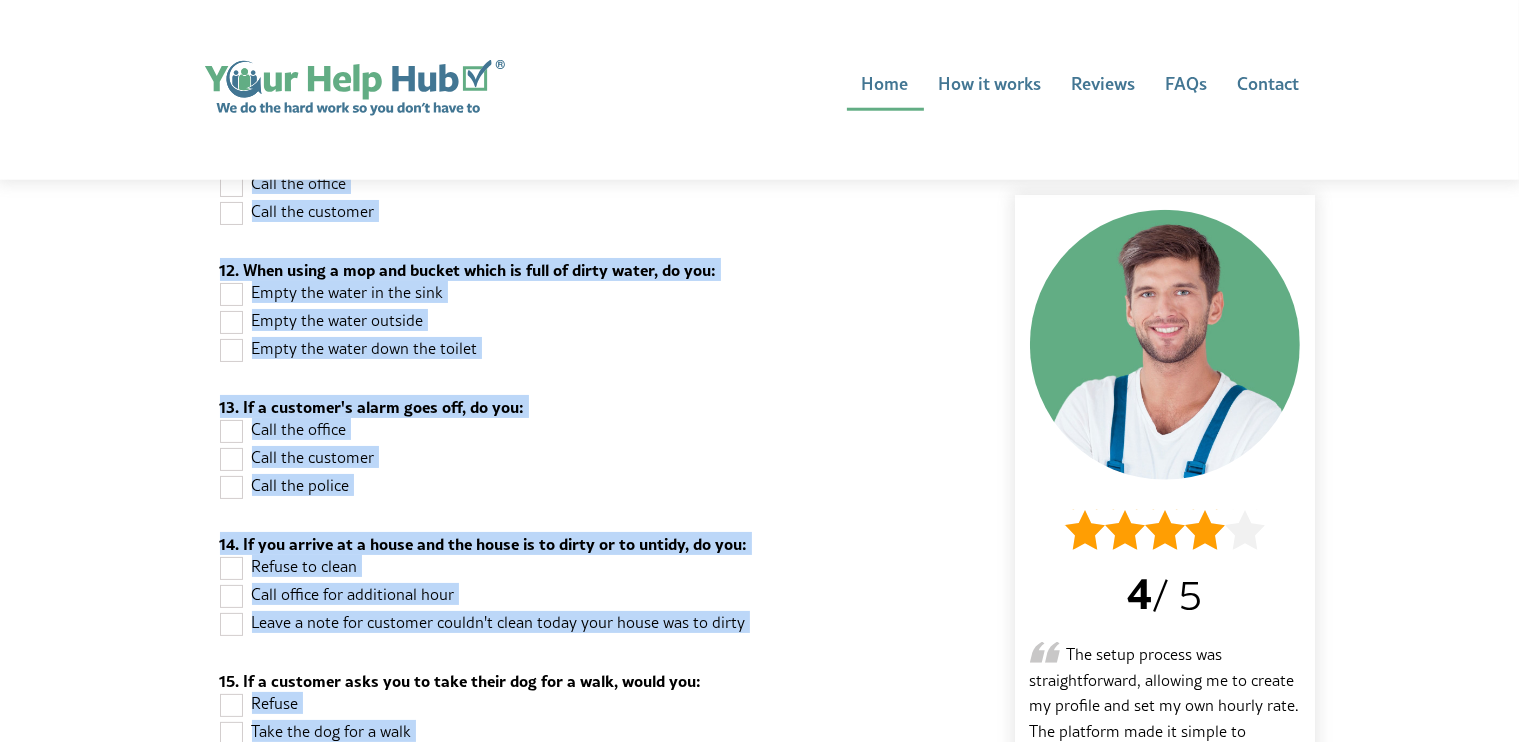 scroll, scrollTop: 2020, scrollLeft: 0, axis: vertical 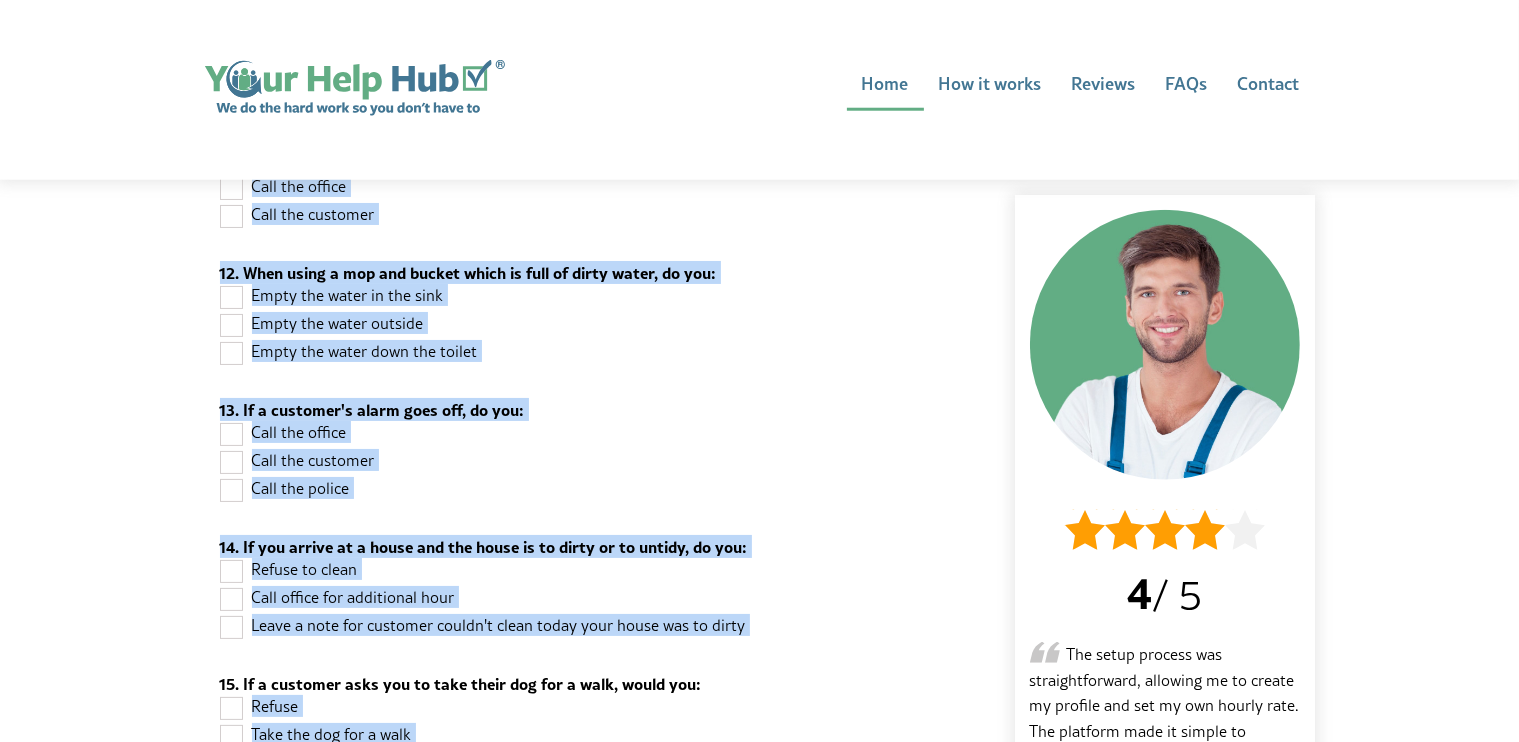 click on "Empty the water down the toilet" at bounding box center [595, 354] 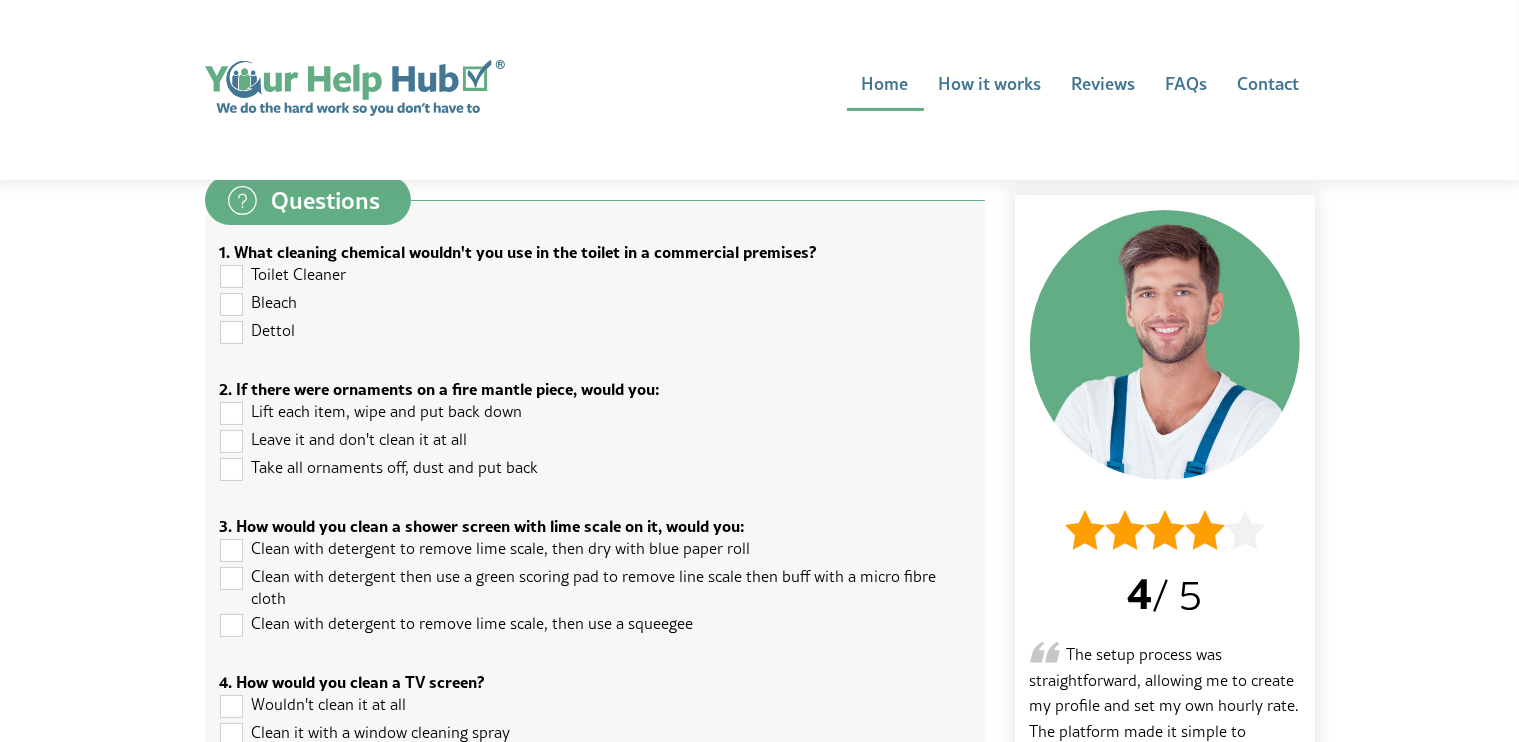 scroll, scrollTop: 484, scrollLeft: 0, axis: vertical 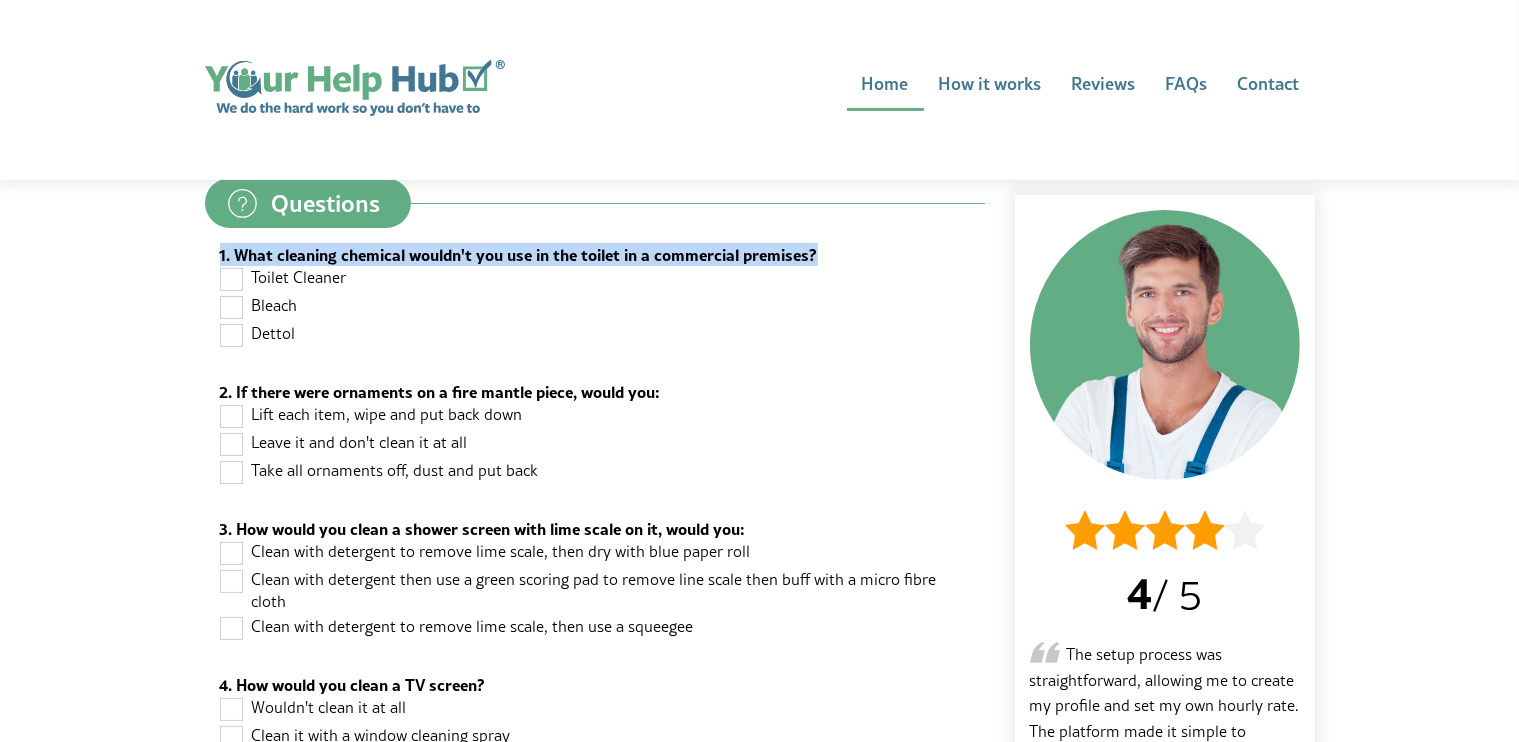 drag, startPoint x: 314, startPoint y: 346, endPoint x: 845, endPoint y: 259, distance: 538.0799 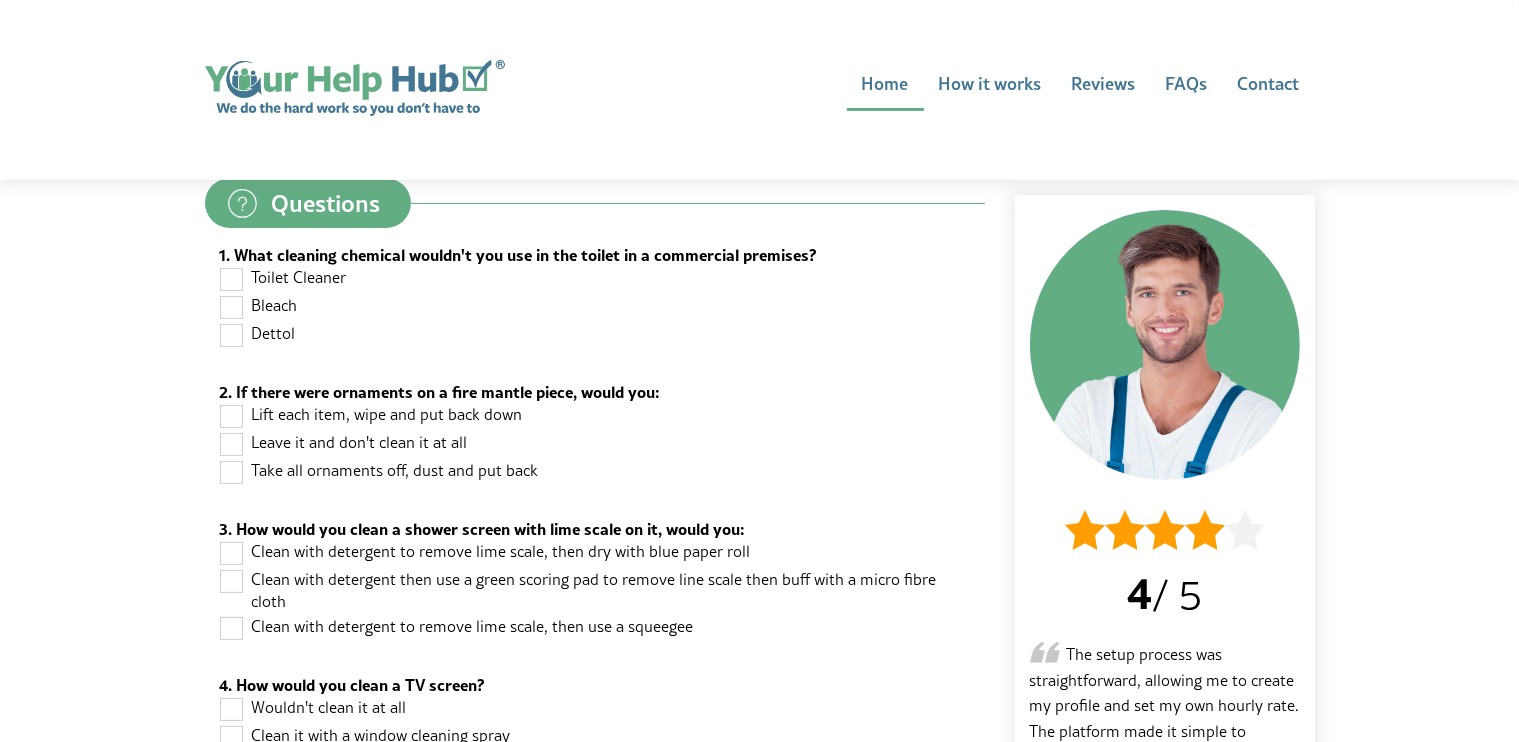click on "Dettol" at bounding box center (595, 336) 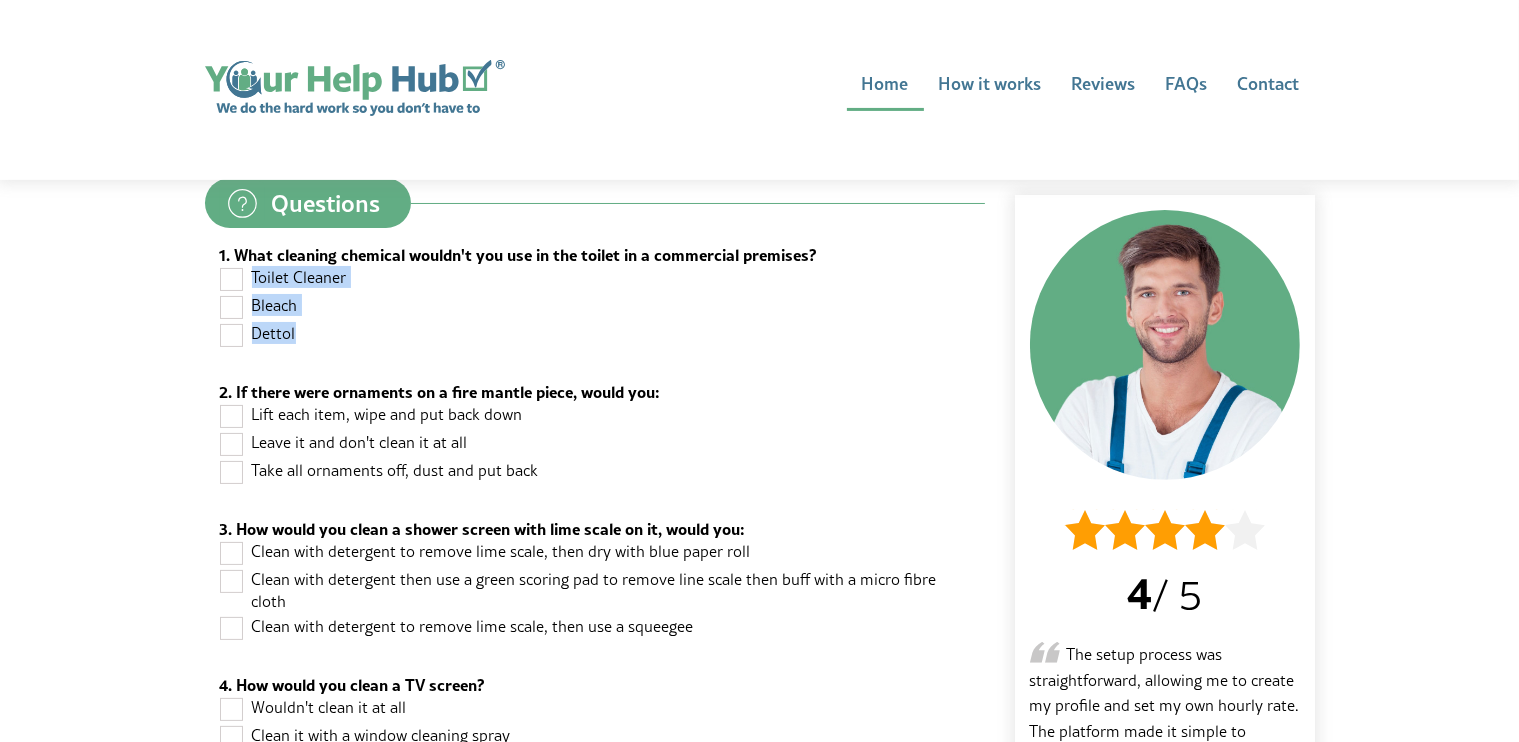drag, startPoint x: 304, startPoint y: 335, endPoint x: 252, endPoint y: 279, distance: 76.41989 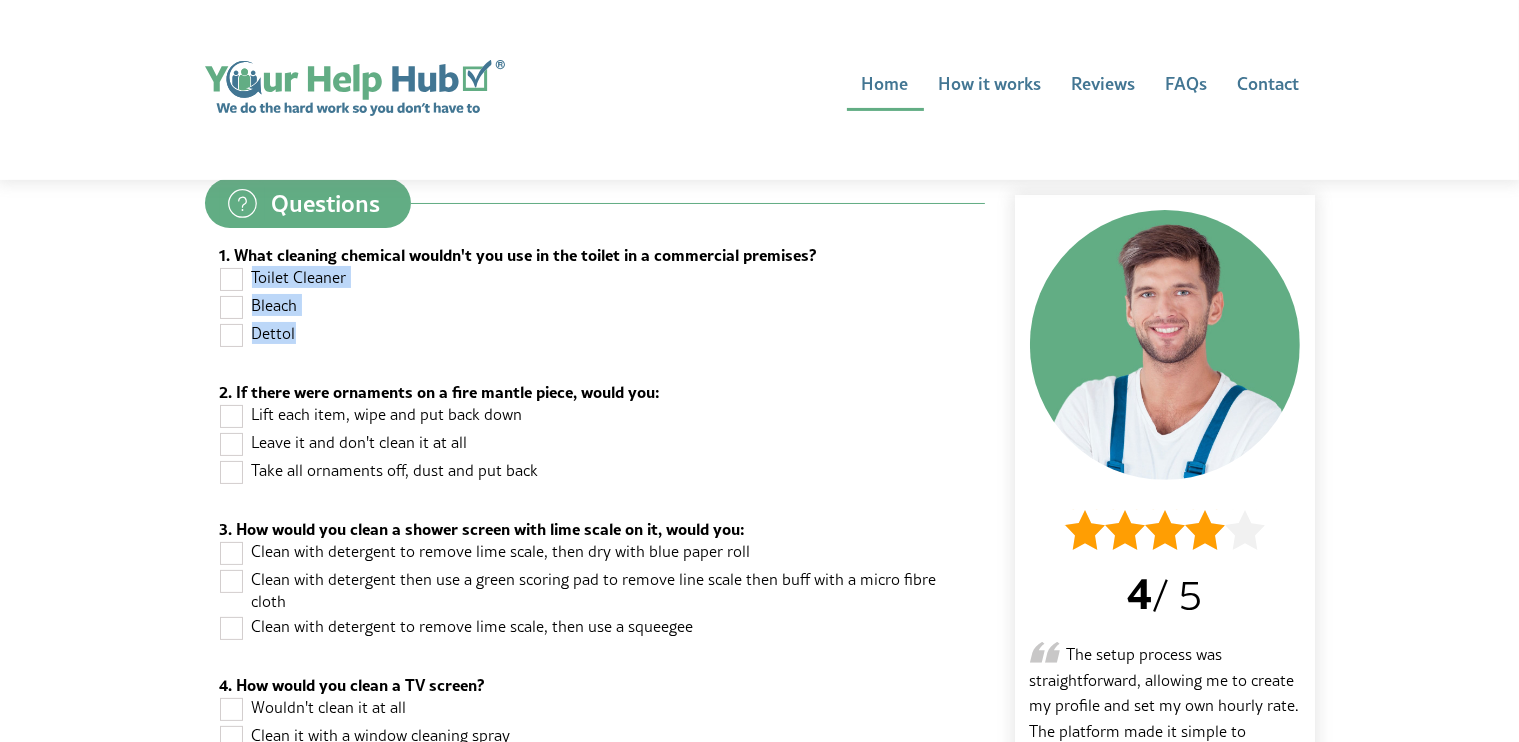 click at bounding box center [232, 306] 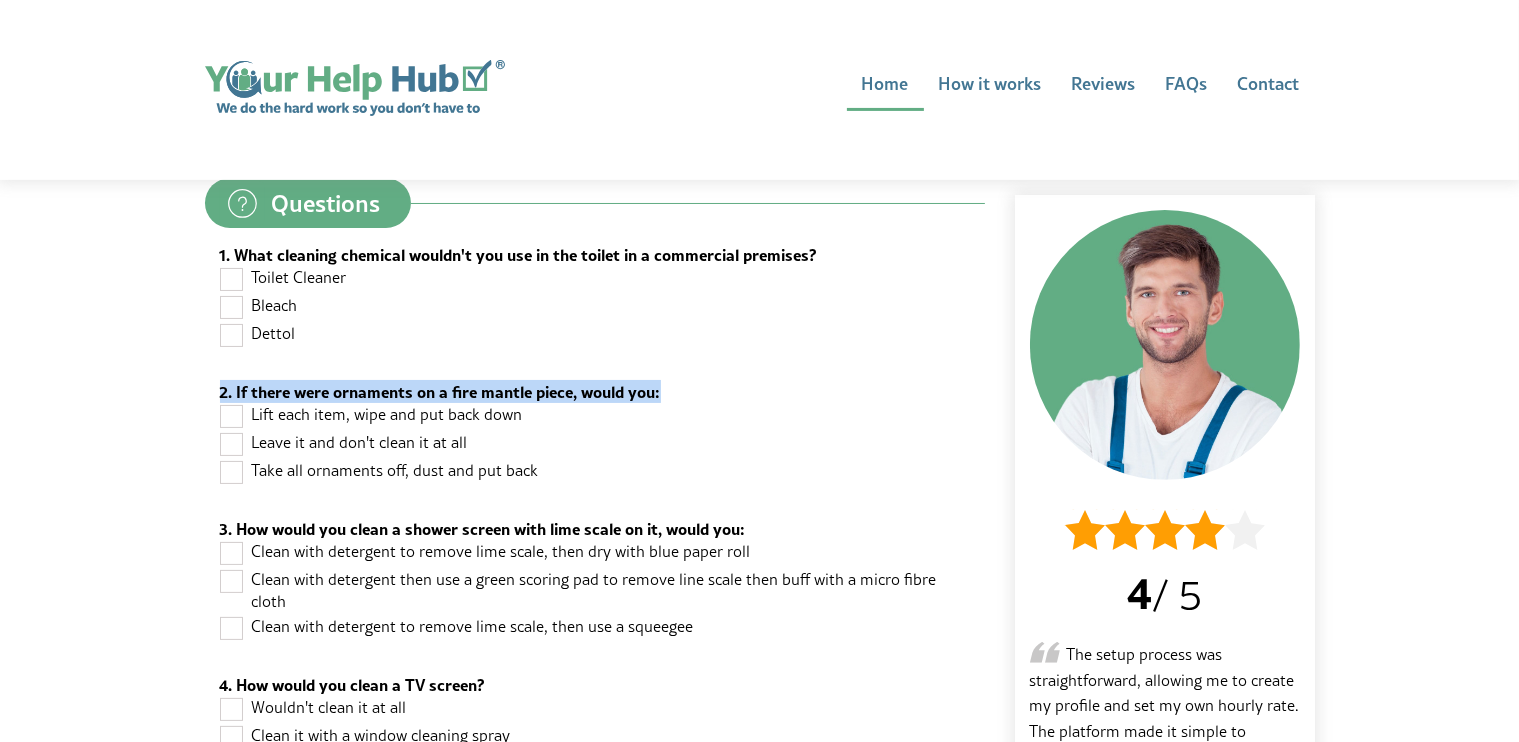 drag, startPoint x: 540, startPoint y: 477, endPoint x: 680, endPoint y: 365, distance: 179.28748 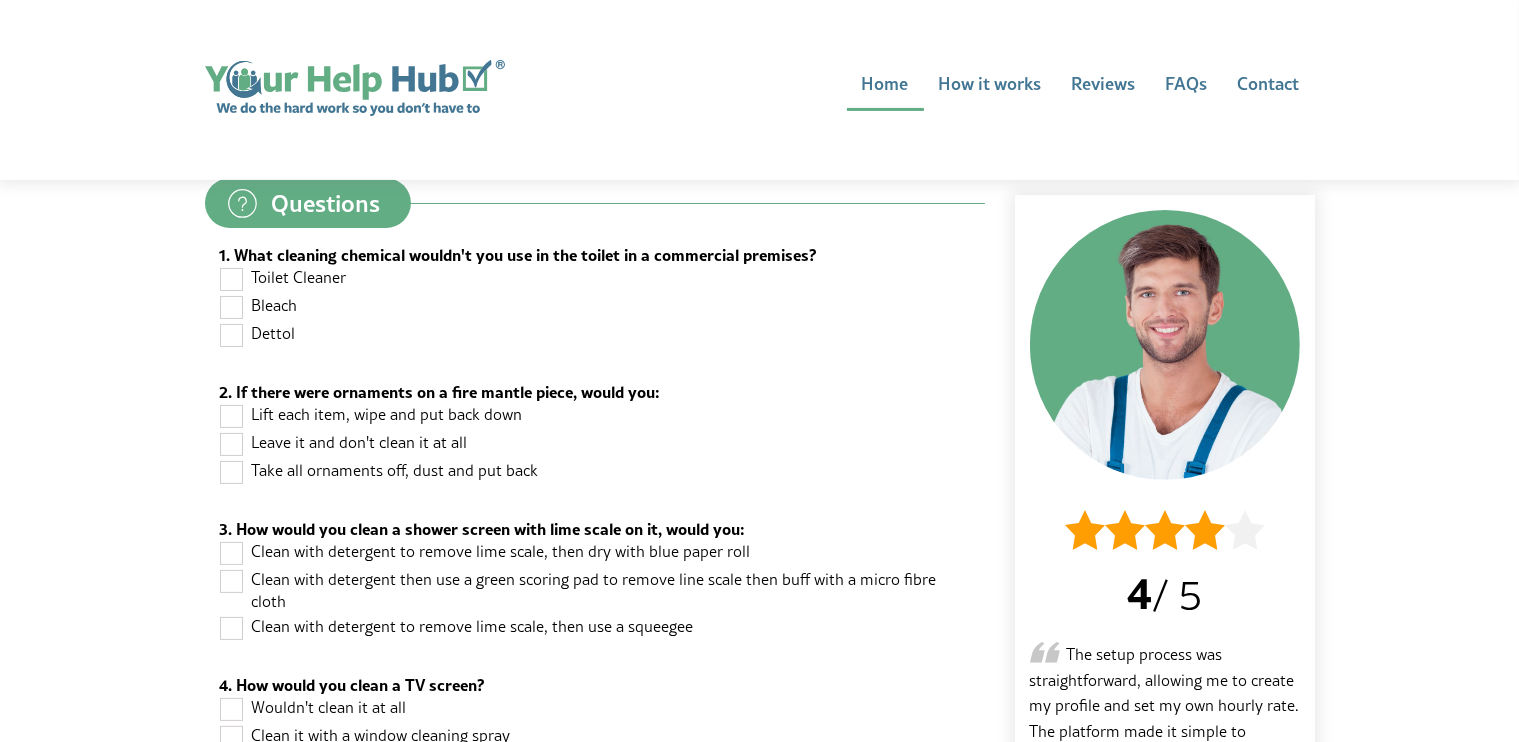 drag, startPoint x: 559, startPoint y: 455, endPoint x: 552, endPoint y: 467, distance: 13.892444 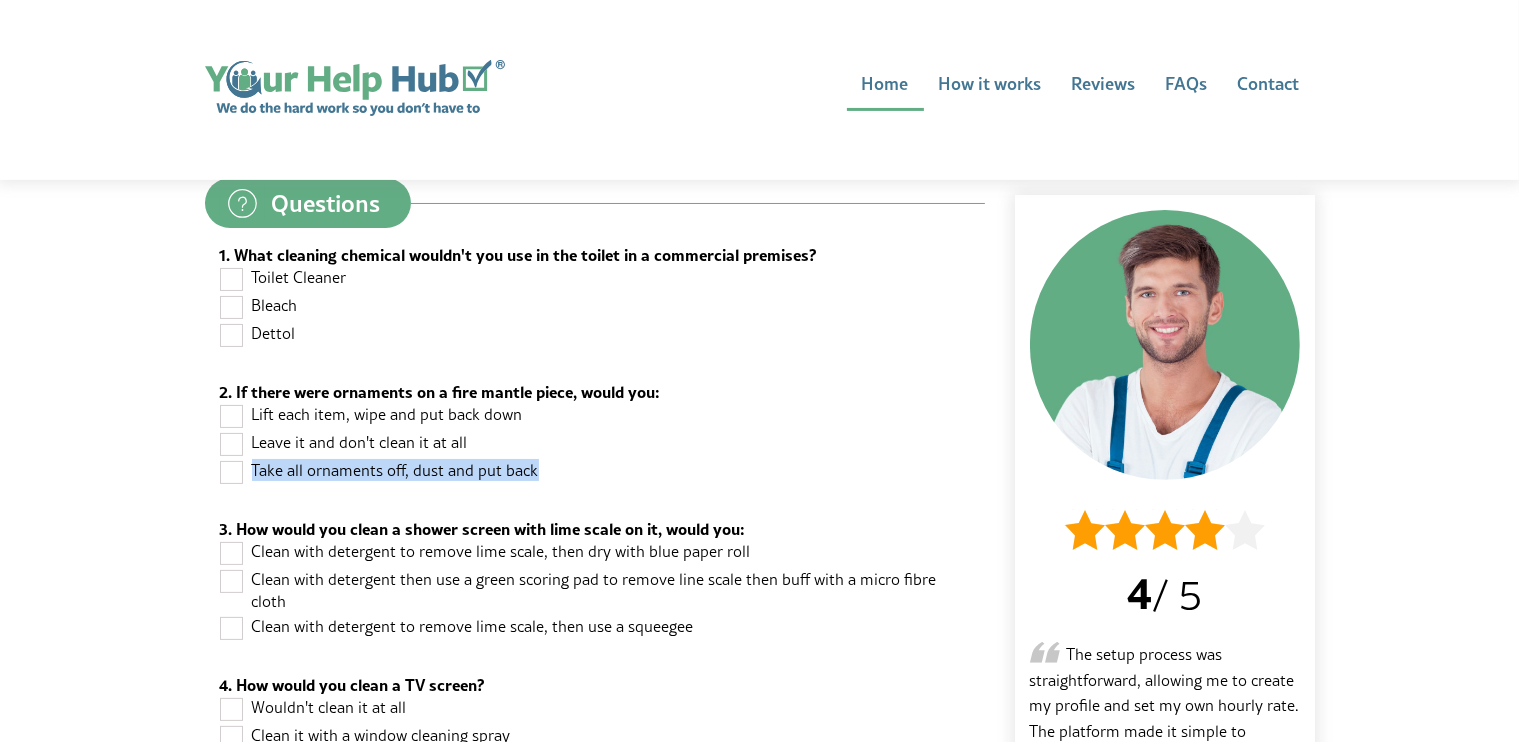 click on "Take all ornaments off, dust and put back" at bounding box center [595, 473] 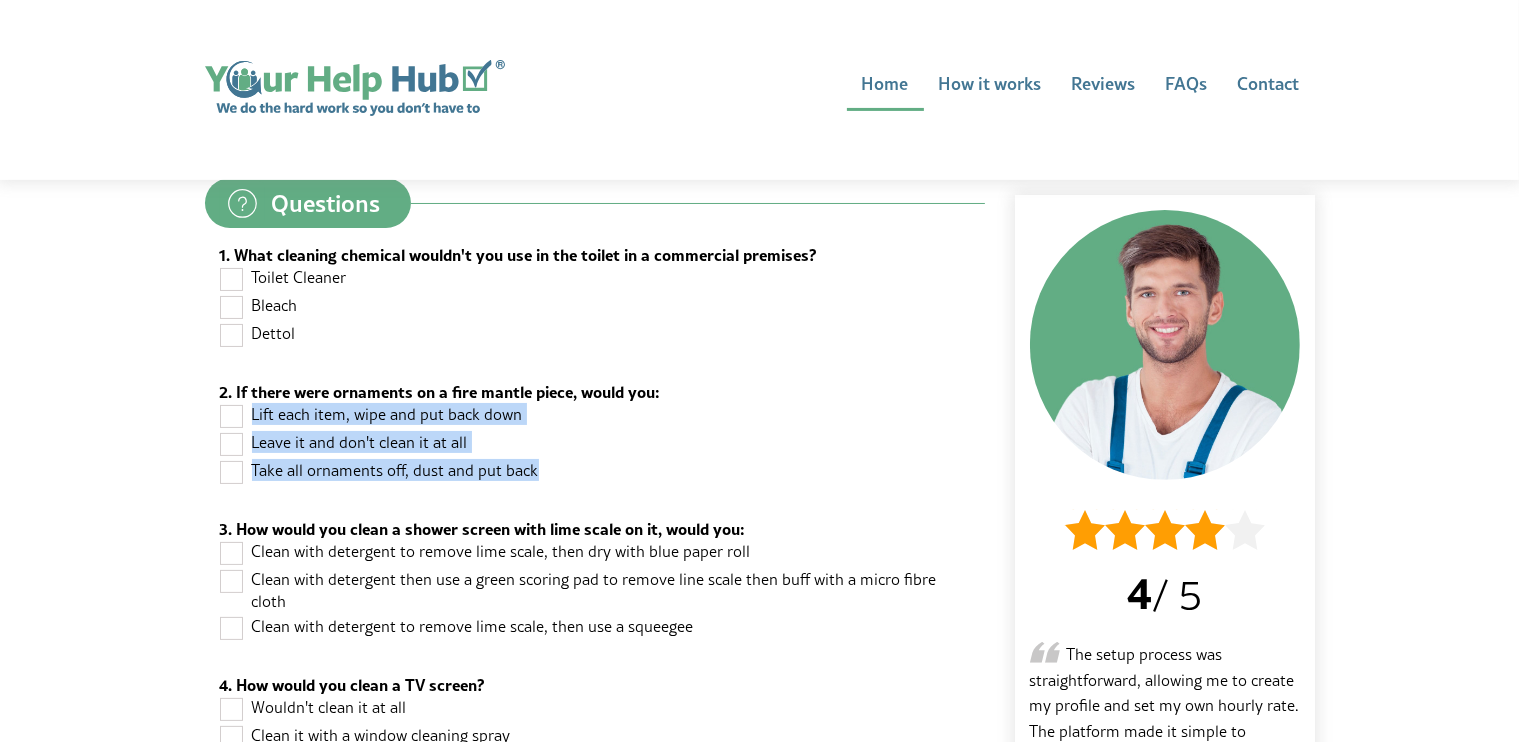 drag, startPoint x: 561, startPoint y: 471, endPoint x: 251, endPoint y: 420, distance: 314.16714 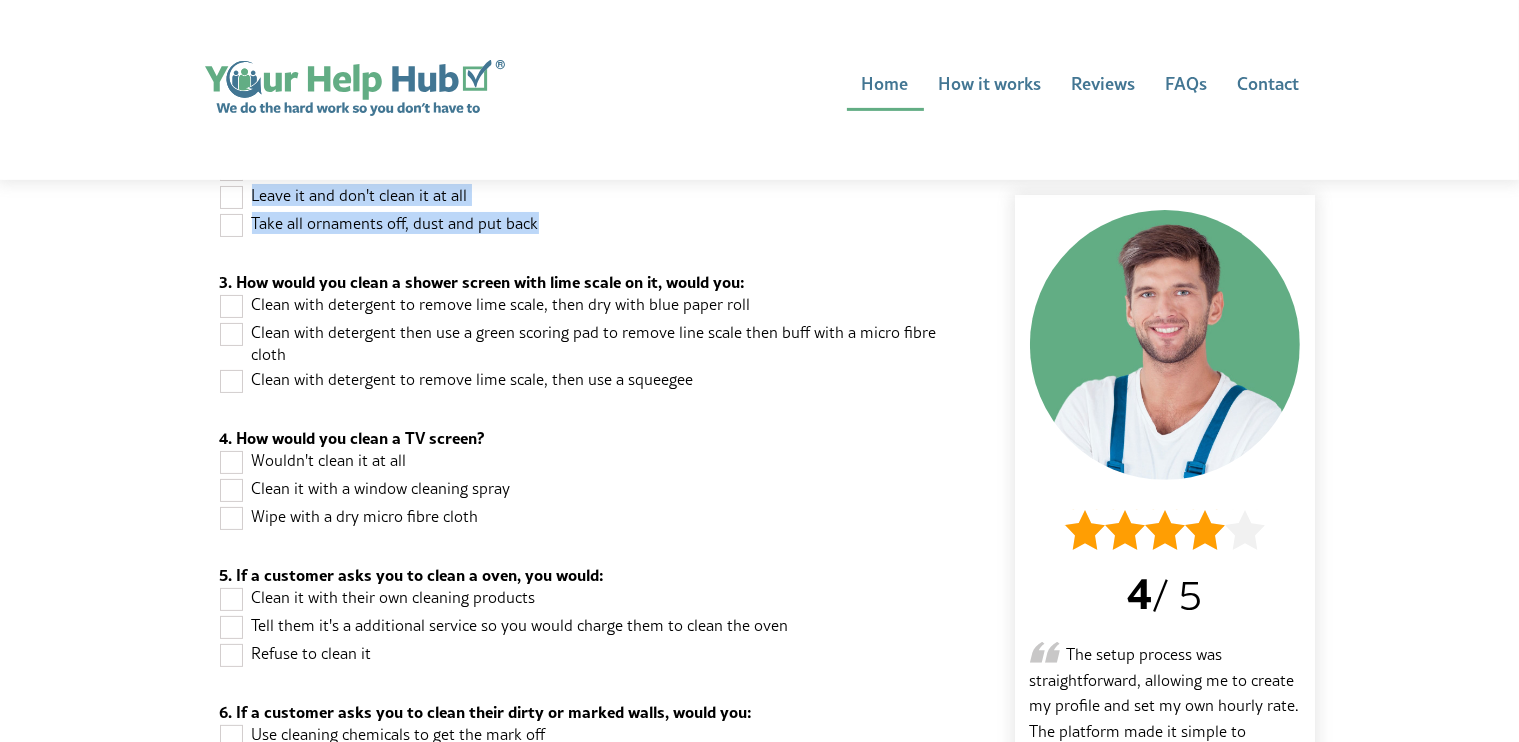 scroll, scrollTop: 744, scrollLeft: 0, axis: vertical 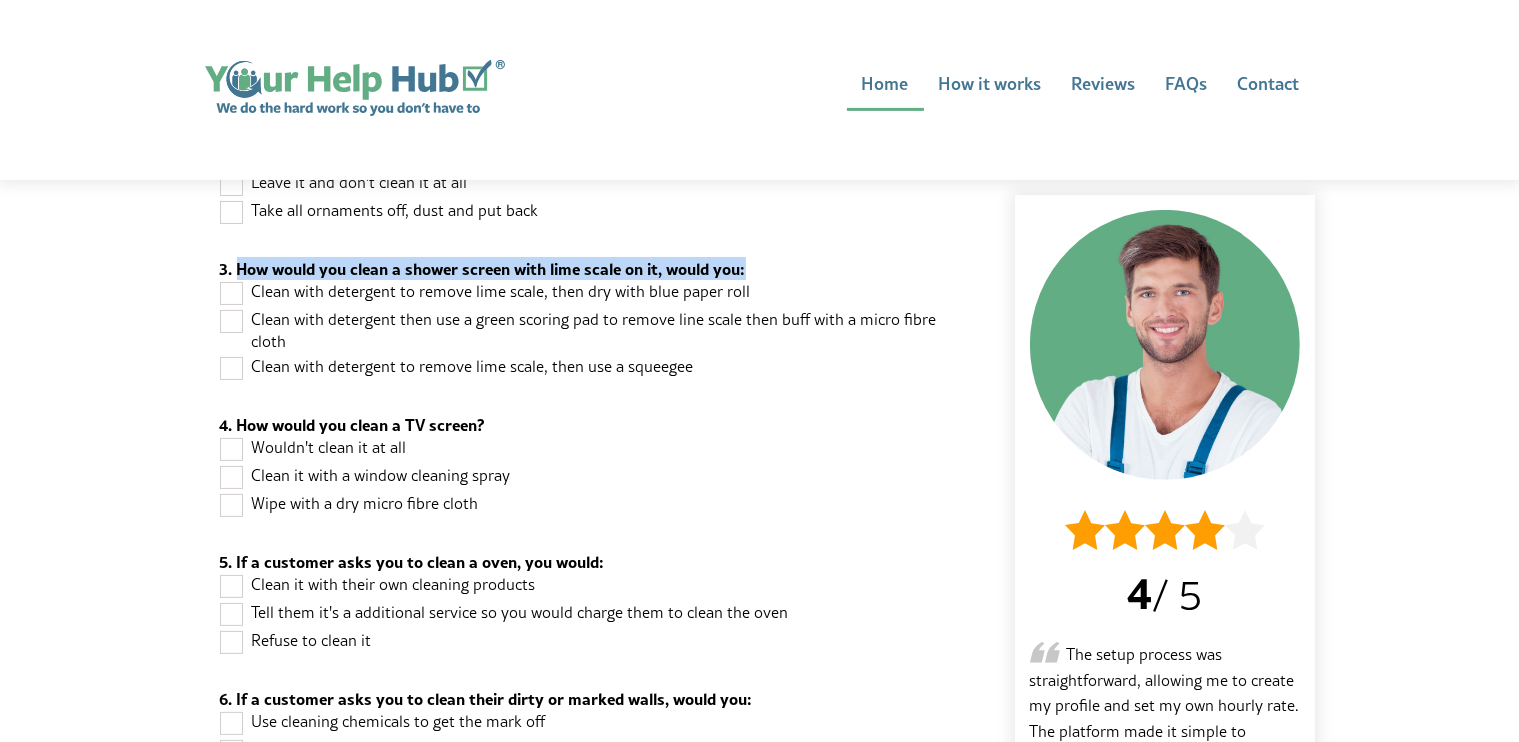 drag, startPoint x: 235, startPoint y: 267, endPoint x: 786, endPoint y: 271, distance: 551.0145 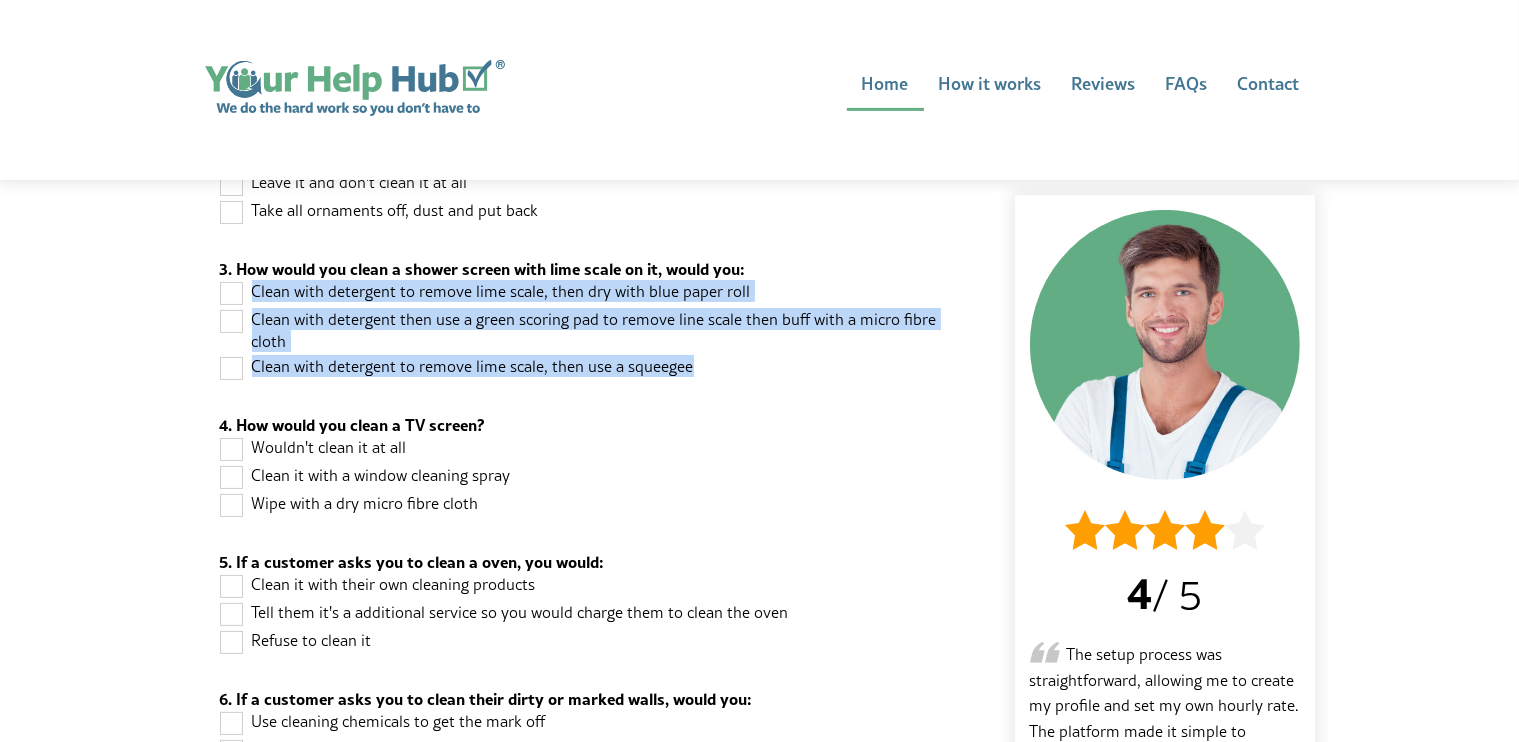 drag, startPoint x: 703, startPoint y: 354, endPoint x: 233, endPoint y: 293, distance: 473.942 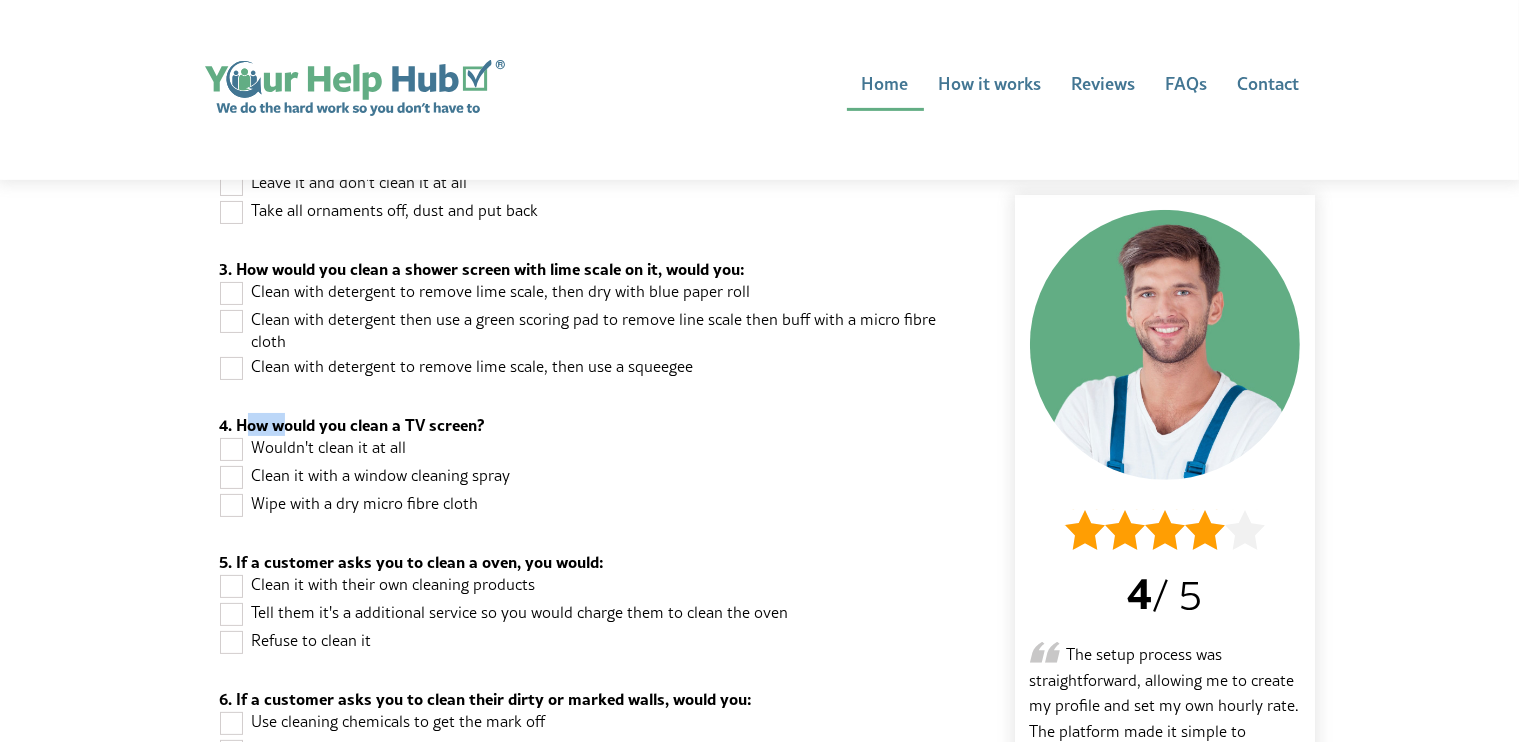 drag, startPoint x: 243, startPoint y: 401, endPoint x: 281, endPoint y: 403, distance: 38.052597 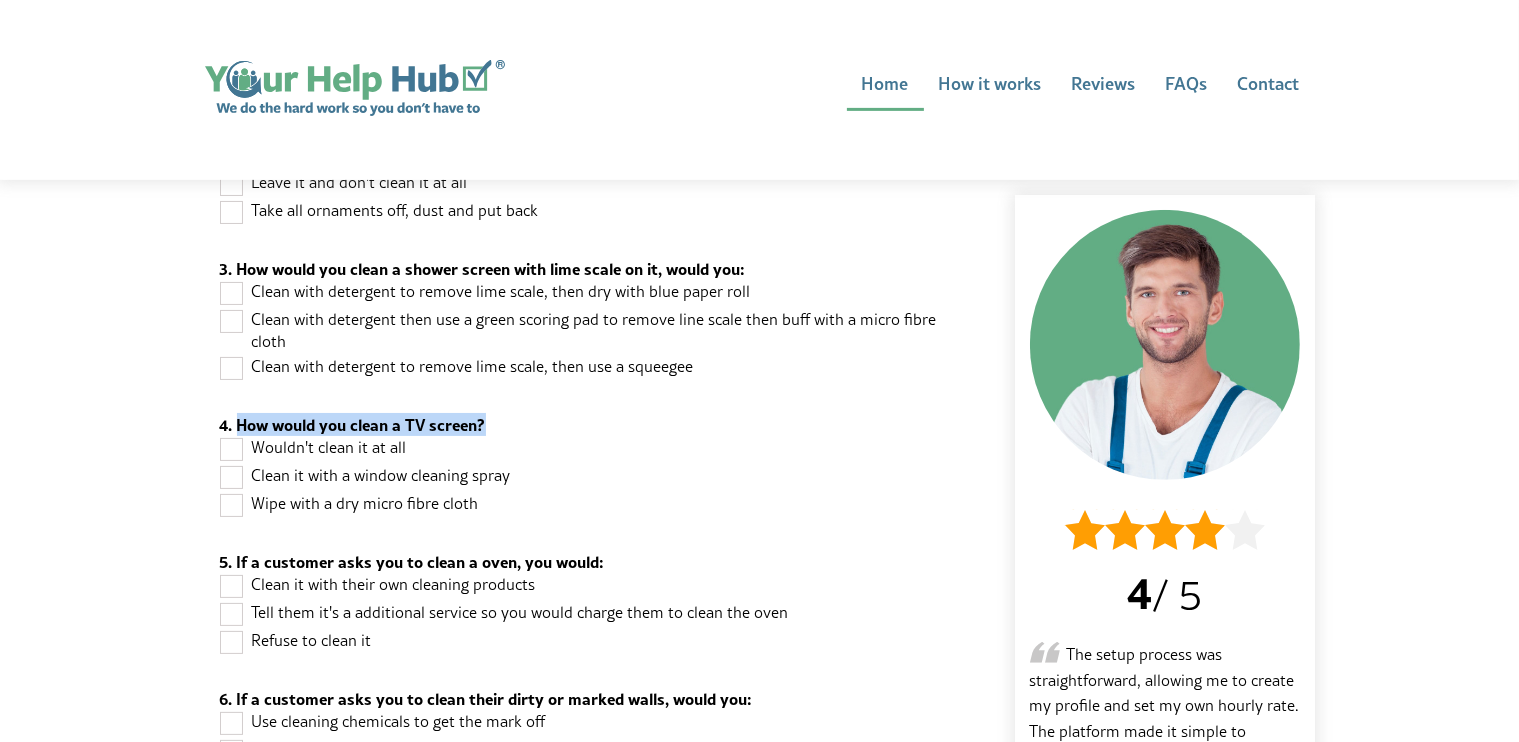 drag, startPoint x: 235, startPoint y: 405, endPoint x: 491, endPoint y: 407, distance: 256.0078 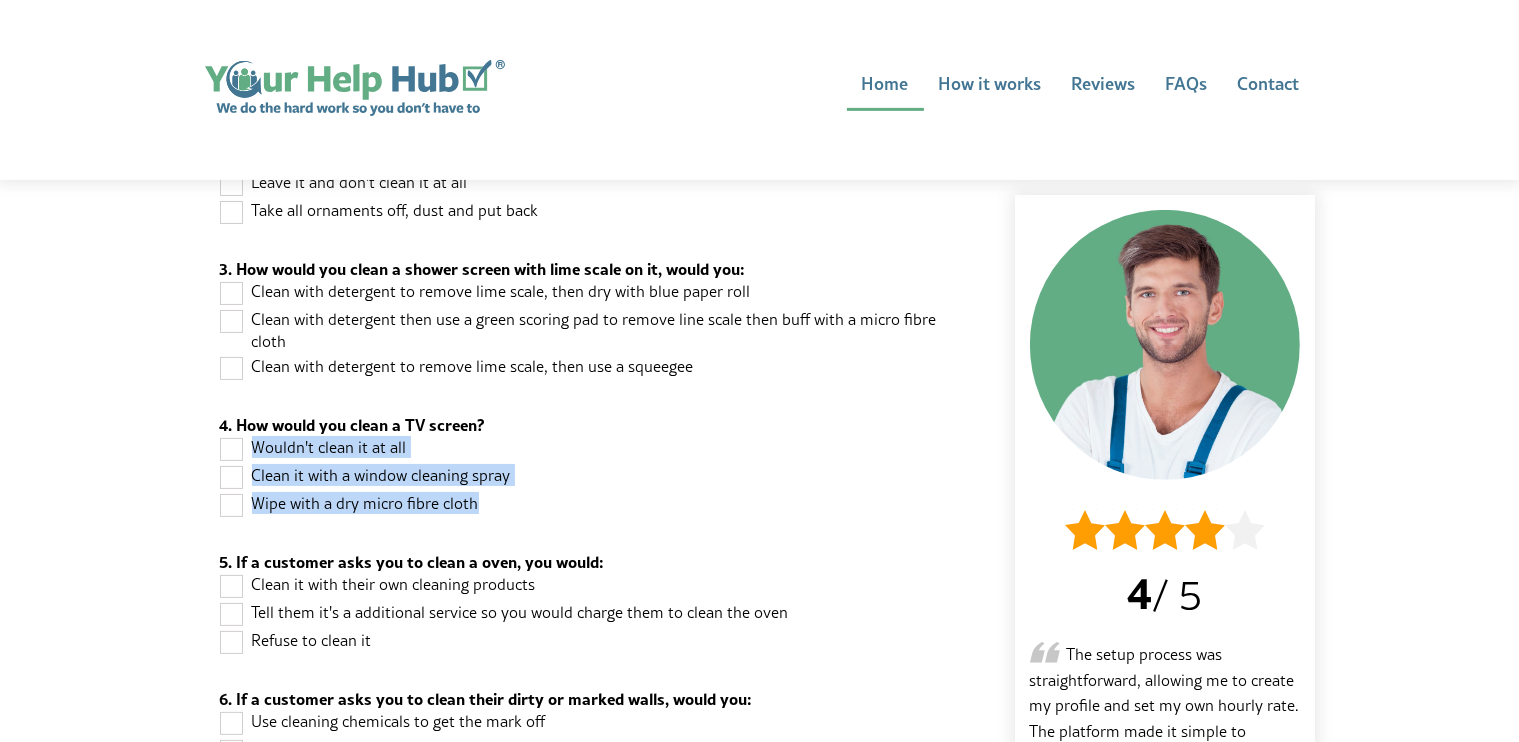 drag, startPoint x: 501, startPoint y: 479, endPoint x: 251, endPoint y: 425, distance: 255.76552 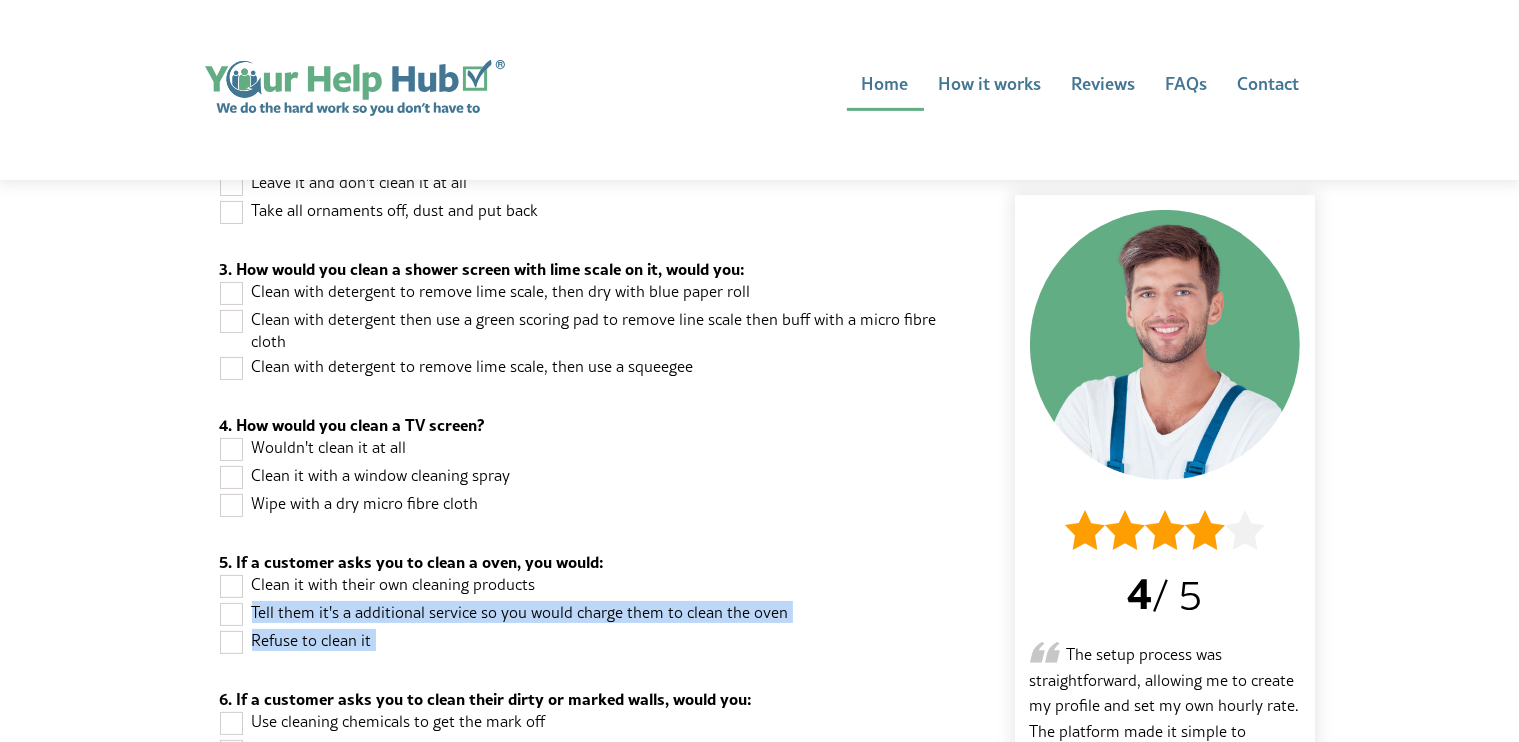 drag, startPoint x: 219, startPoint y: 541, endPoint x: 700, endPoint y: 575, distance: 482.20016 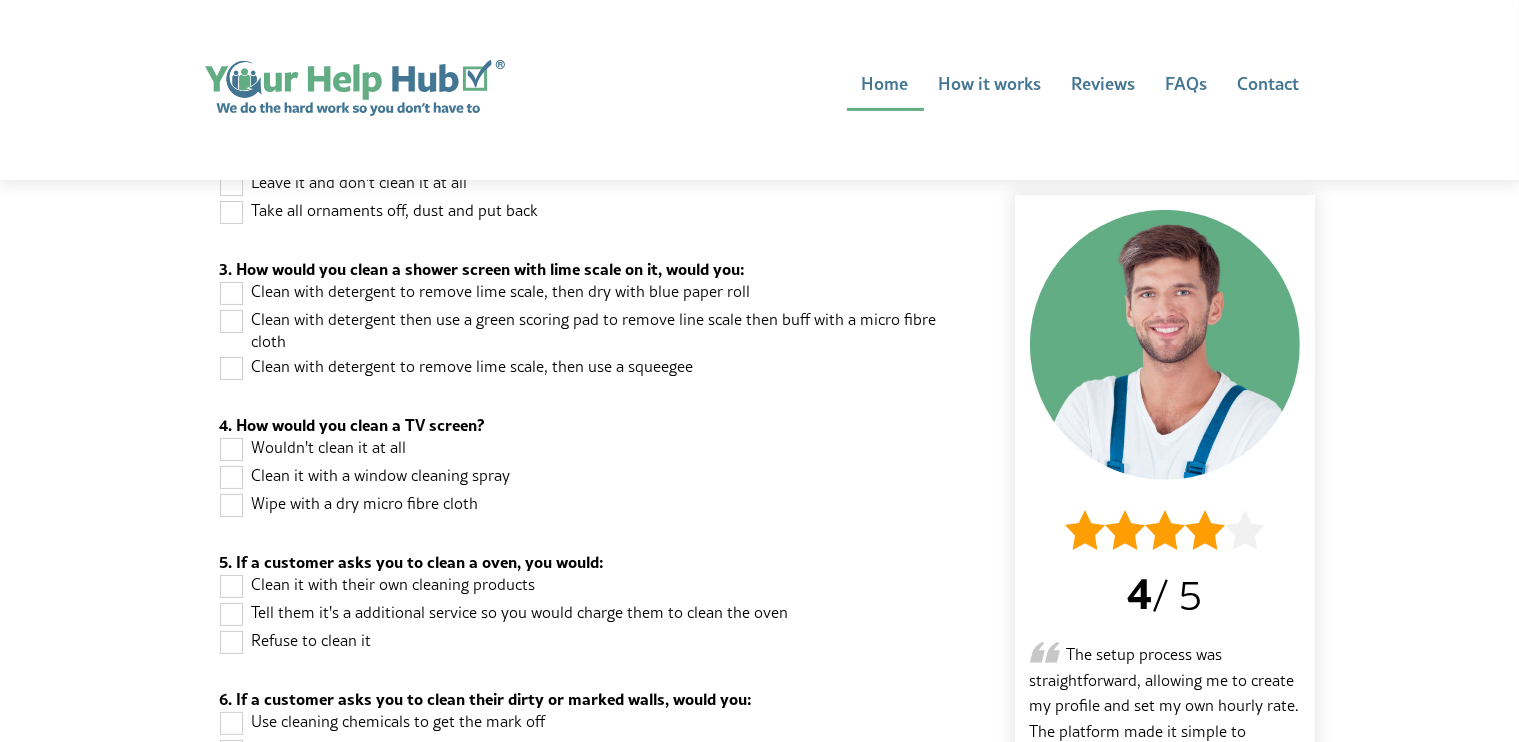 click on "Are you looking for a cleaner?  Search here
Dashboard
Home
How it works
Reviews
FAQs
Contact
How it works
Reviews
FAQs
Contact
Home
How it works
Reviews
FAQs
Contact
How it works
Reviews
FAQs
Contact
0333 444 0985
info@yourhelphub.com
Register Test Apply Interview
Welcome to Your Help Hub competency test. This assessment is for you to demonstrate your knowledge and skills in the cleaning industry and will help you achieve Gold stars for your knowledge in cleaning, which will help you find more customers through your profile.
You logged in successfully
Questions
Toilet Cleaner
Bleach
Dettol   1. What cleaning chemical wouldn't you use in the toilet in a commercial premises?
Lift each item, wipe and put back down
Leave it and don't clean it at all
Take all ornaments off, dust and put back" at bounding box center [759, 925] 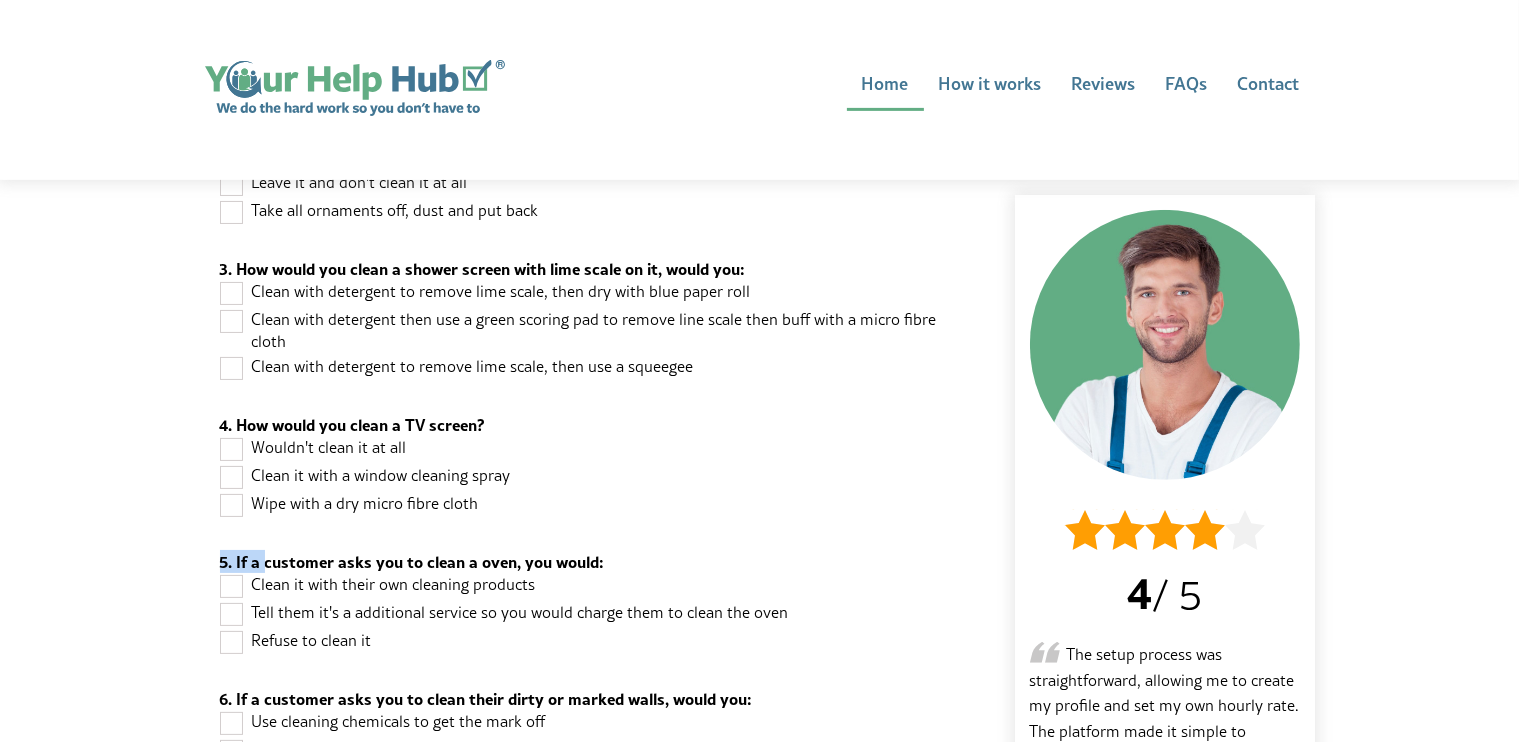 drag, startPoint x: 191, startPoint y: 515, endPoint x: 262, endPoint y: 553, distance: 80.529495 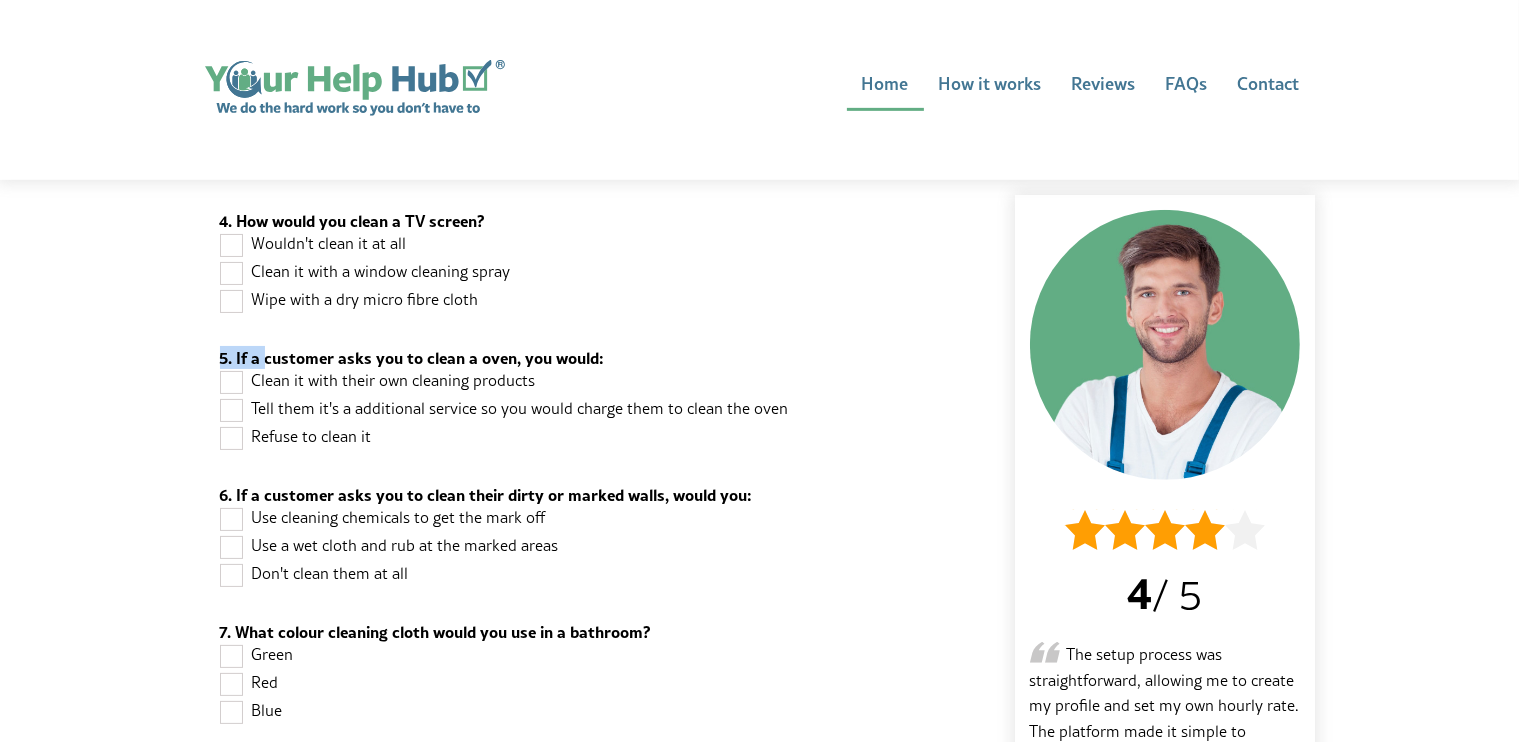 scroll, scrollTop: 952, scrollLeft: 0, axis: vertical 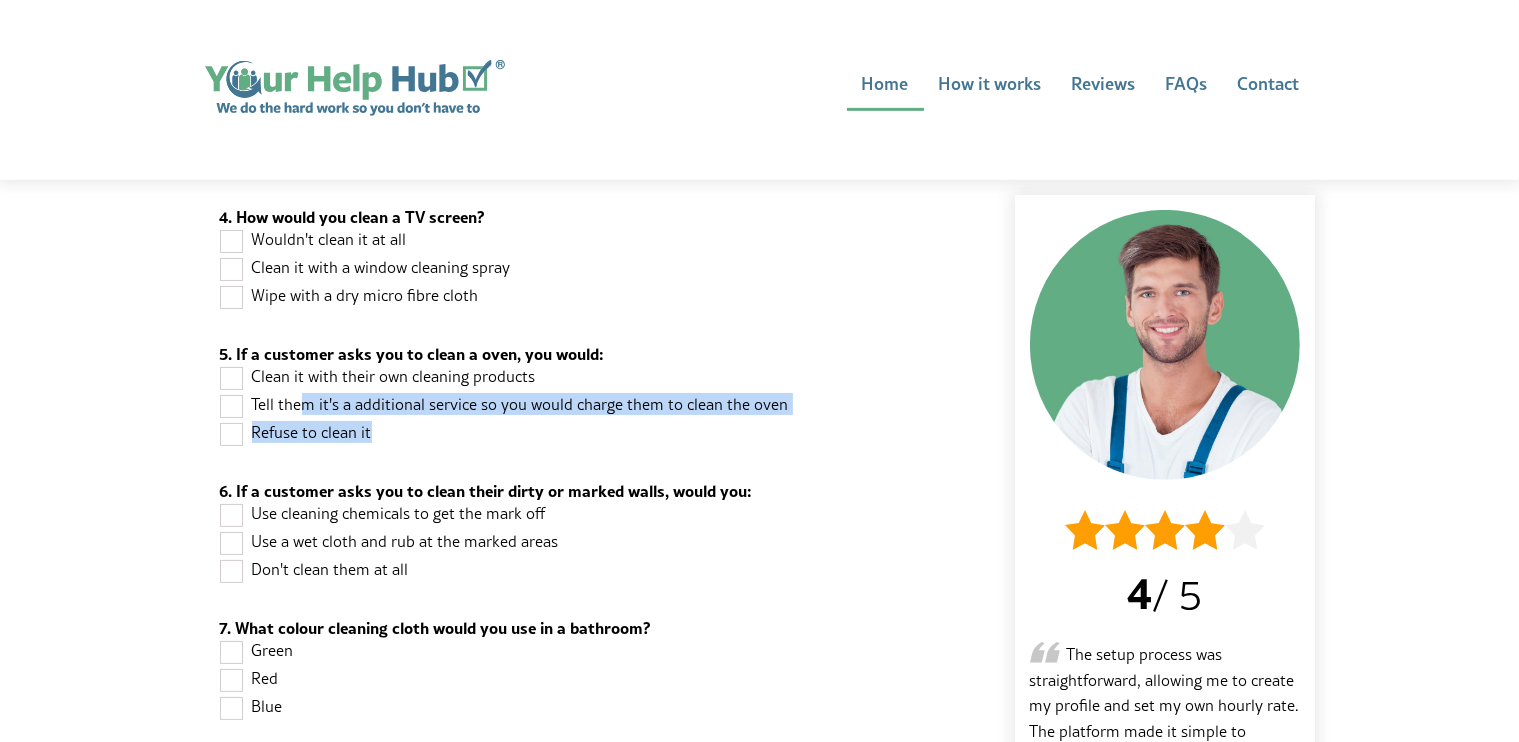 drag, startPoint x: 393, startPoint y: 412, endPoint x: 305, endPoint y: 376, distance: 95.07891 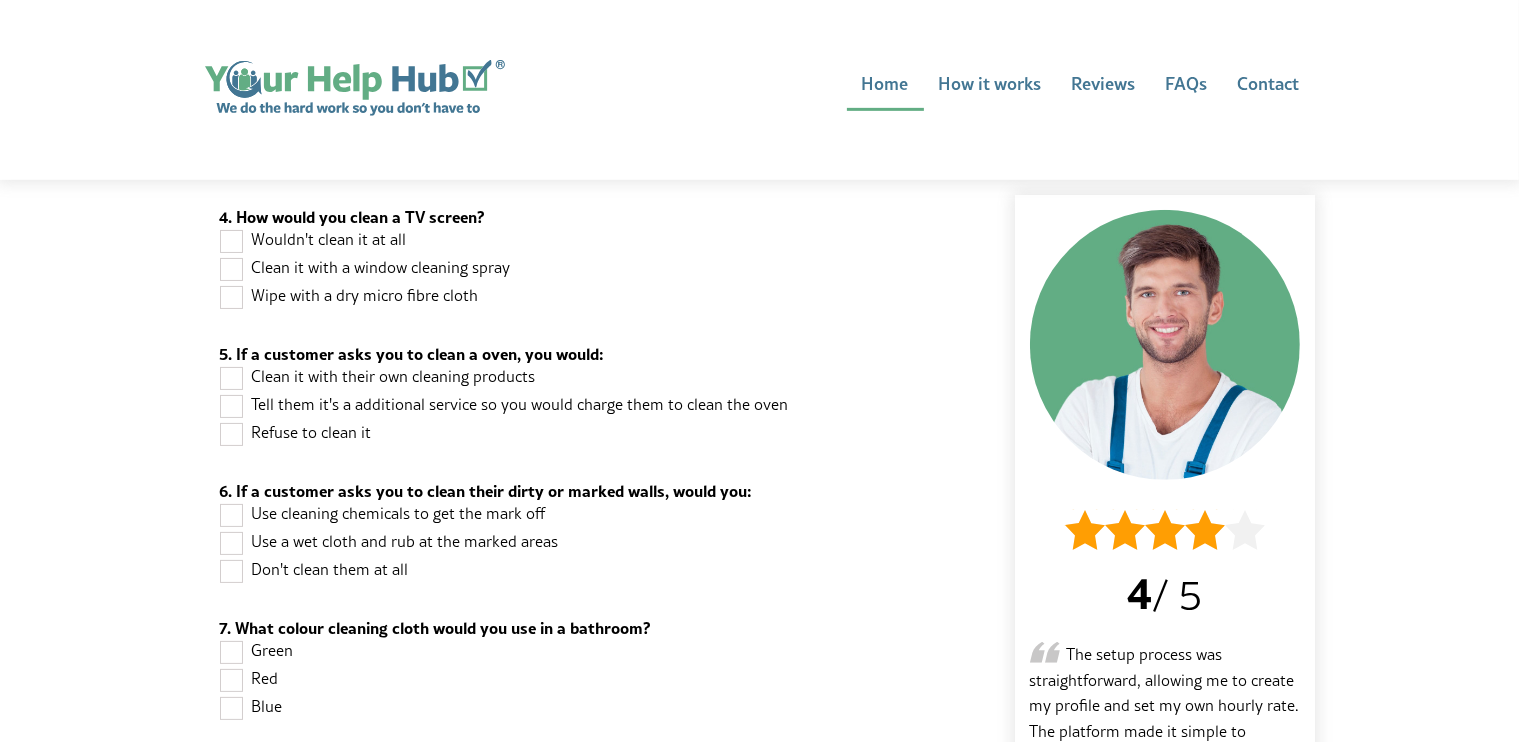 click at bounding box center [232, 296] 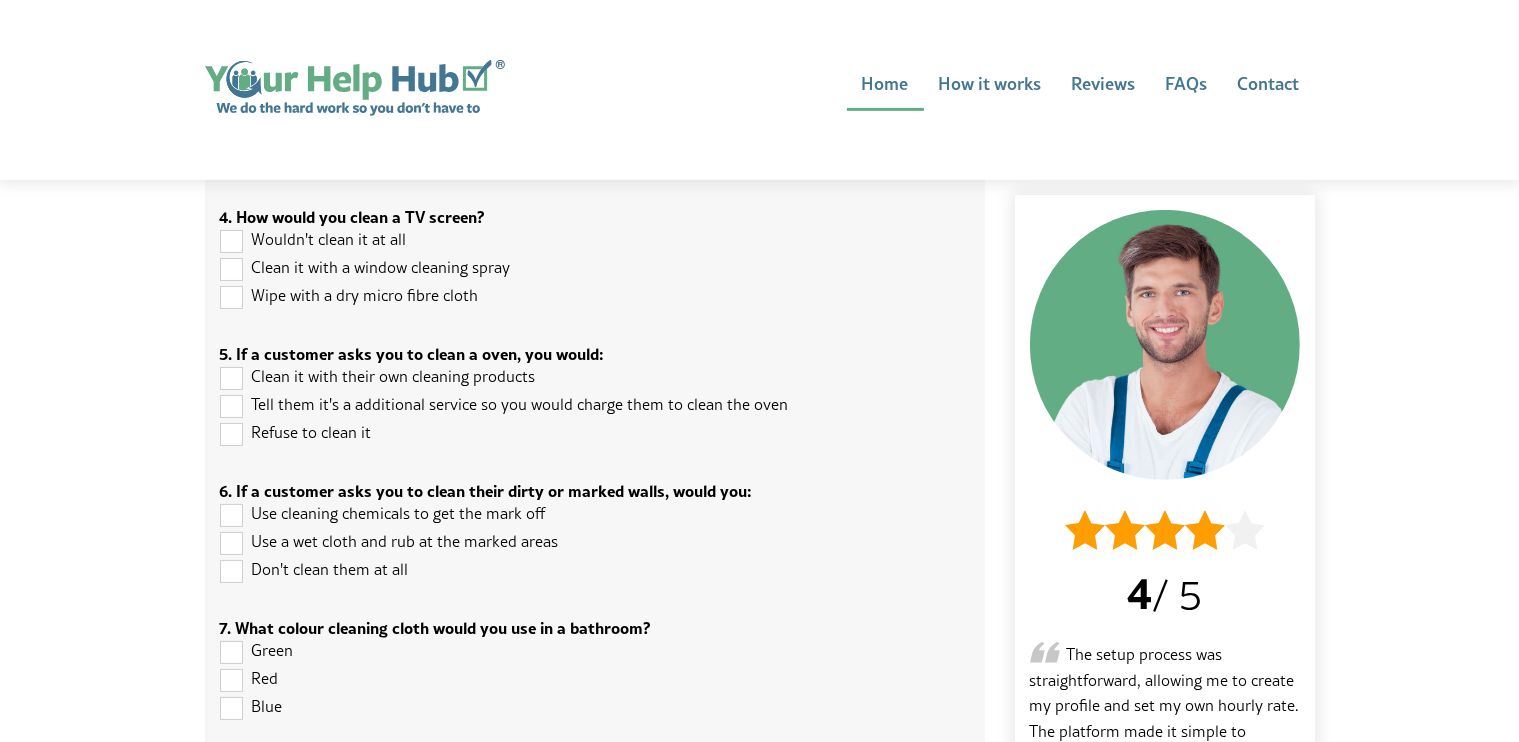 scroll, scrollTop: 1000, scrollLeft: 0, axis: vertical 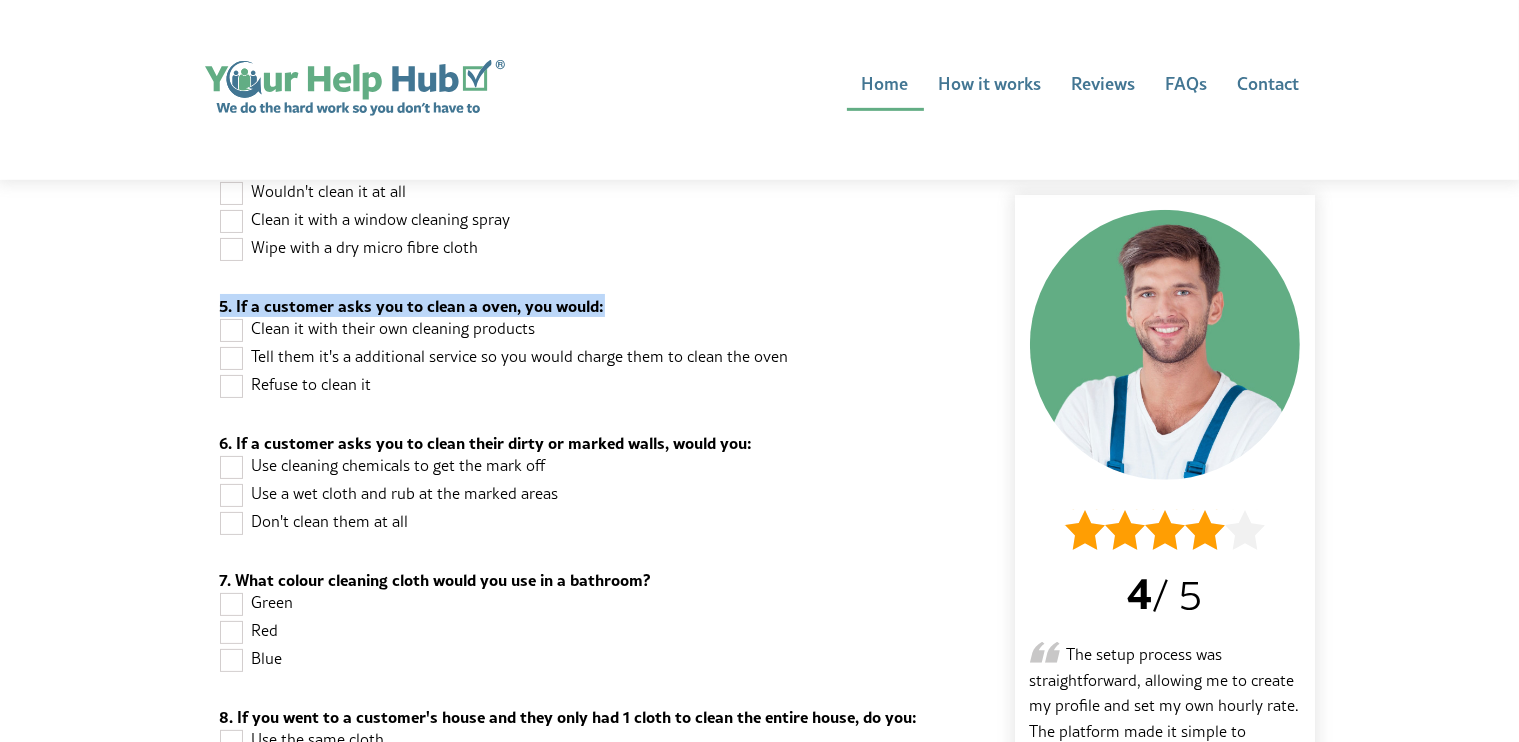 drag, startPoint x: 216, startPoint y: 290, endPoint x: 608, endPoint y: 263, distance: 392.92874 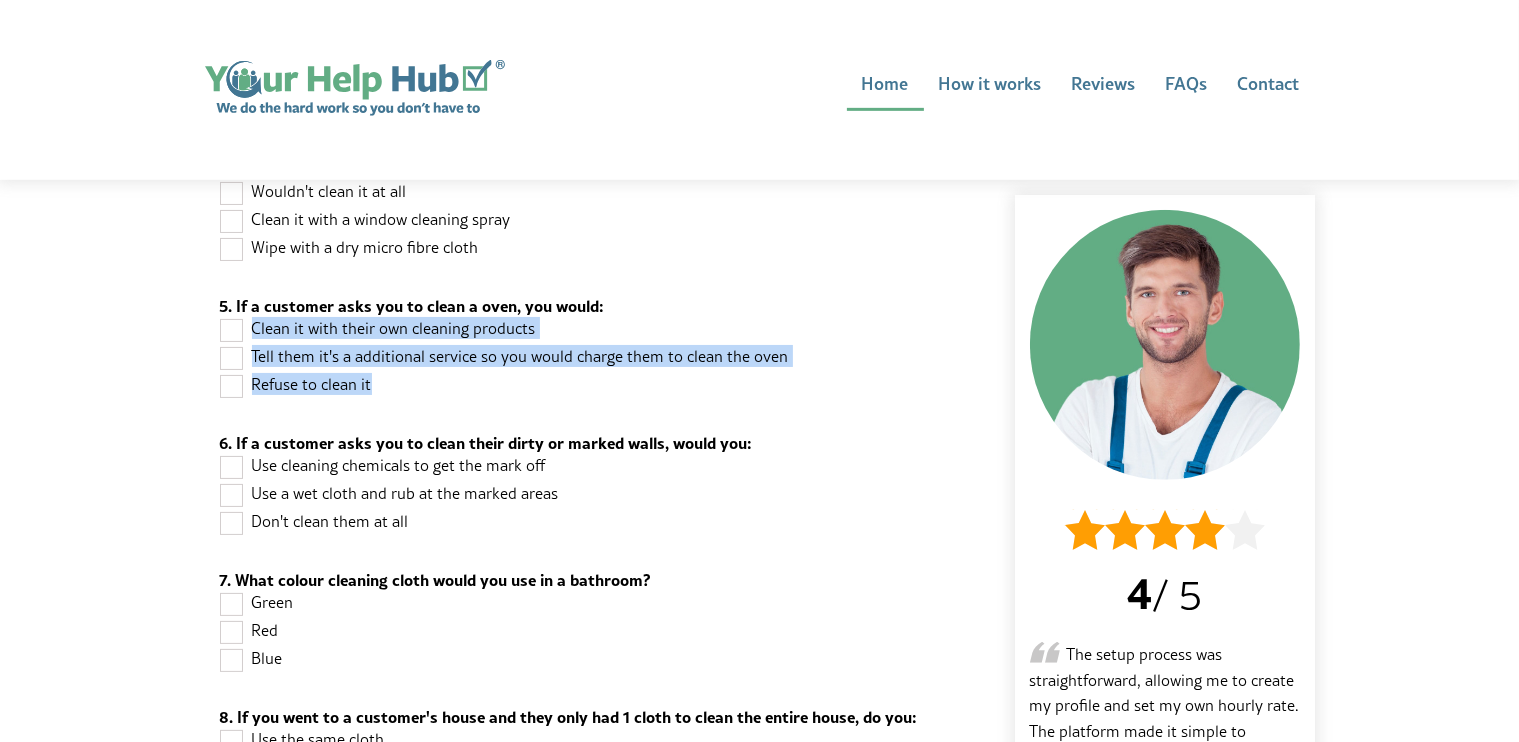 drag, startPoint x: 412, startPoint y: 375, endPoint x: 252, endPoint y: 318, distance: 169.84993 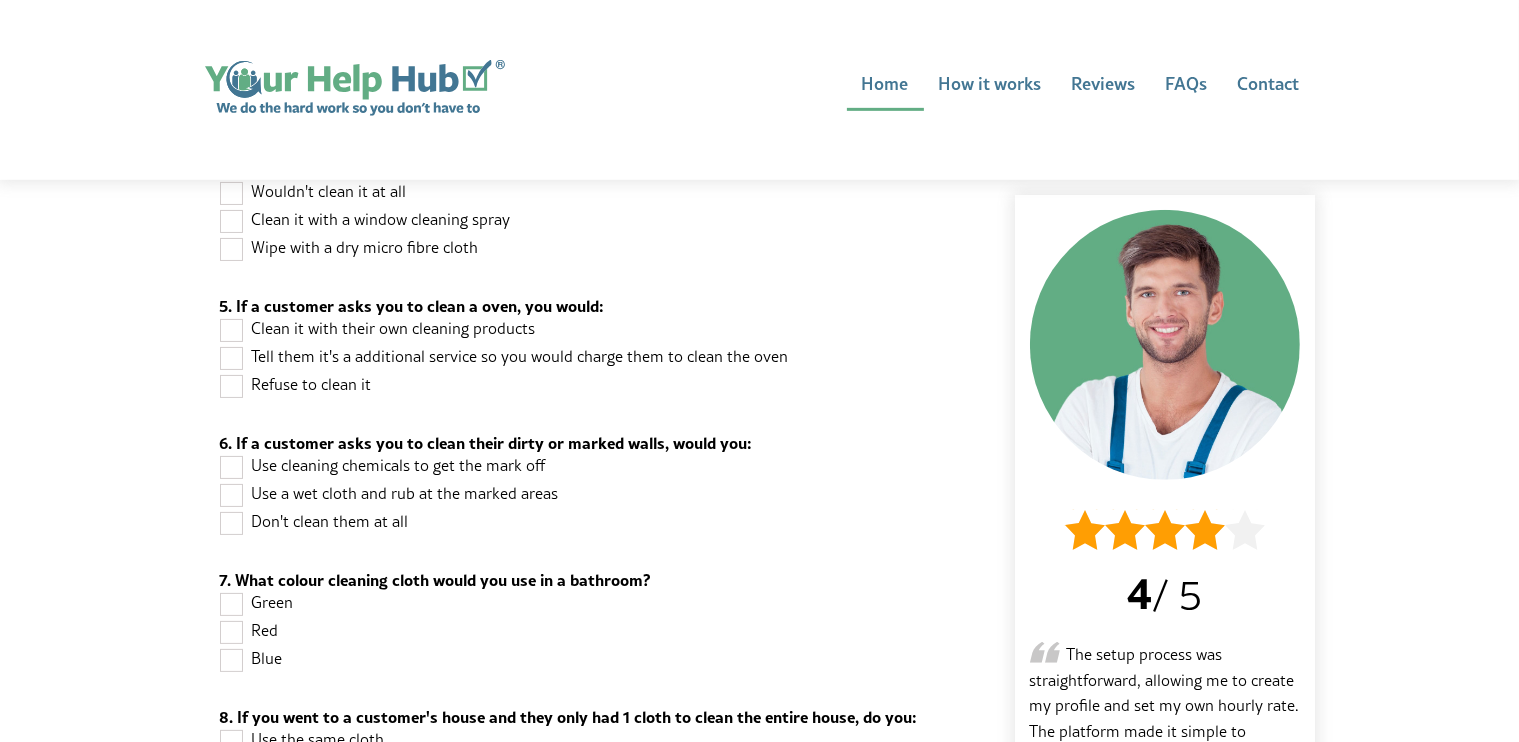 click at bounding box center [232, 494] 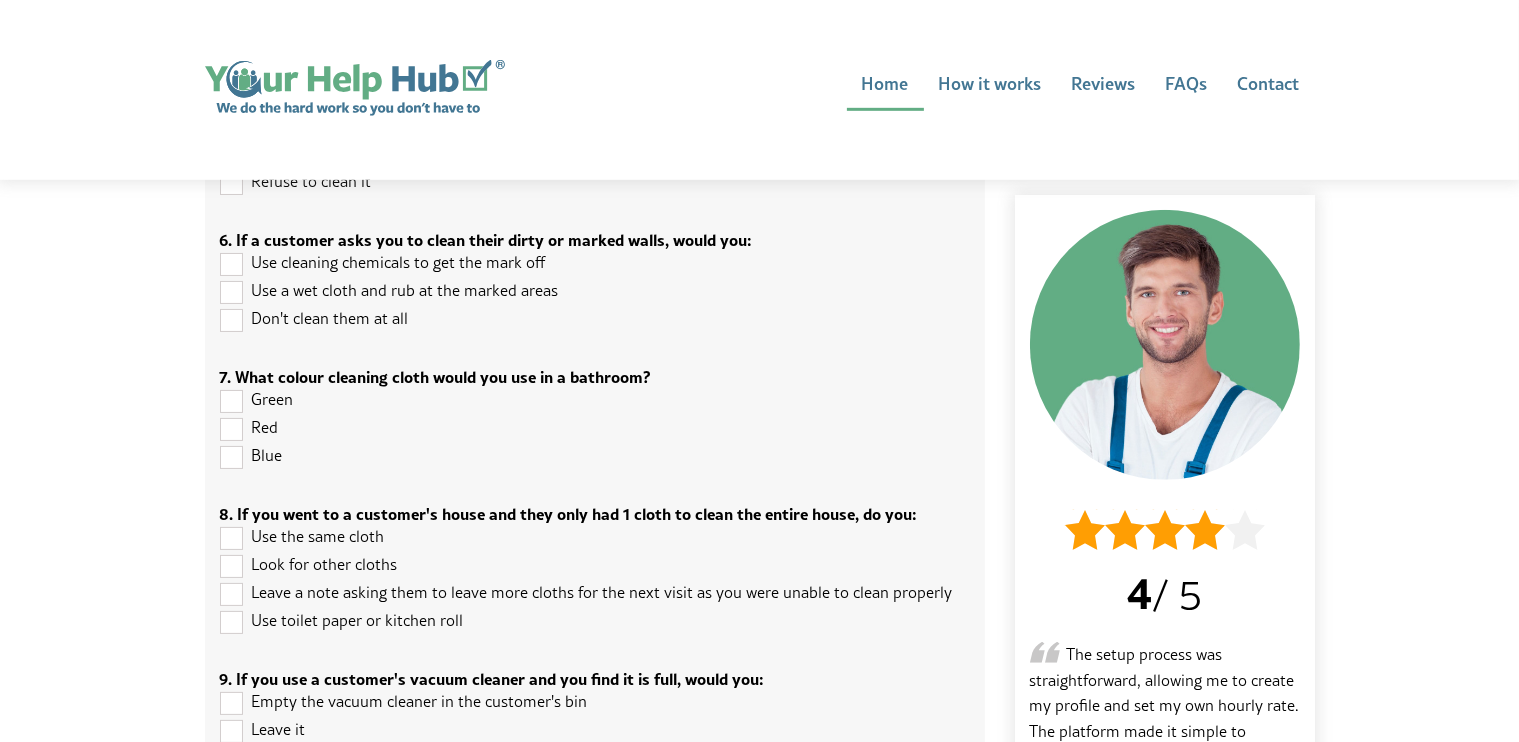 scroll, scrollTop: 1242, scrollLeft: 0, axis: vertical 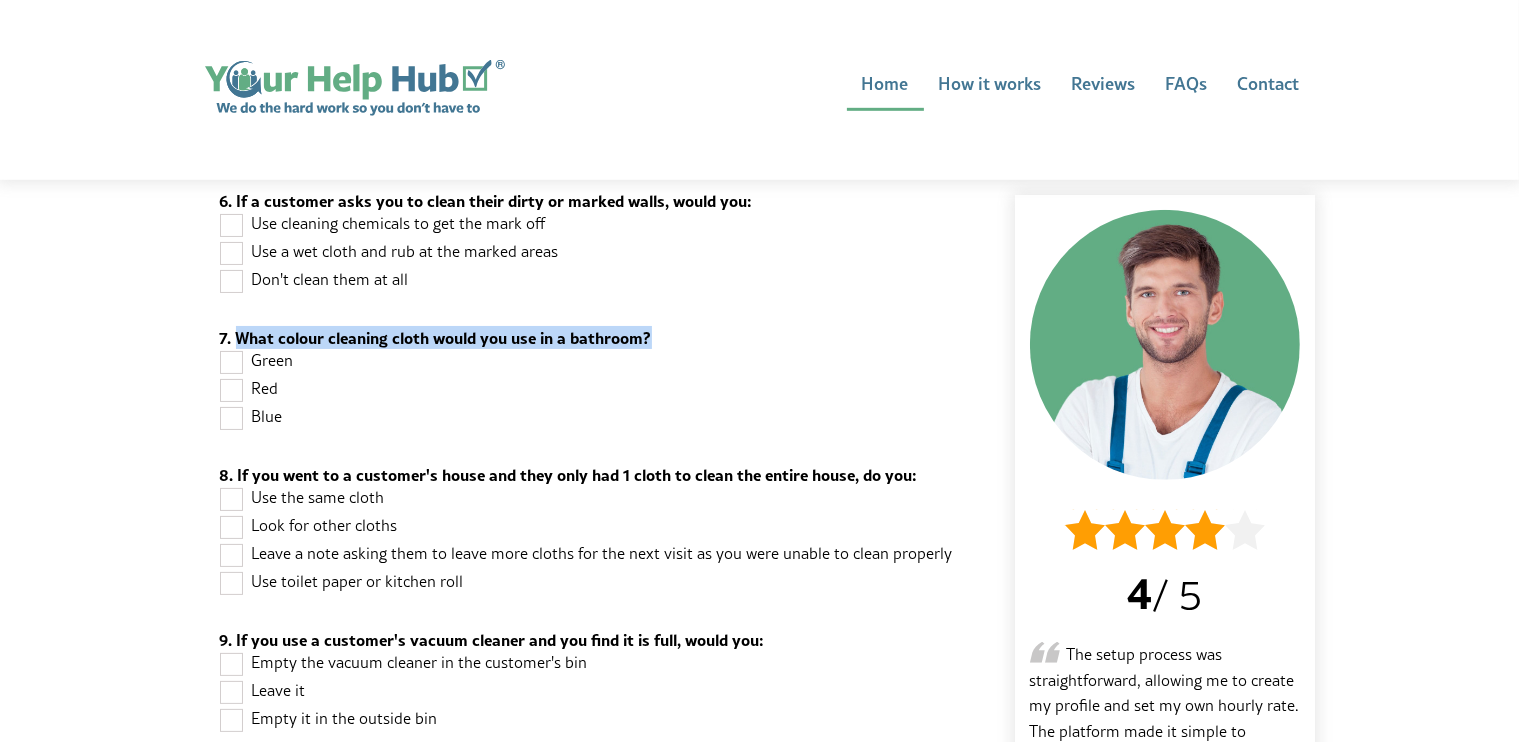 drag, startPoint x: 235, startPoint y: 319, endPoint x: 691, endPoint y: 292, distance: 456.79865 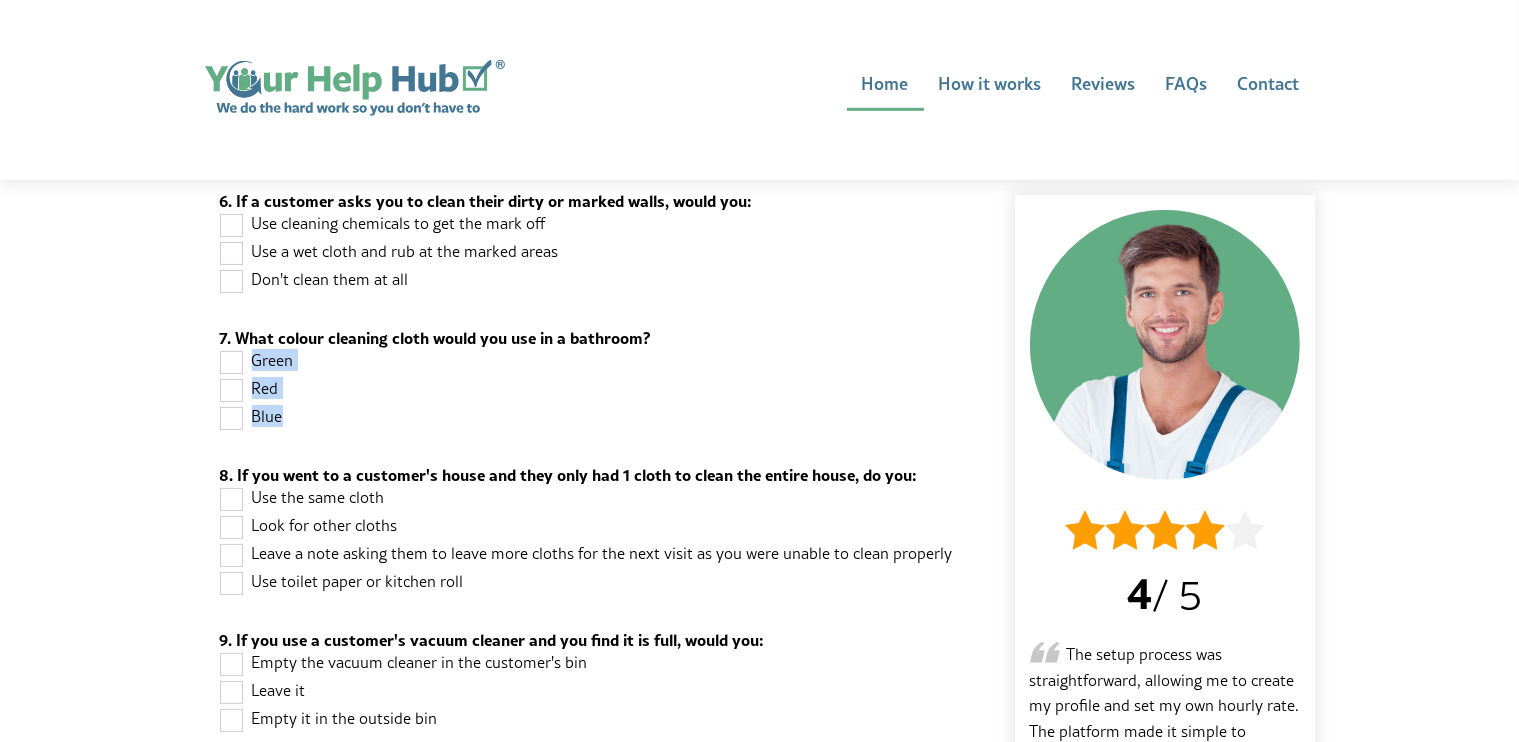 drag, startPoint x: 287, startPoint y: 406, endPoint x: 252, endPoint y: 343, distance: 72.06941 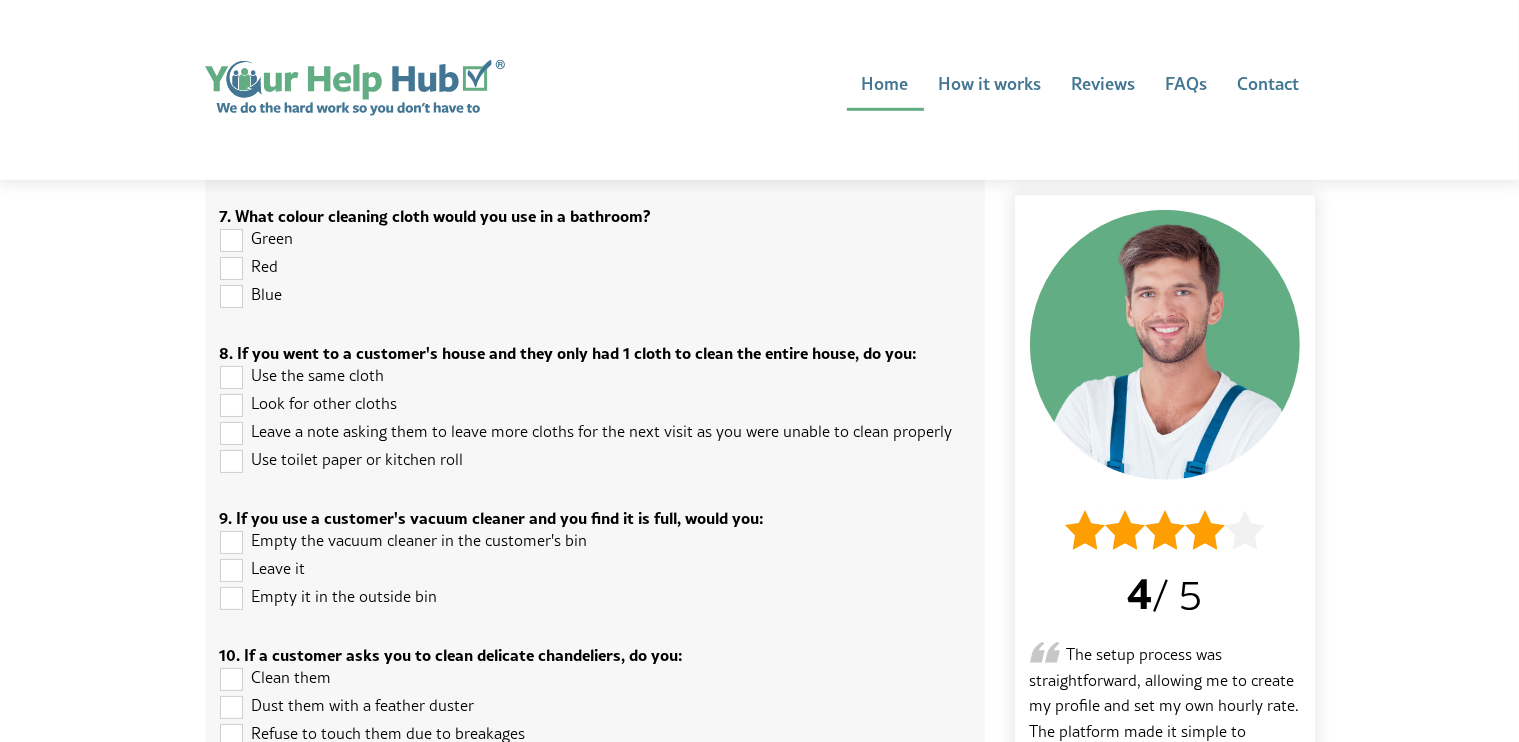 scroll, scrollTop: 1366, scrollLeft: 0, axis: vertical 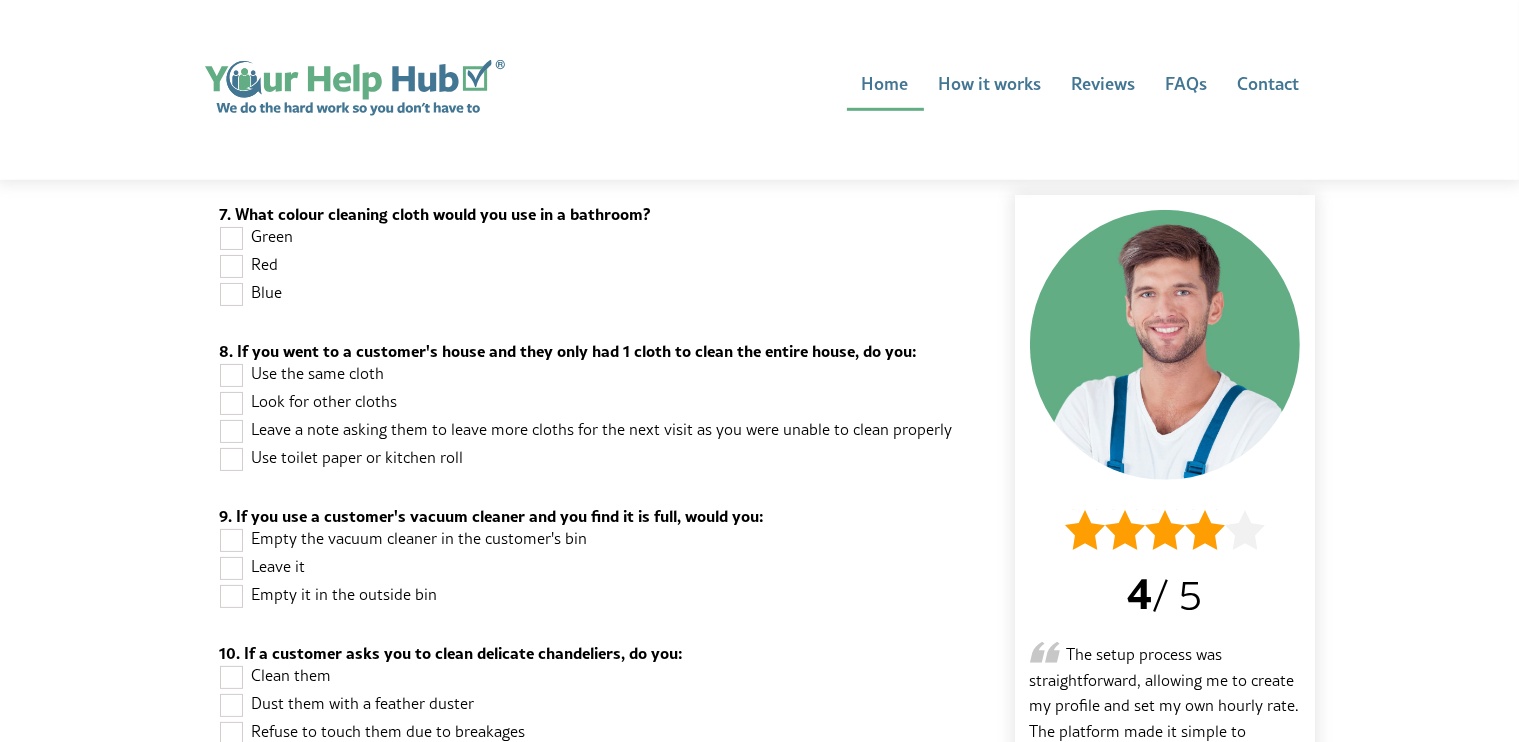 click at bounding box center [232, 374] 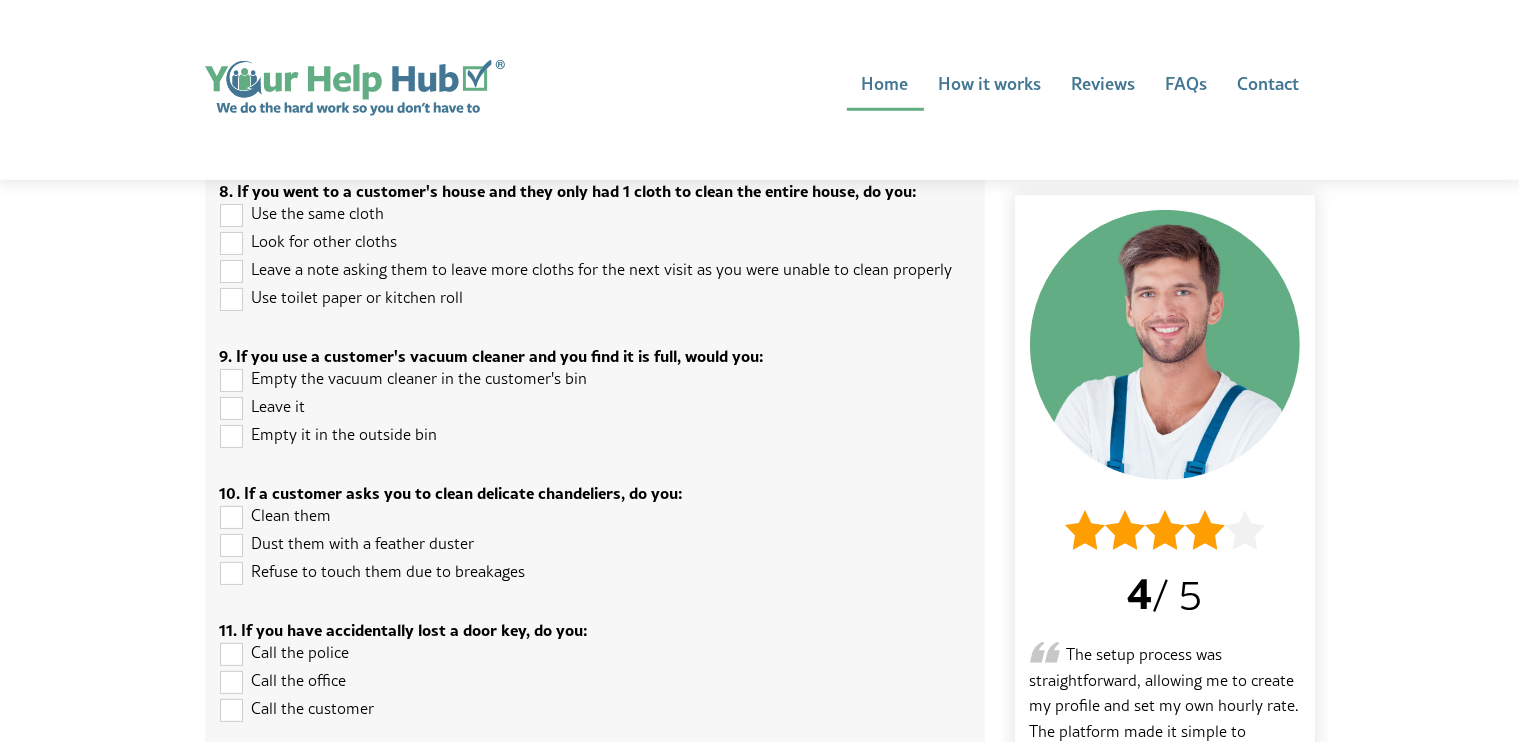 scroll, scrollTop: 1536, scrollLeft: 0, axis: vertical 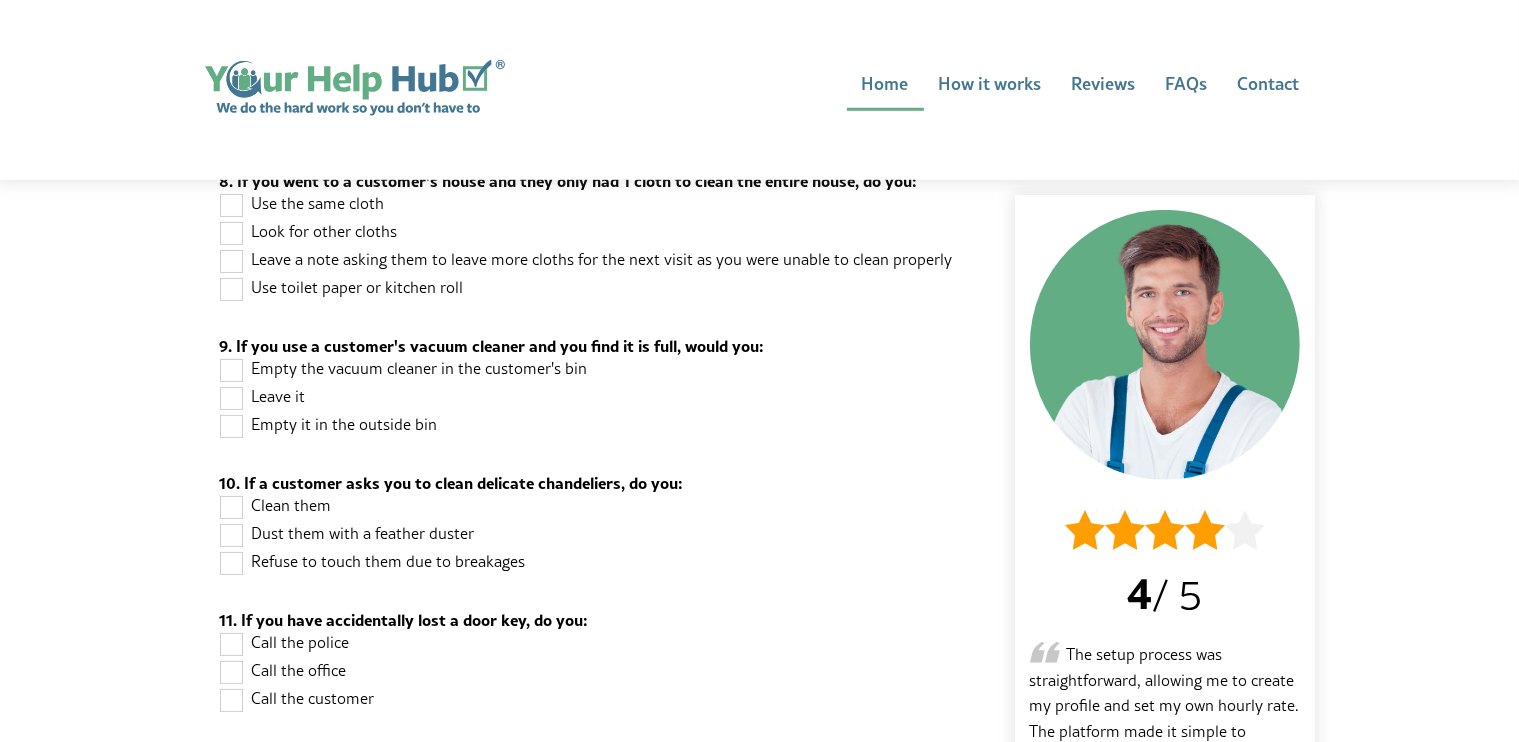 click at bounding box center (232, 425) 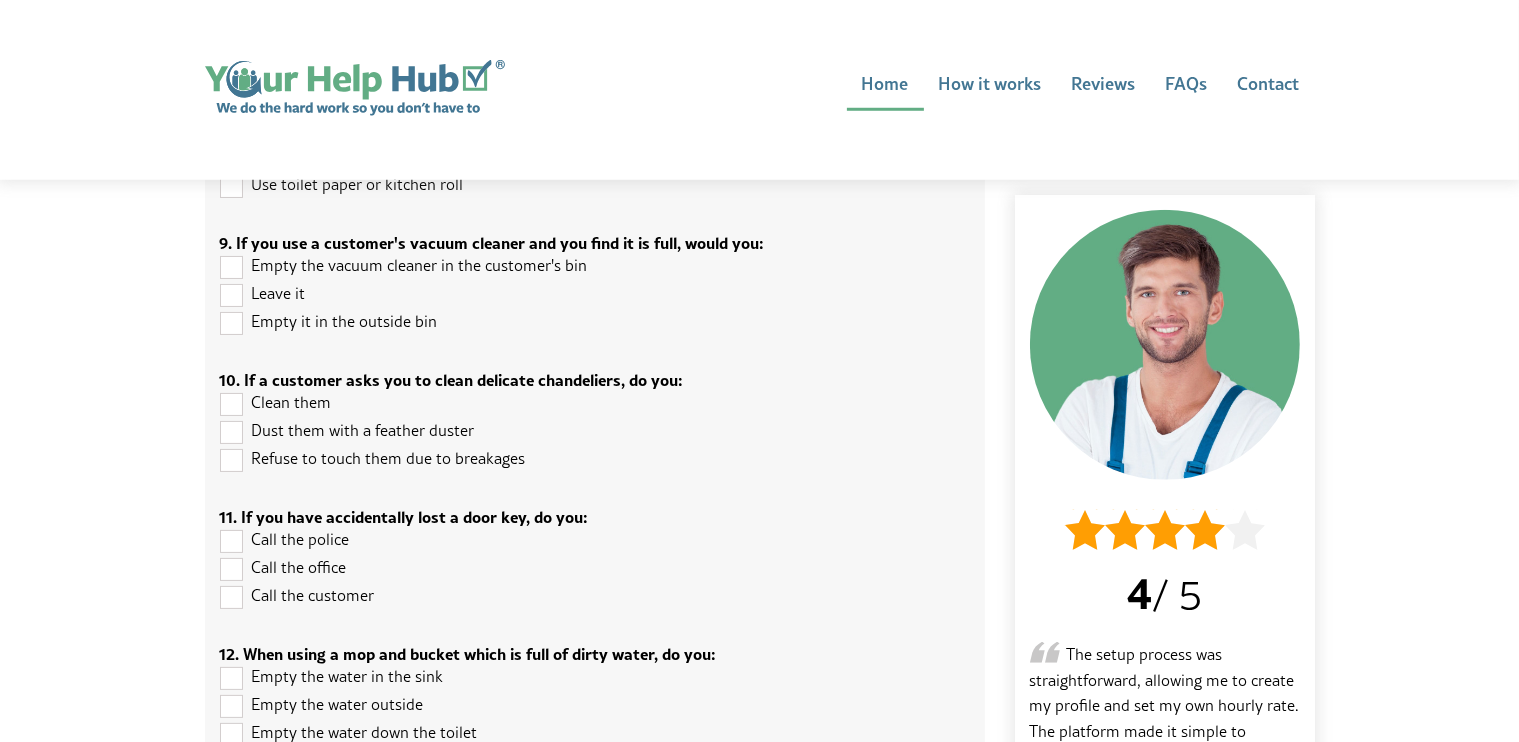 scroll, scrollTop: 1664, scrollLeft: 0, axis: vertical 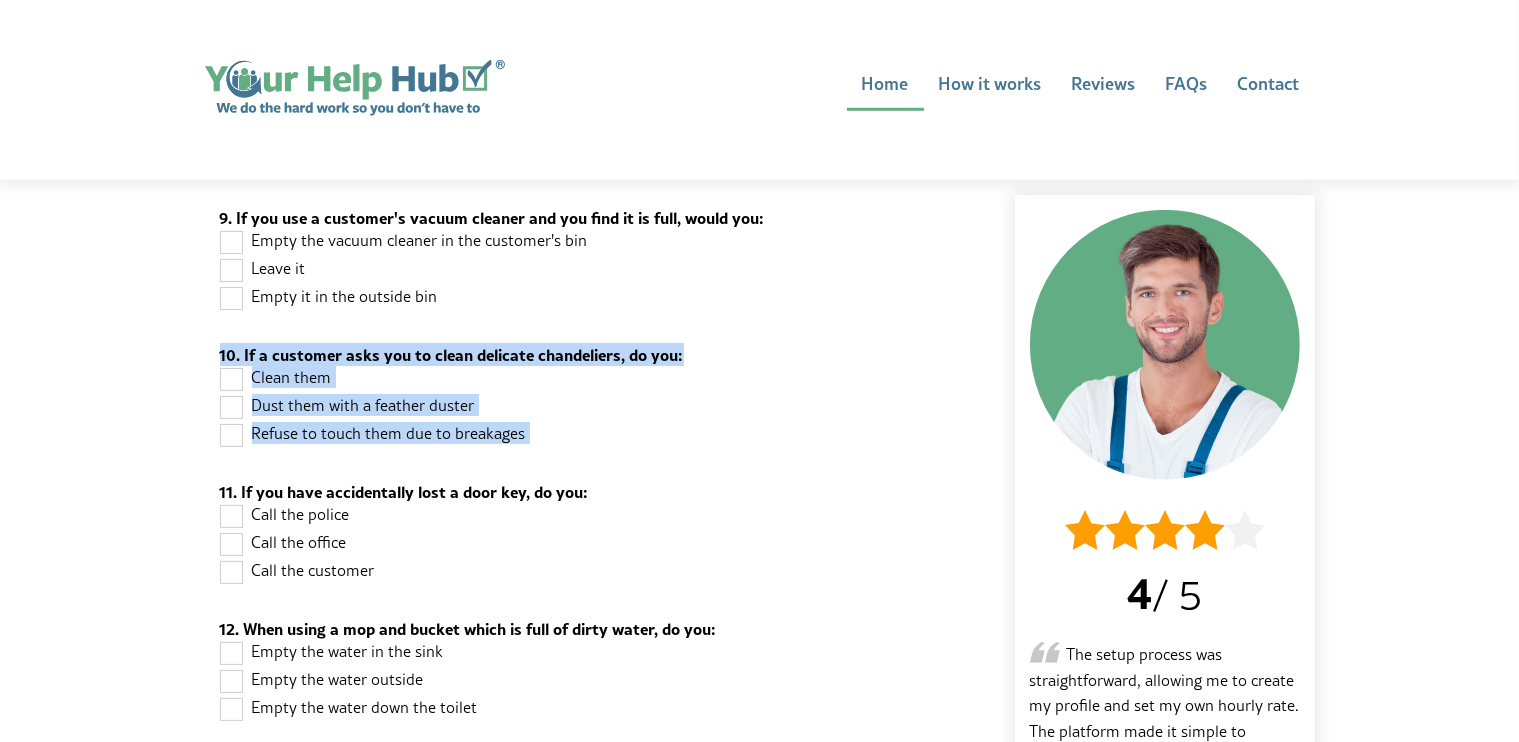 drag, startPoint x: 690, startPoint y: 336, endPoint x: 224, endPoint y: 358, distance: 466.519 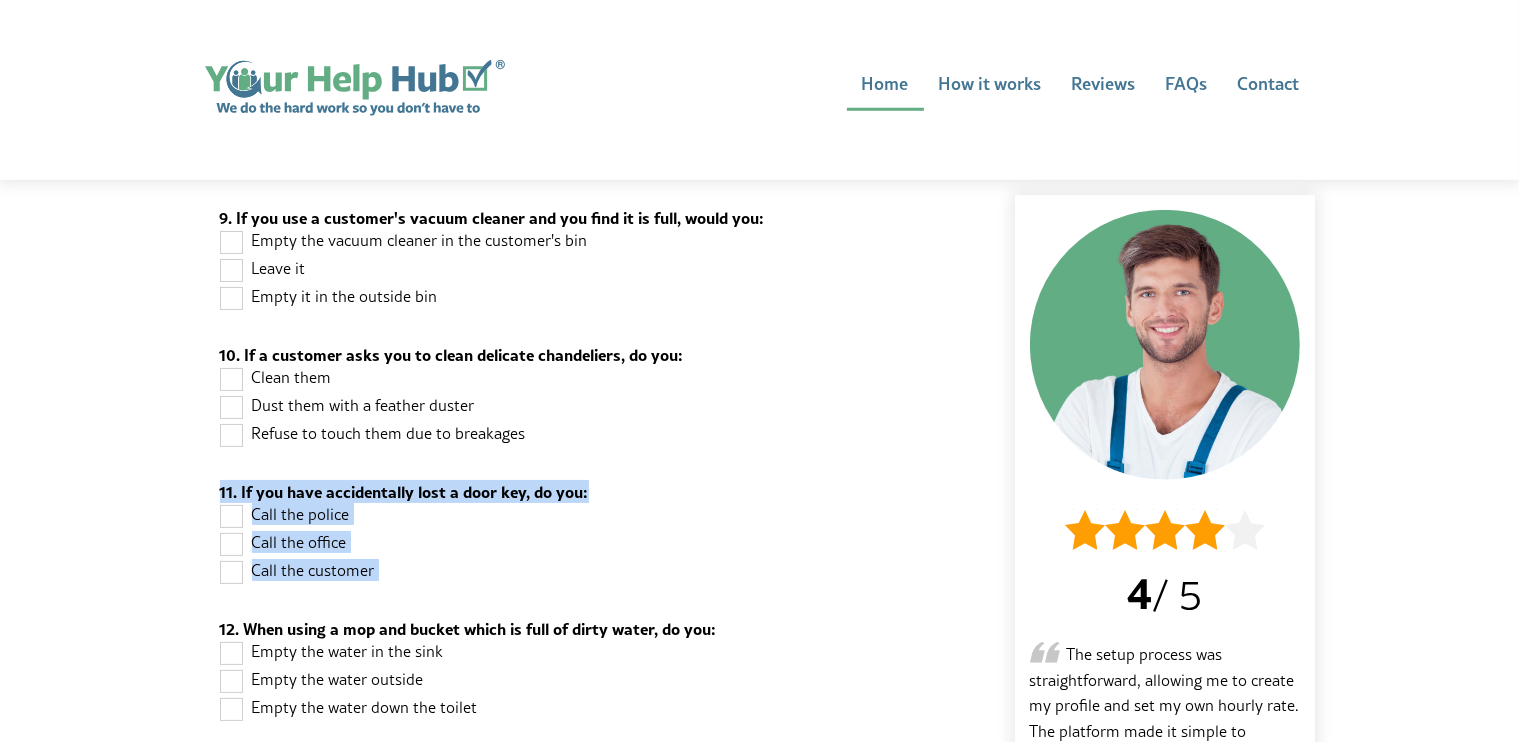 drag, startPoint x: 596, startPoint y: 471, endPoint x: 247, endPoint y: 496, distance: 349.89426 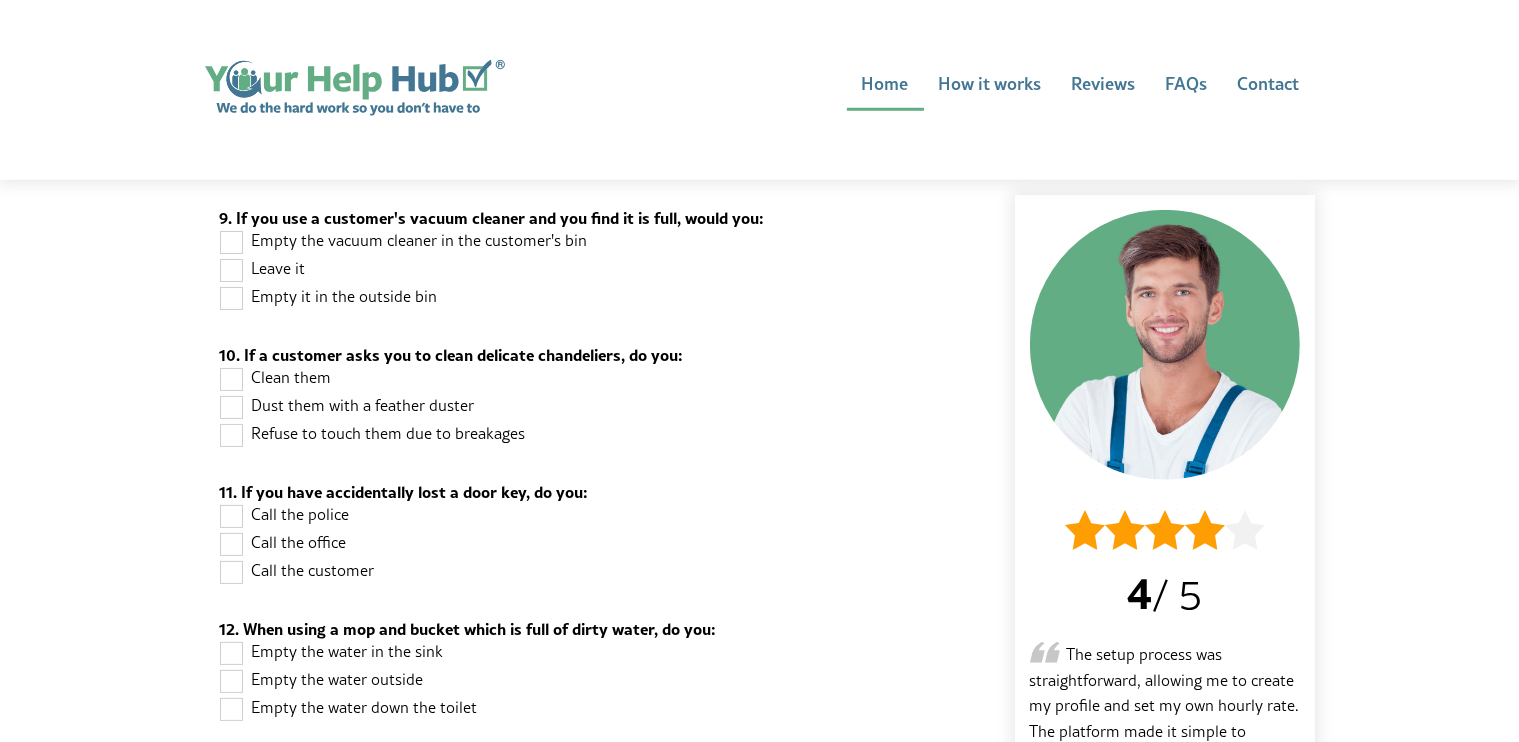 click at bounding box center (232, 378) 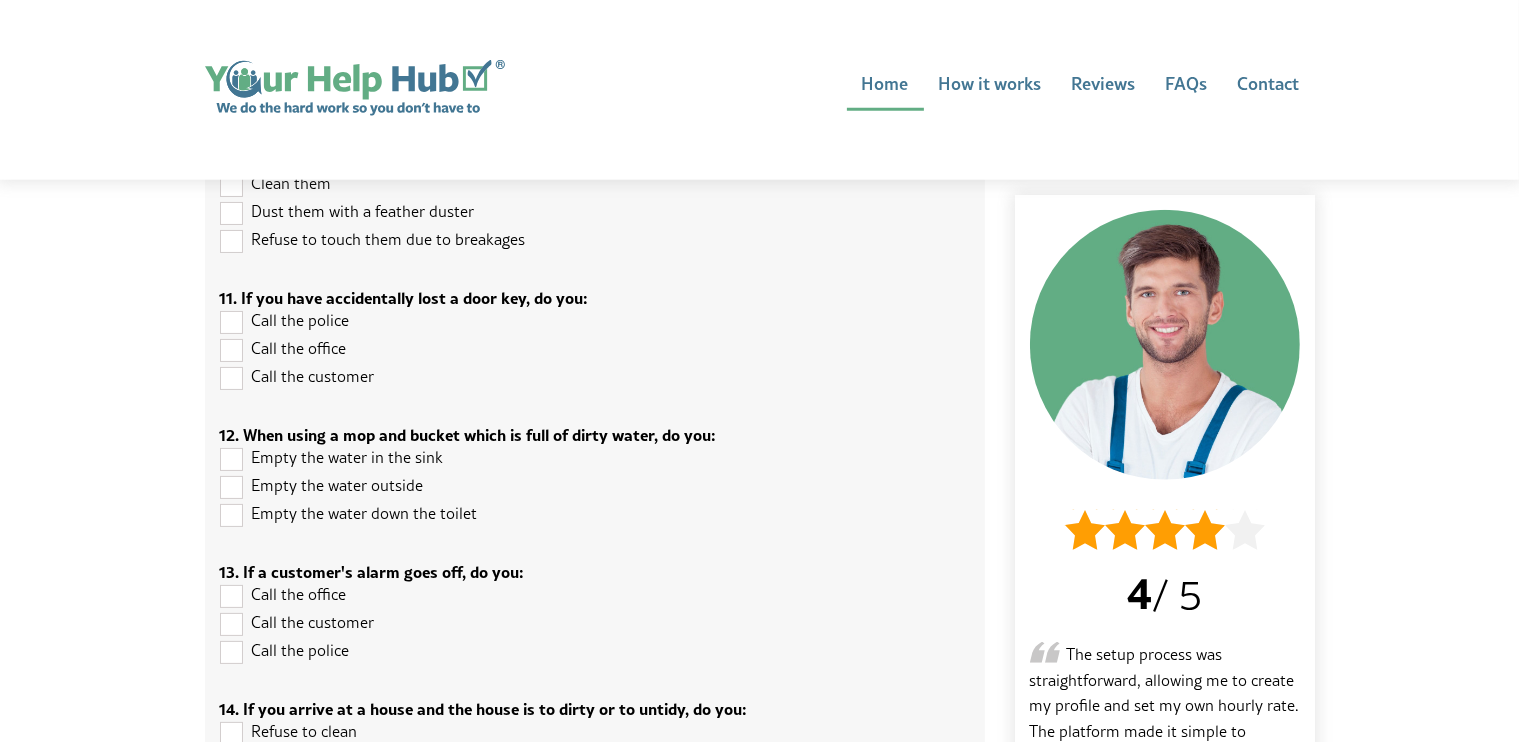 scroll, scrollTop: 1866, scrollLeft: 0, axis: vertical 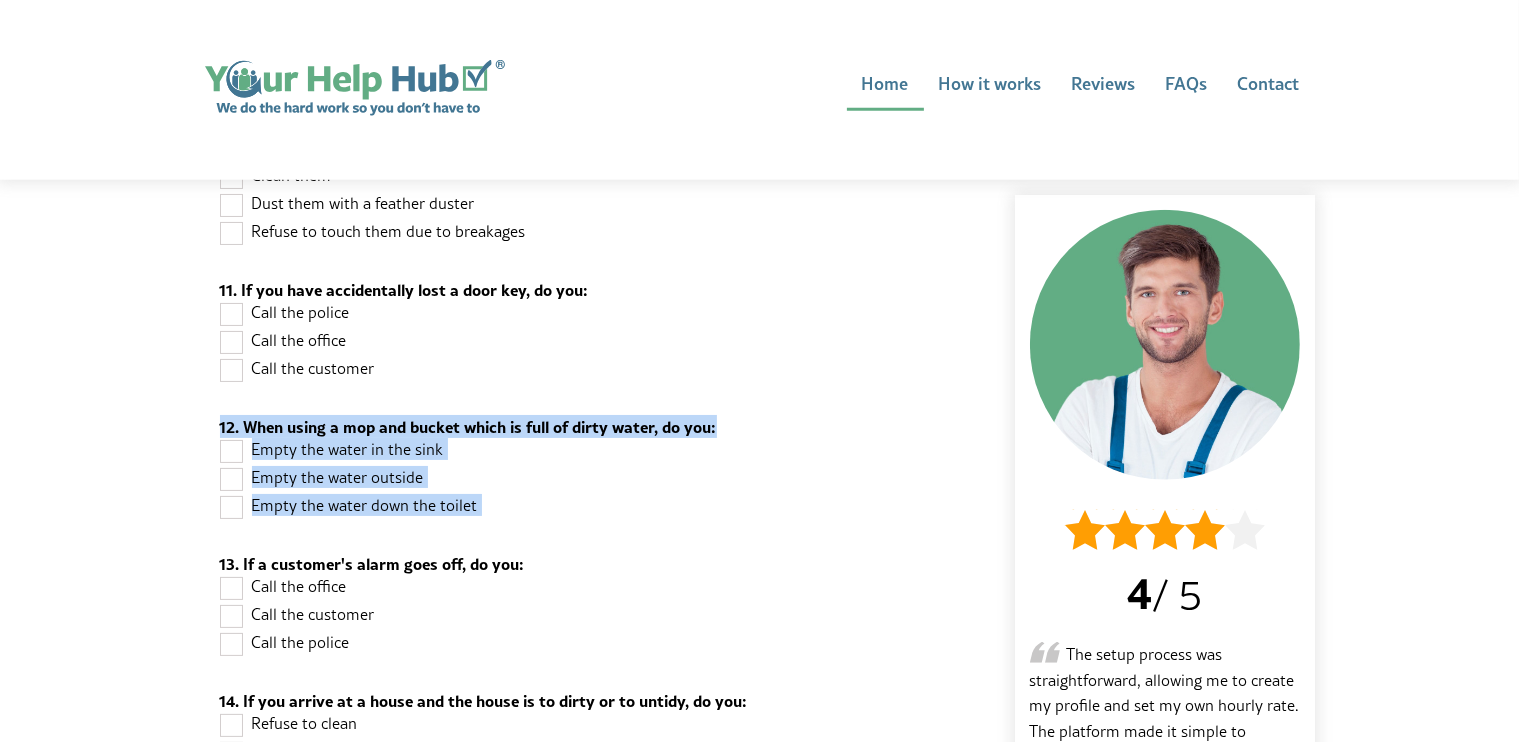 drag, startPoint x: 720, startPoint y: 413, endPoint x: 244, endPoint y: 435, distance: 476.50812 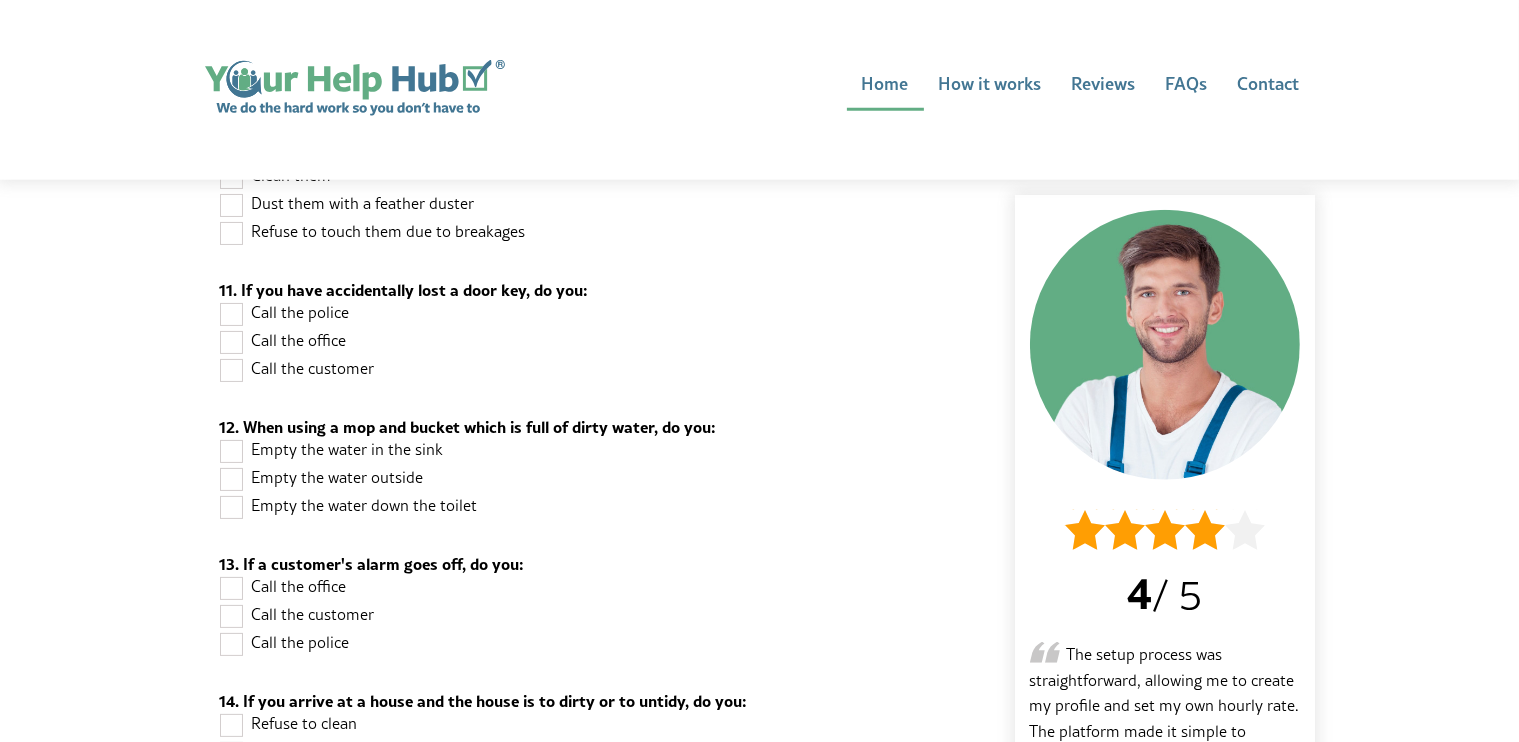 click at bounding box center (232, 587) 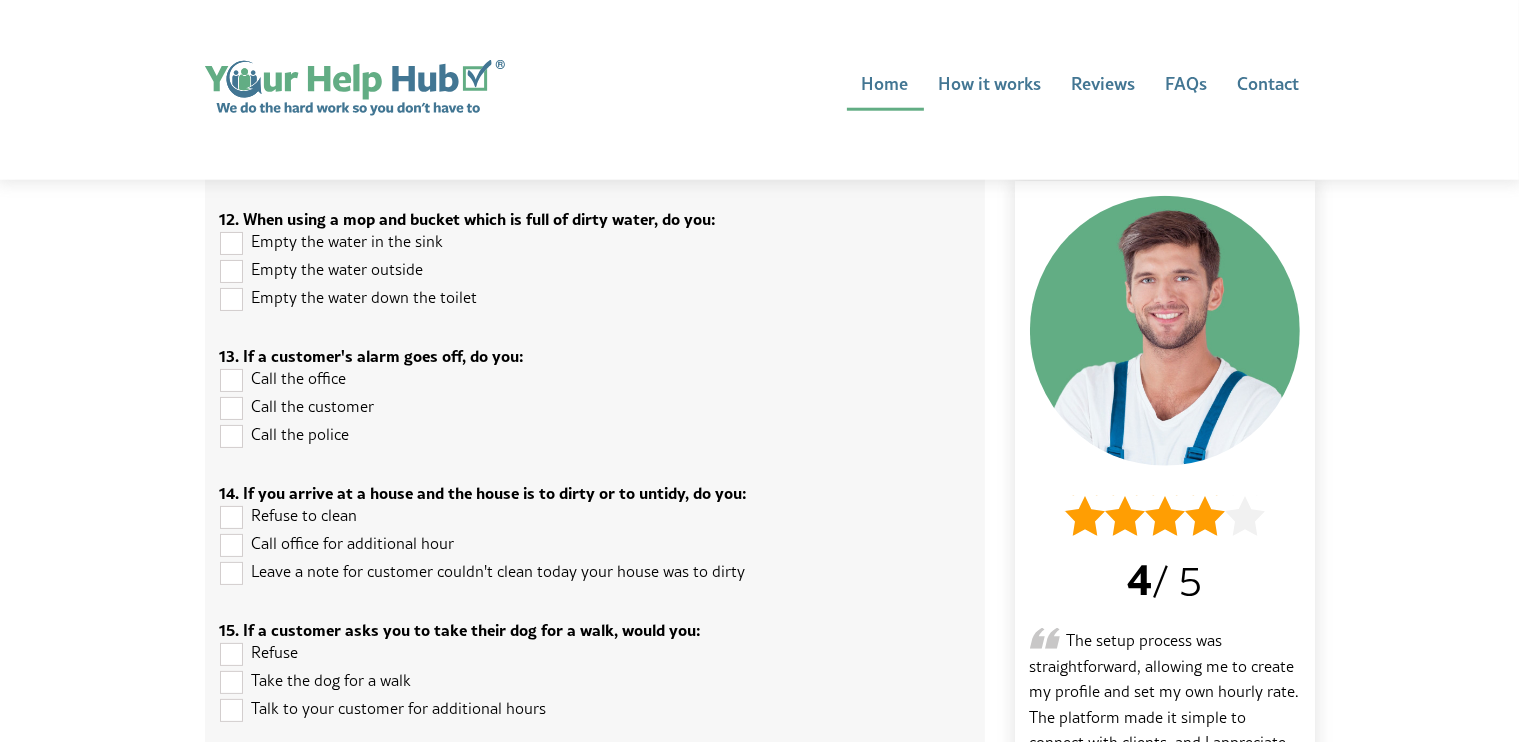 scroll, scrollTop: 2186, scrollLeft: 0, axis: vertical 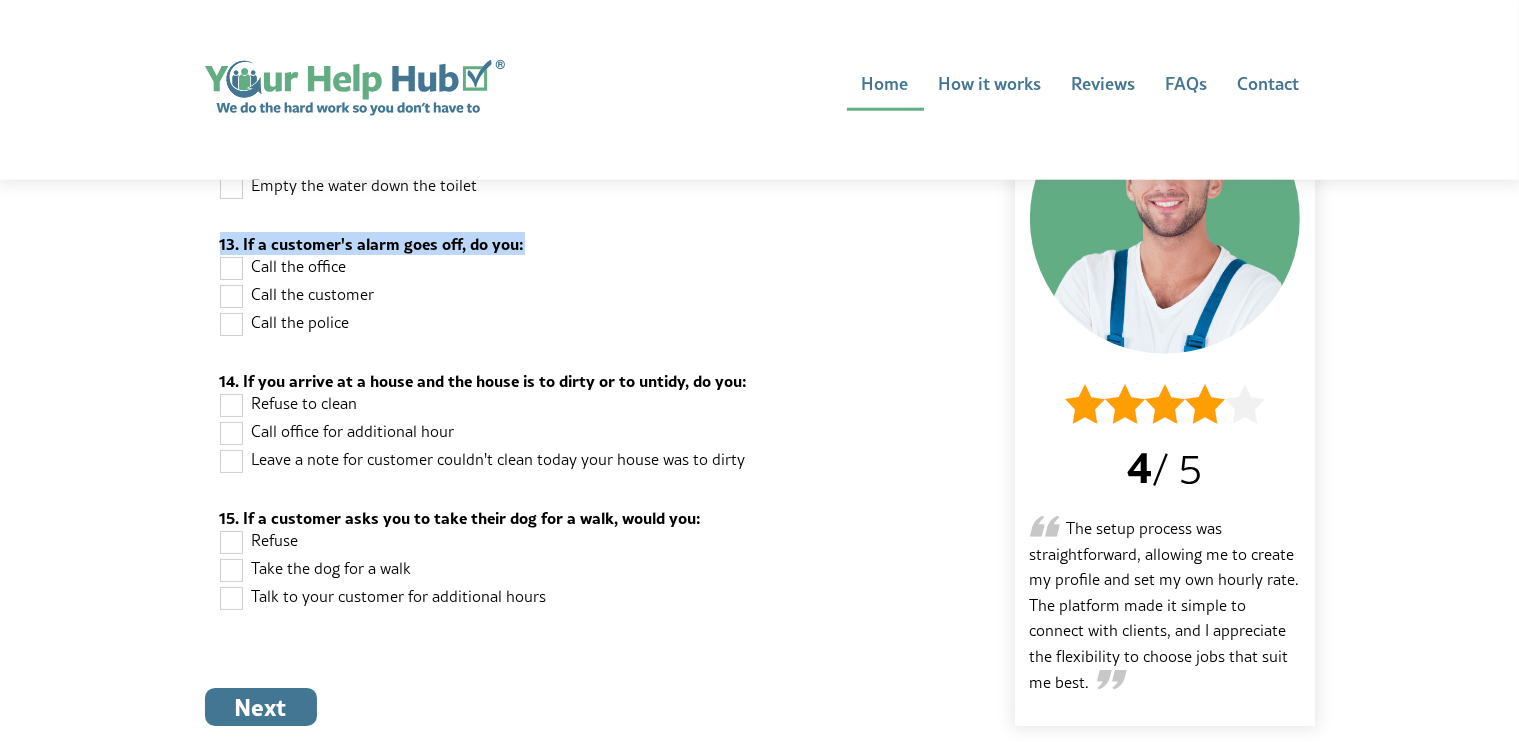 drag, startPoint x: 518, startPoint y: 227, endPoint x: 212, endPoint y: 227, distance: 306 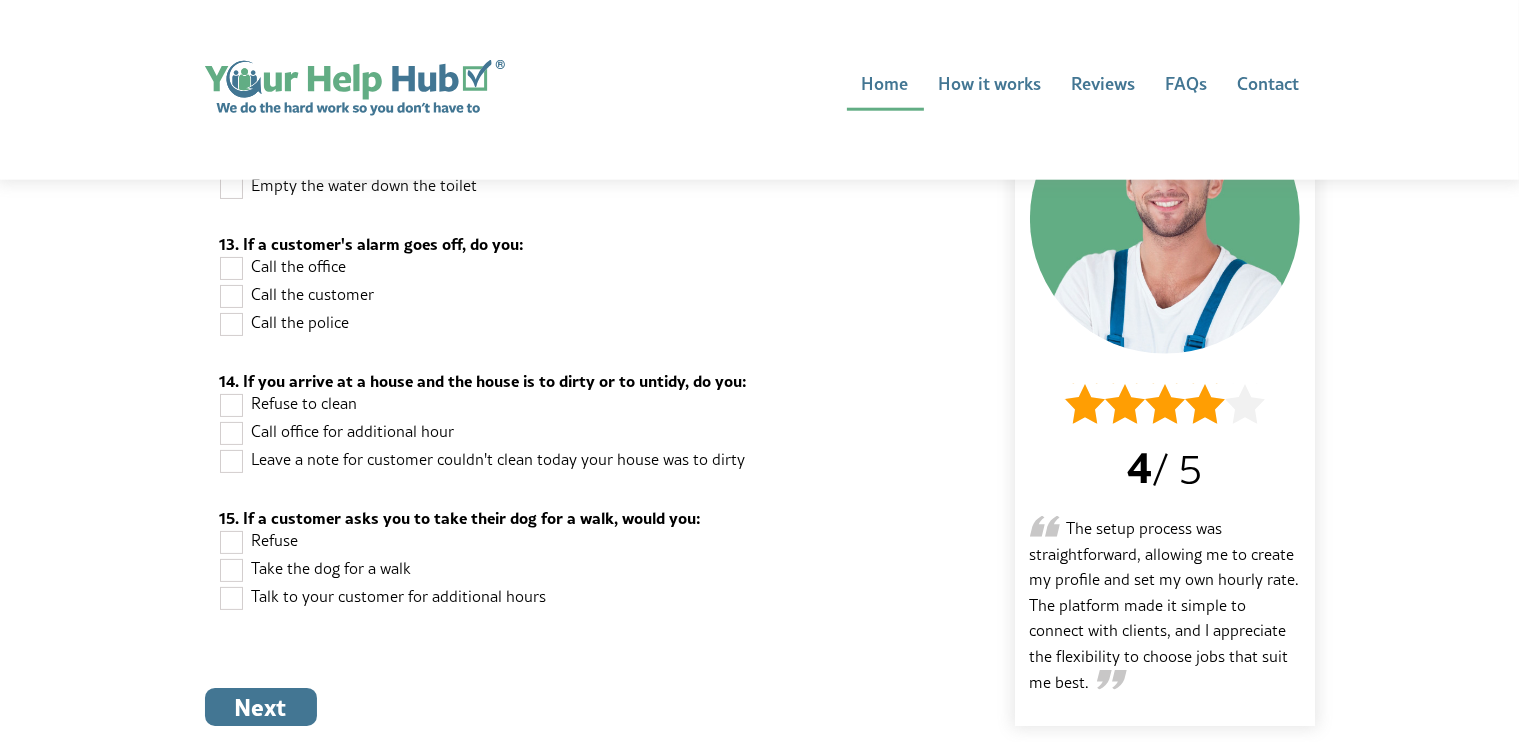 click at bounding box center [232, 432] 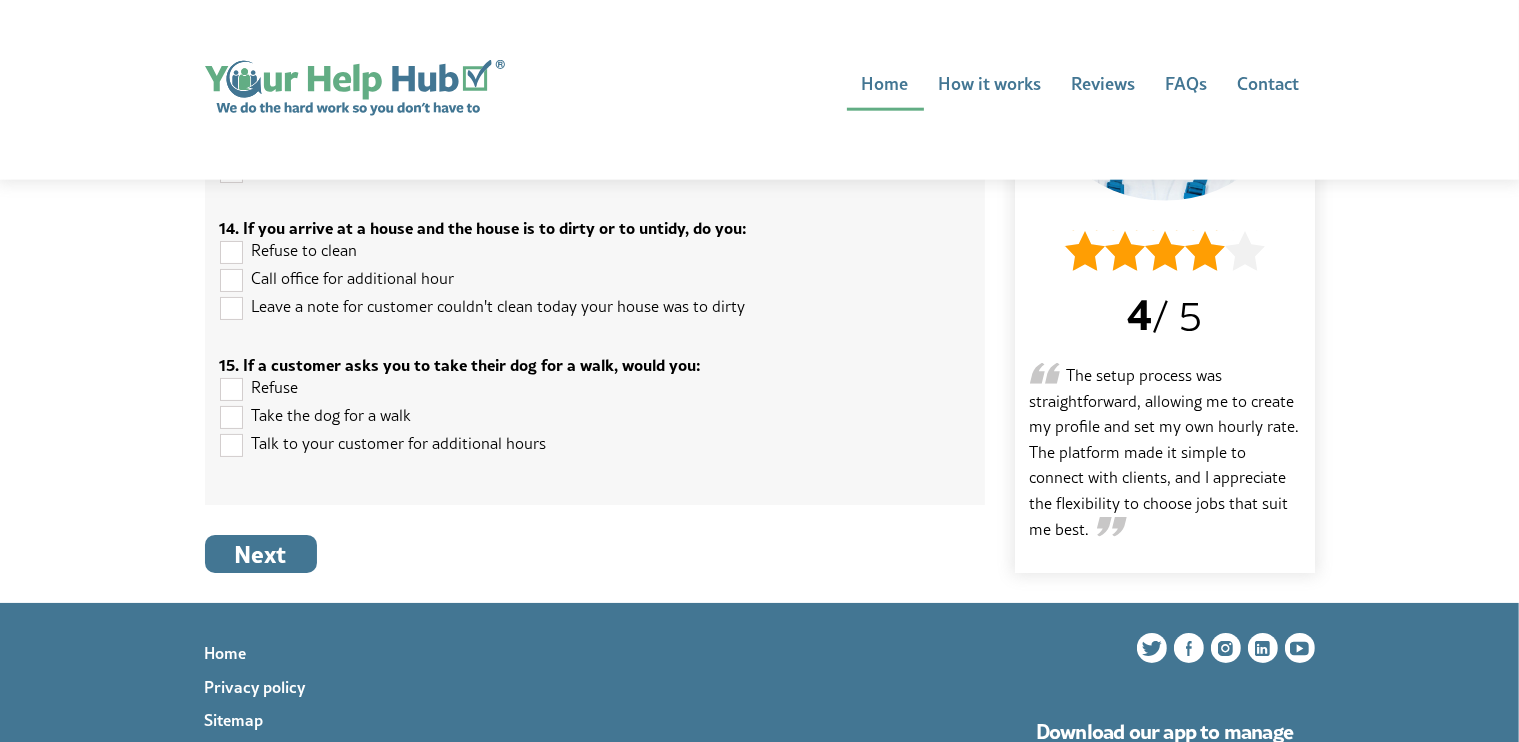 scroll, scrollTop: 2340, scrollLeft: 0, axis: vertical 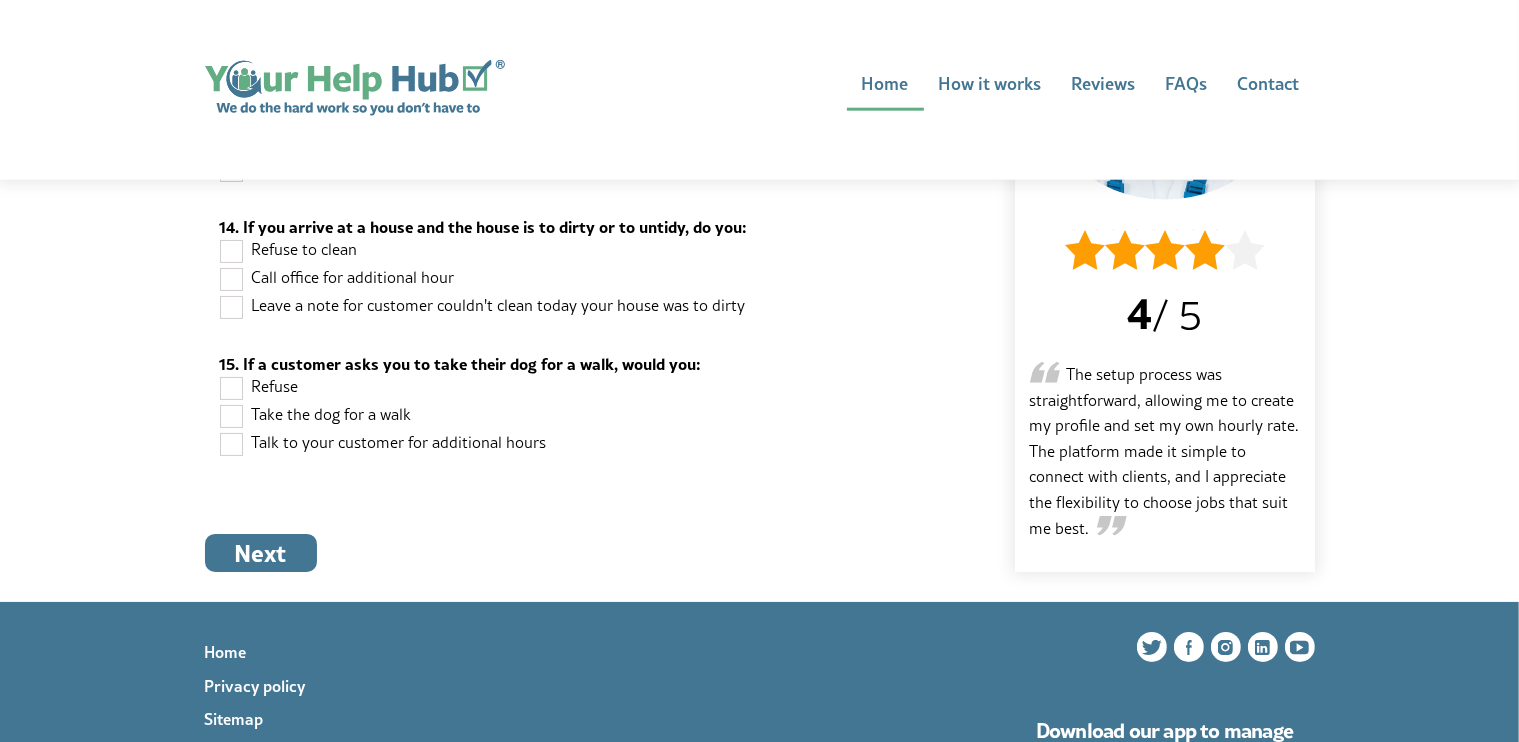 click at bounding box center (232, 443) 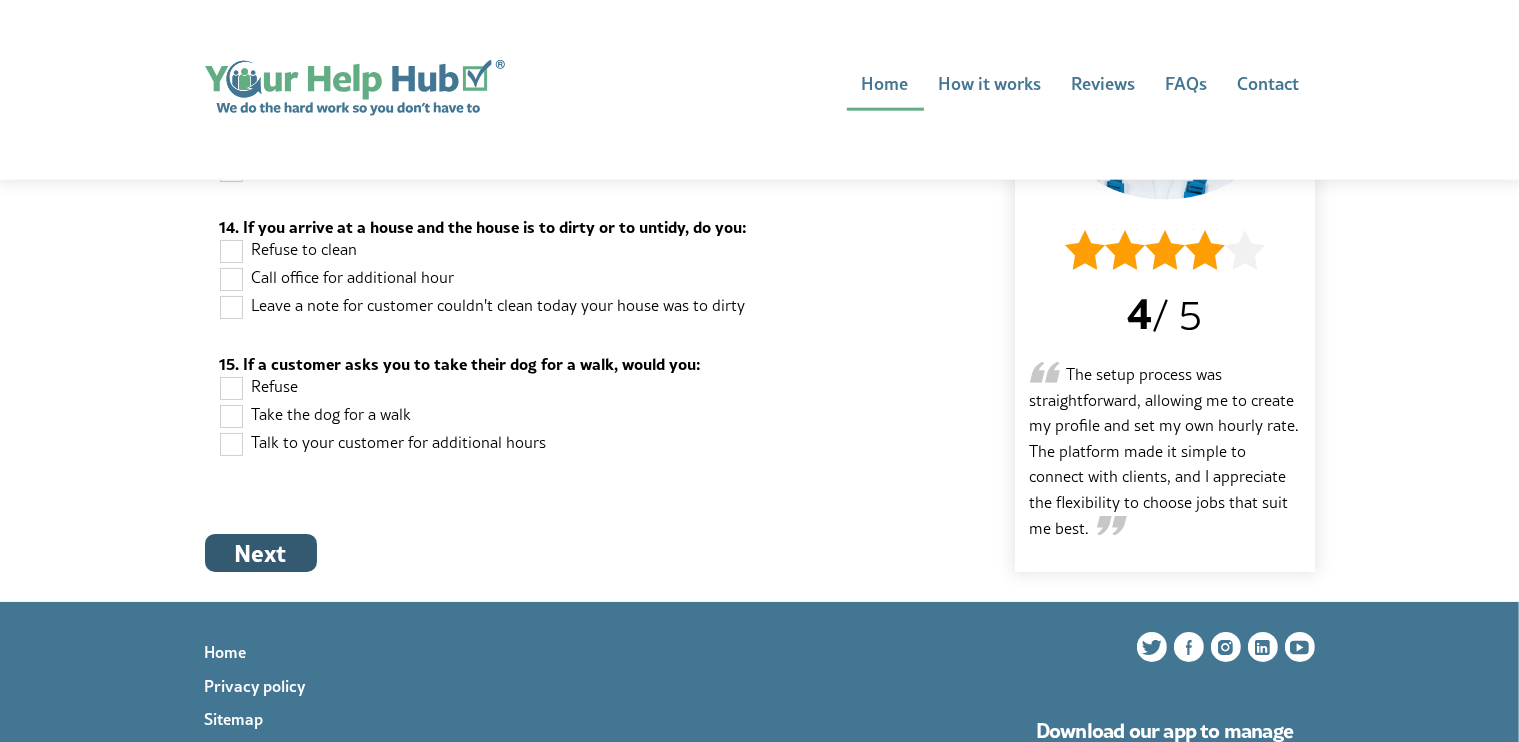 click on "Next" at bounding box center (261, 553) 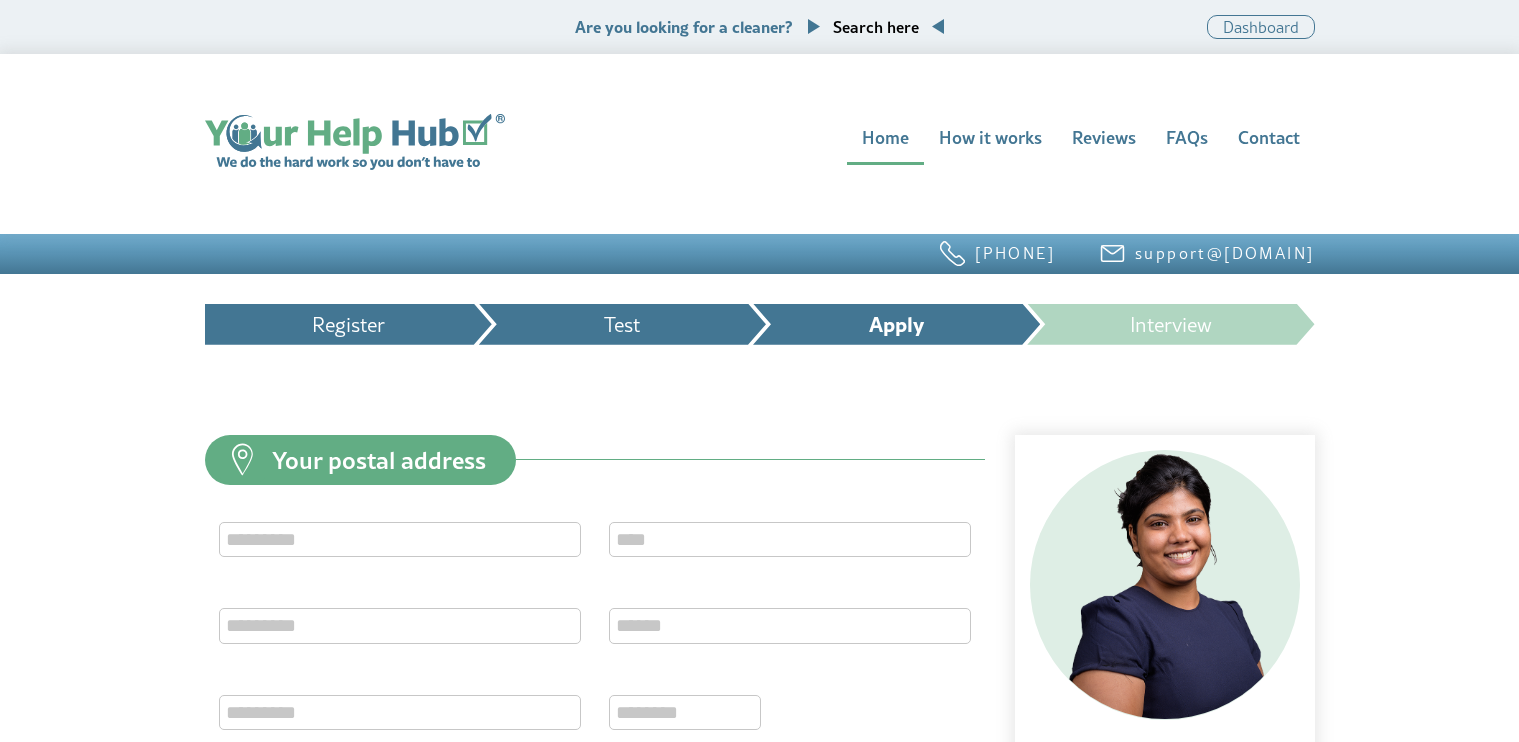 scroll, scrollTop: 244, scrollLeft: 0, axis: vertical 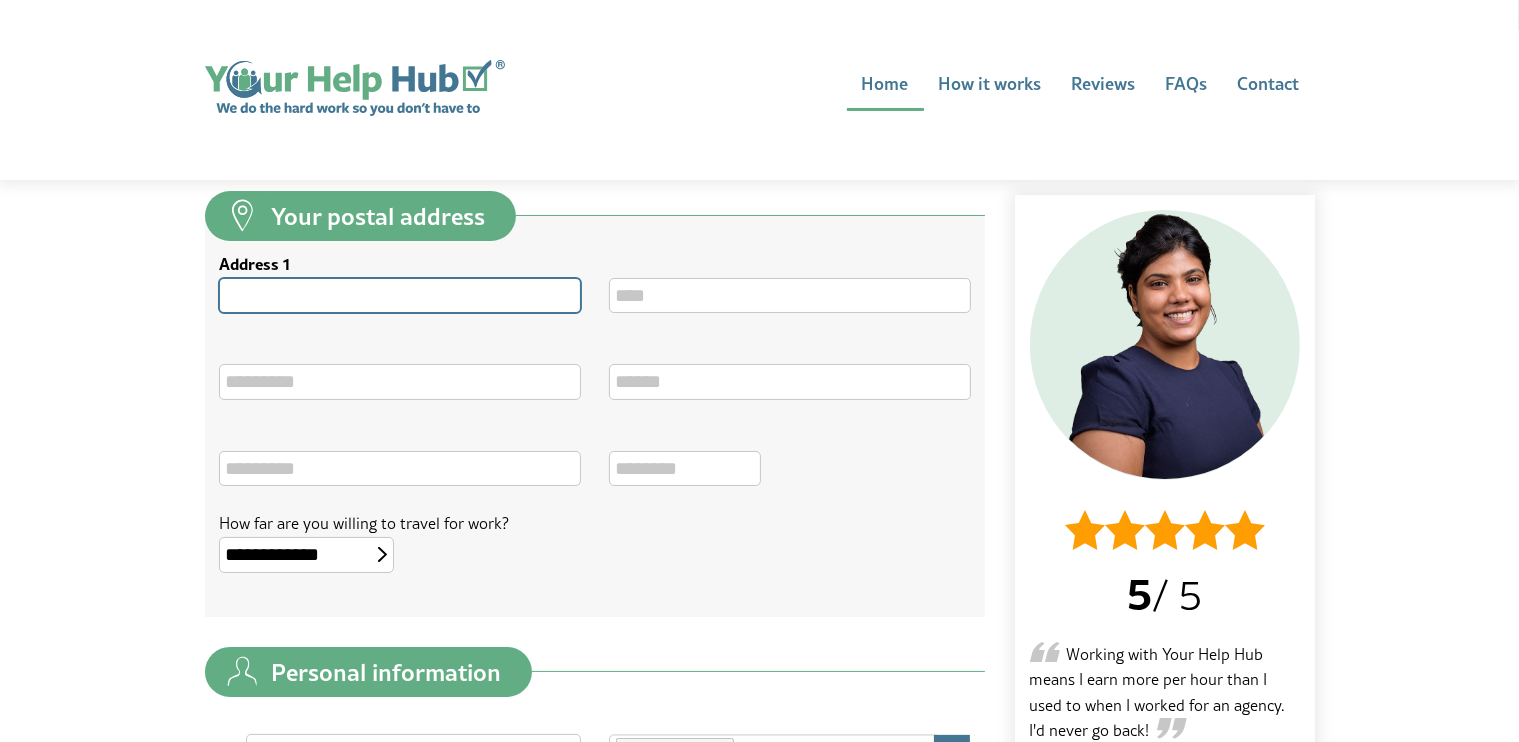 click on "Address 1" at bounding box center (400, 295) 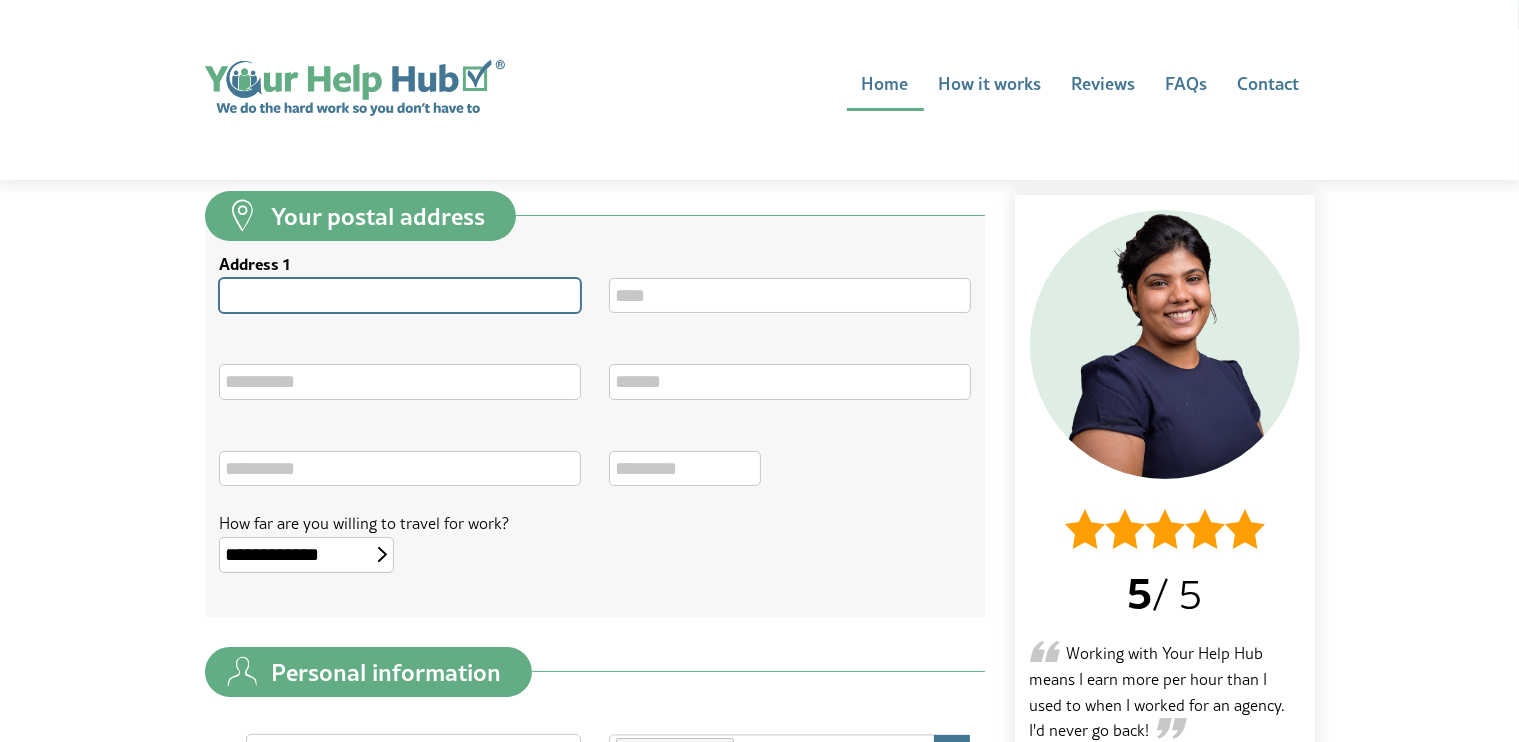 type on "**********" 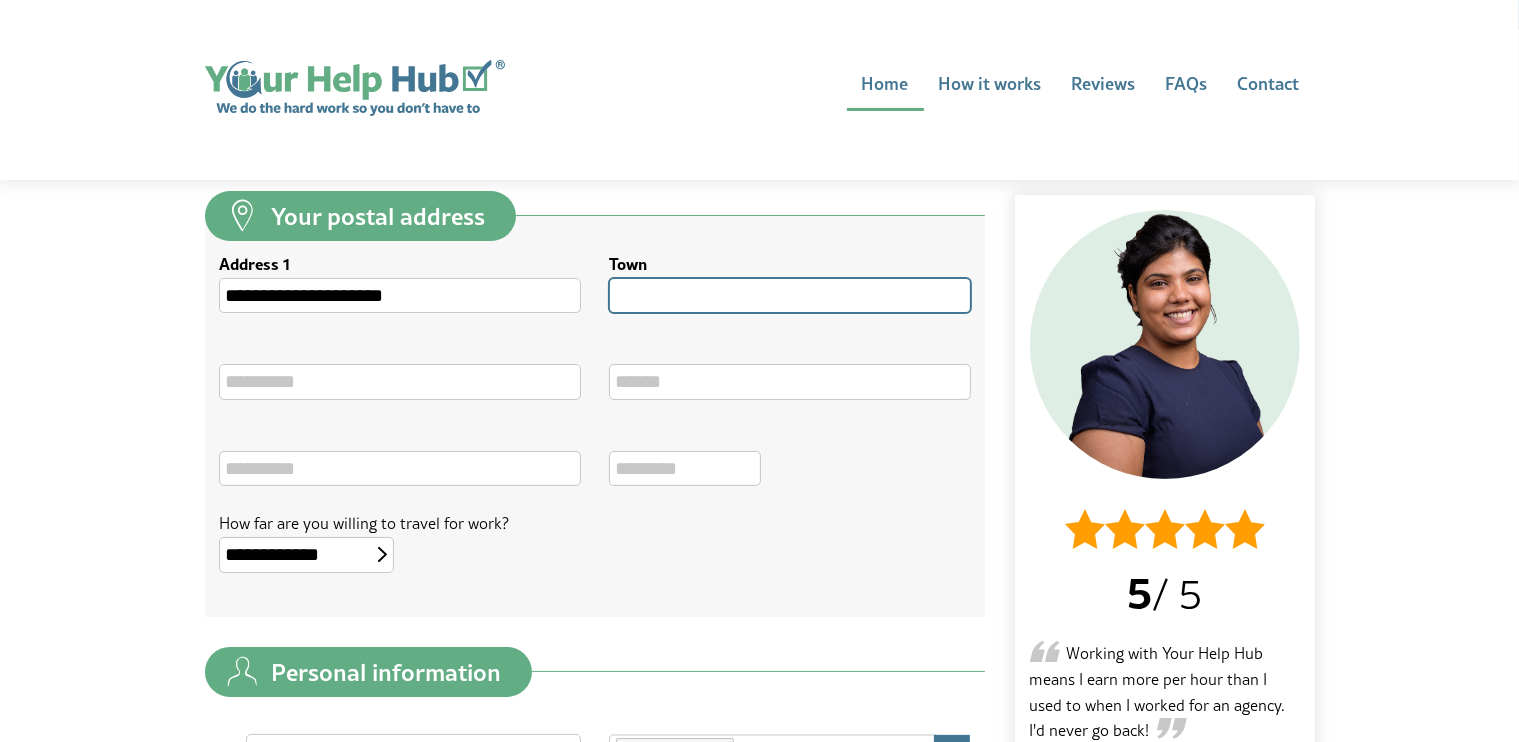 type on "**********" 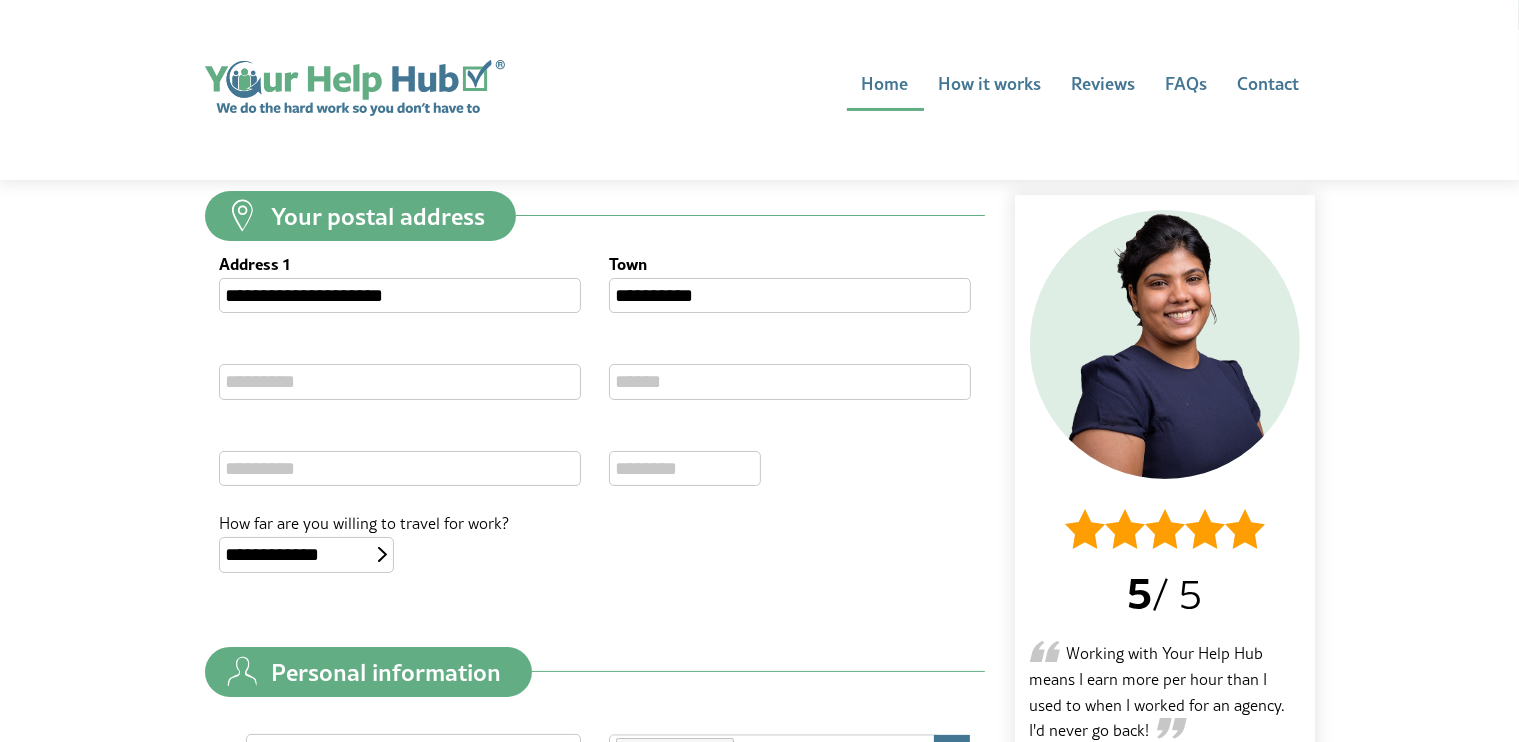type on "**********" 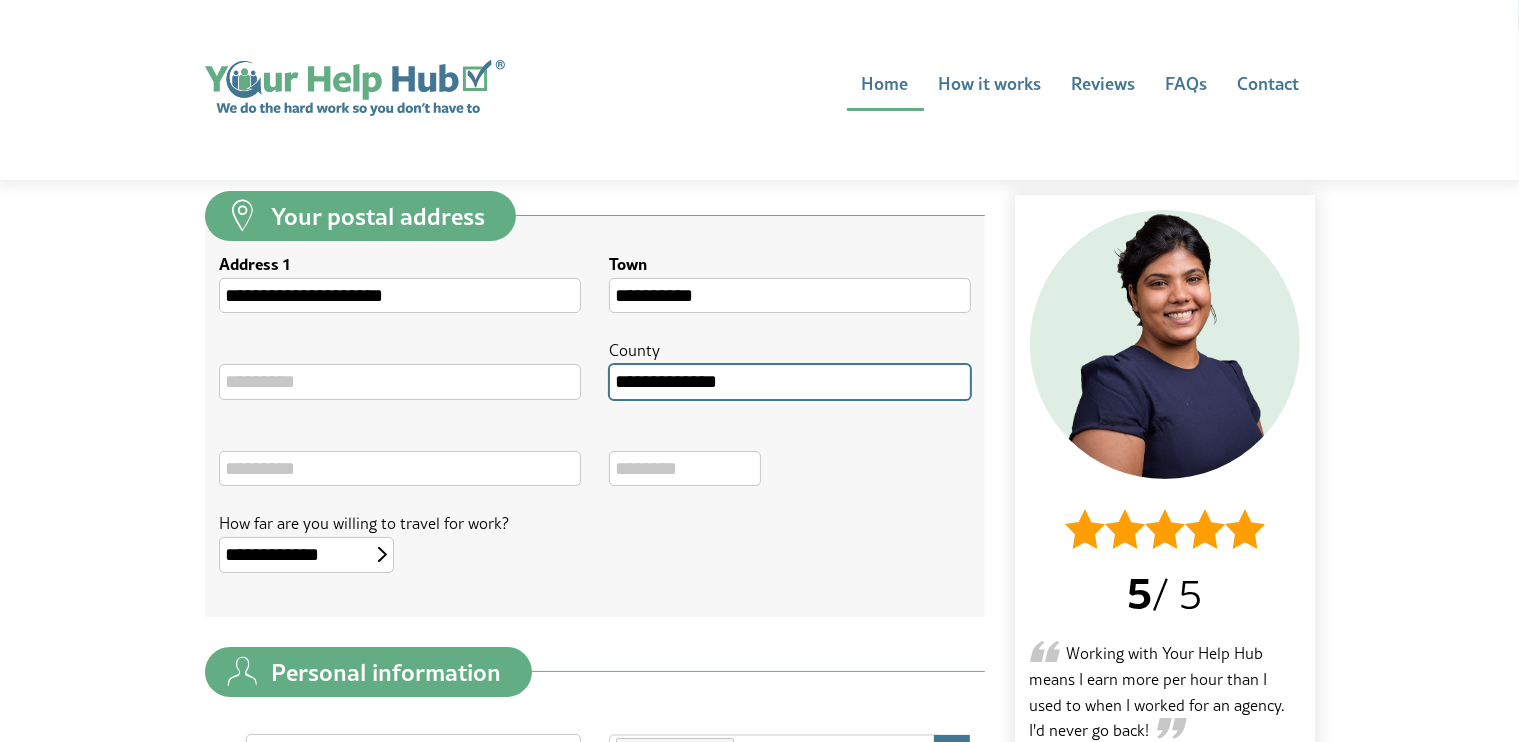 type on "******" 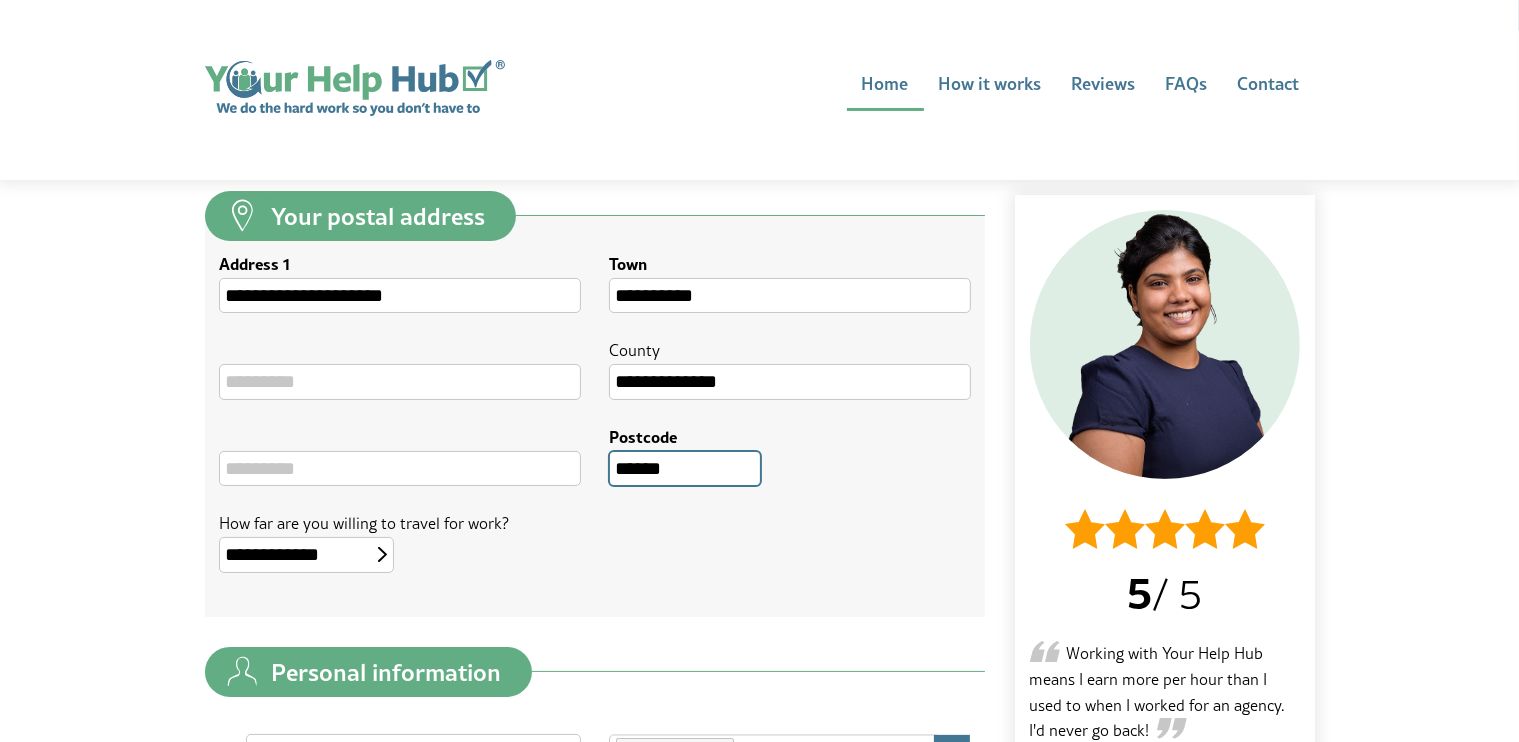 type on "**********" 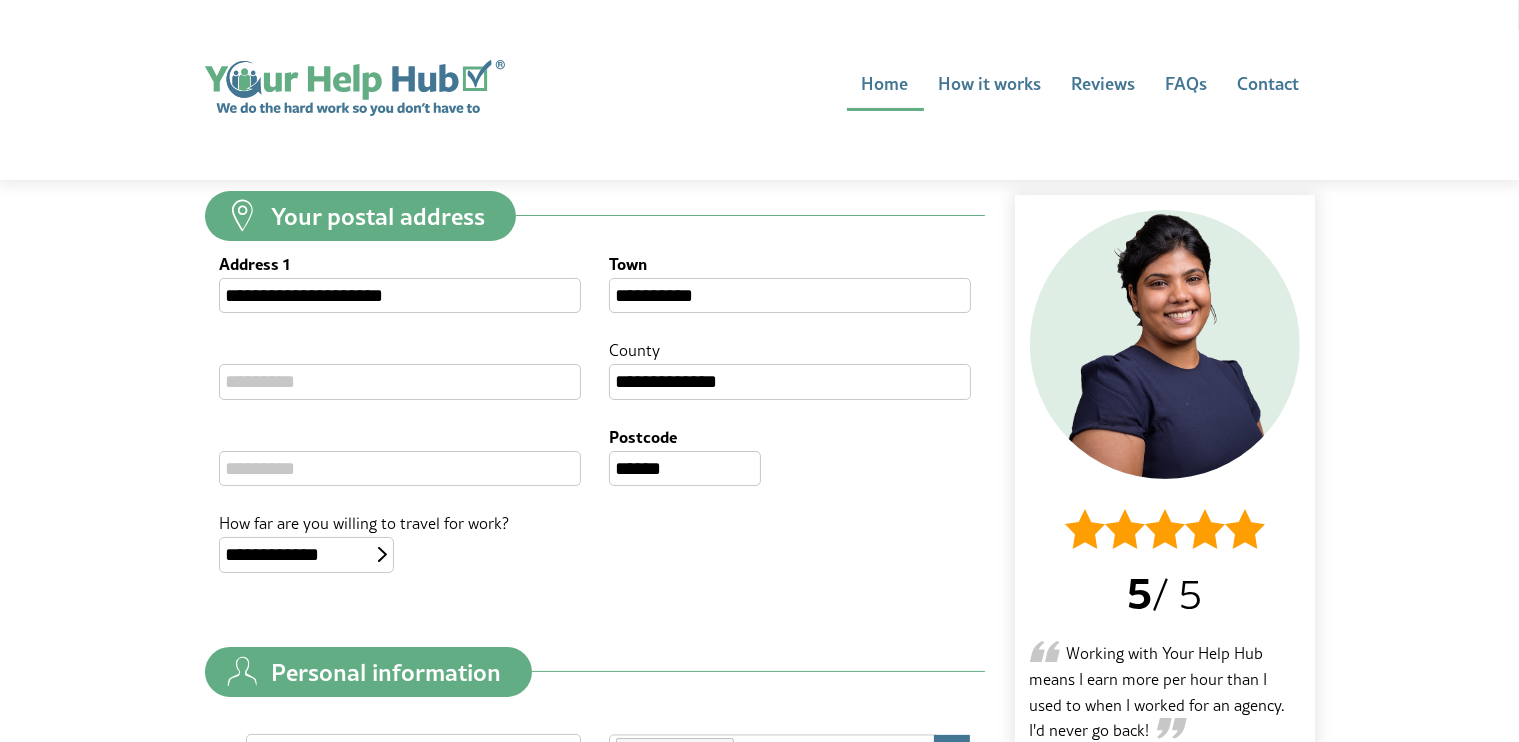 type on "**********" 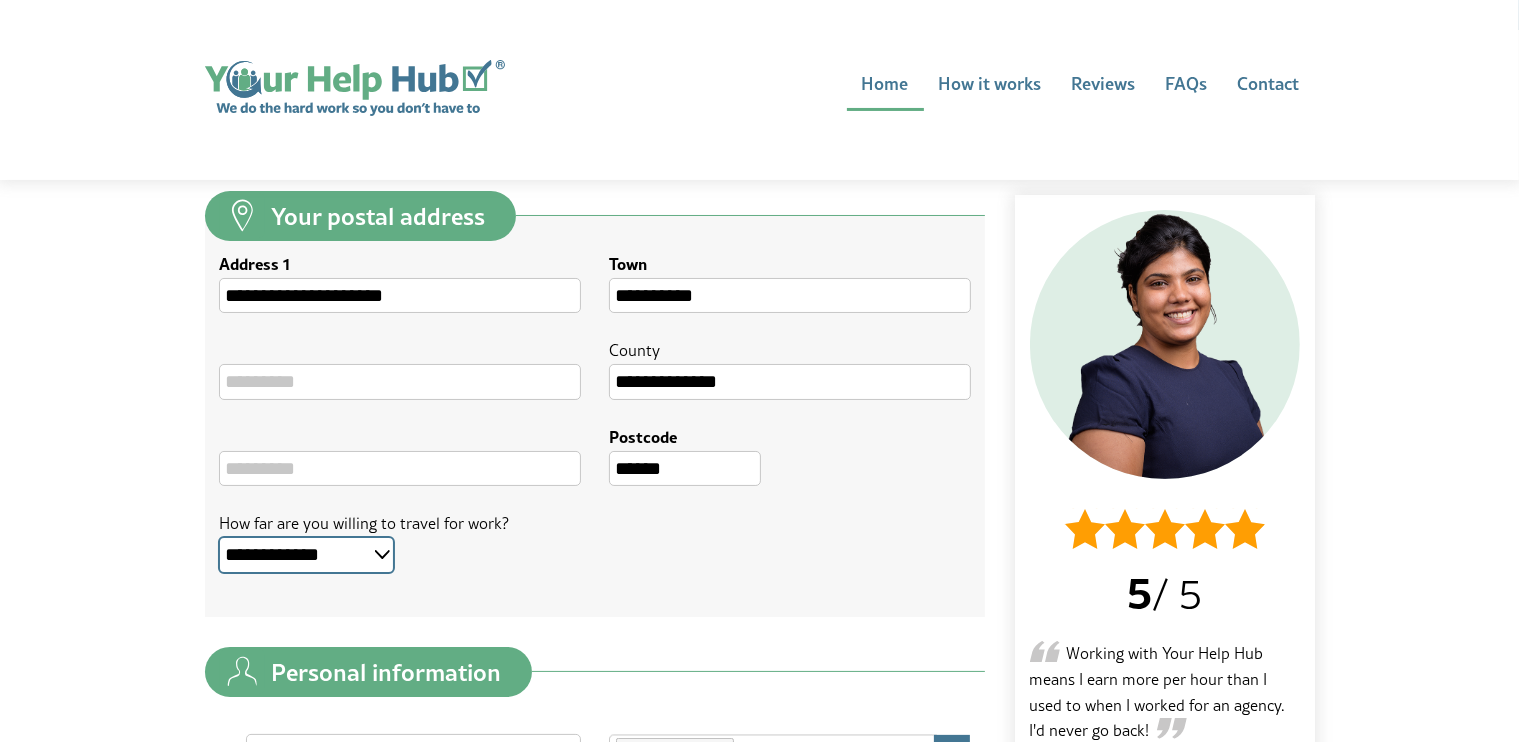 click on "**********" at bounding box center (307, 554) 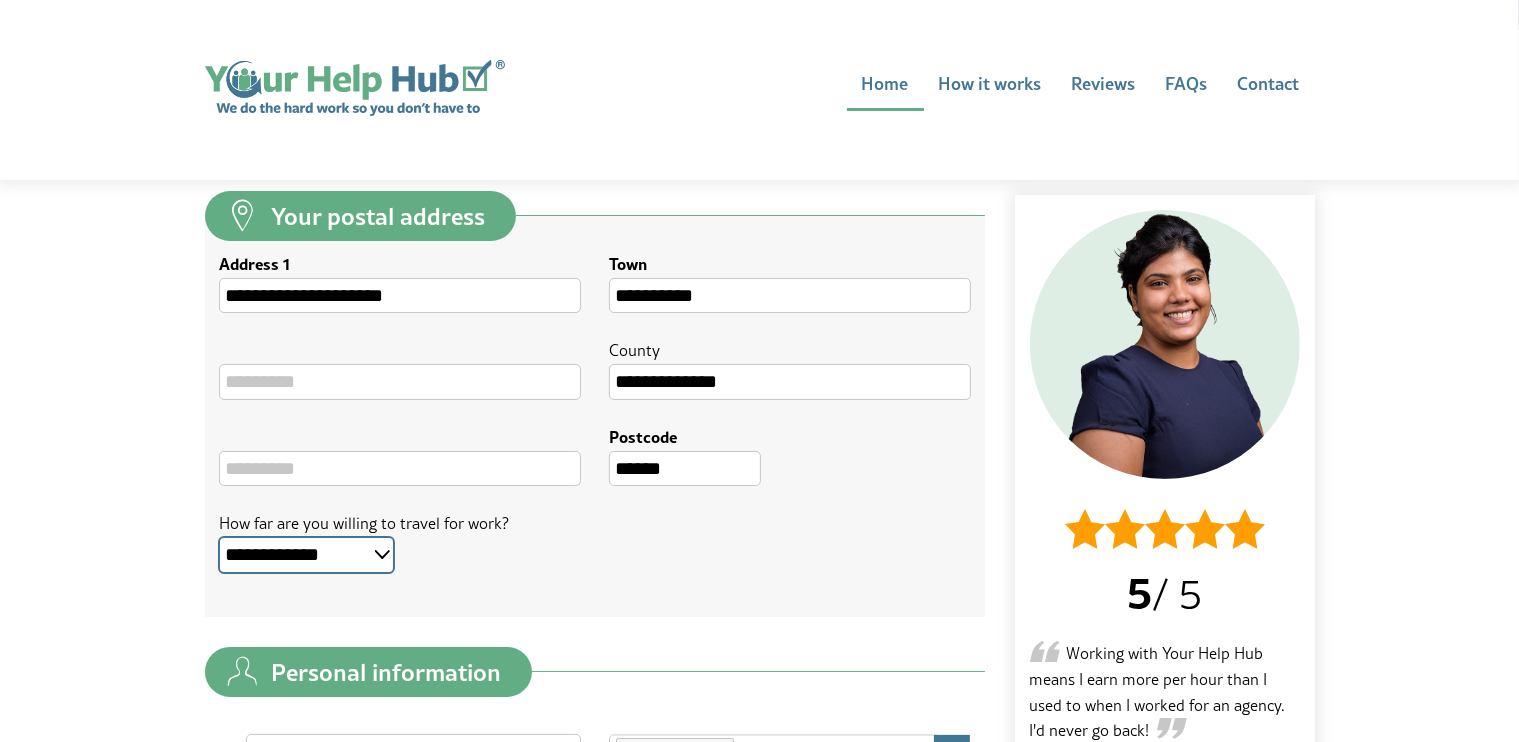 select on "*" 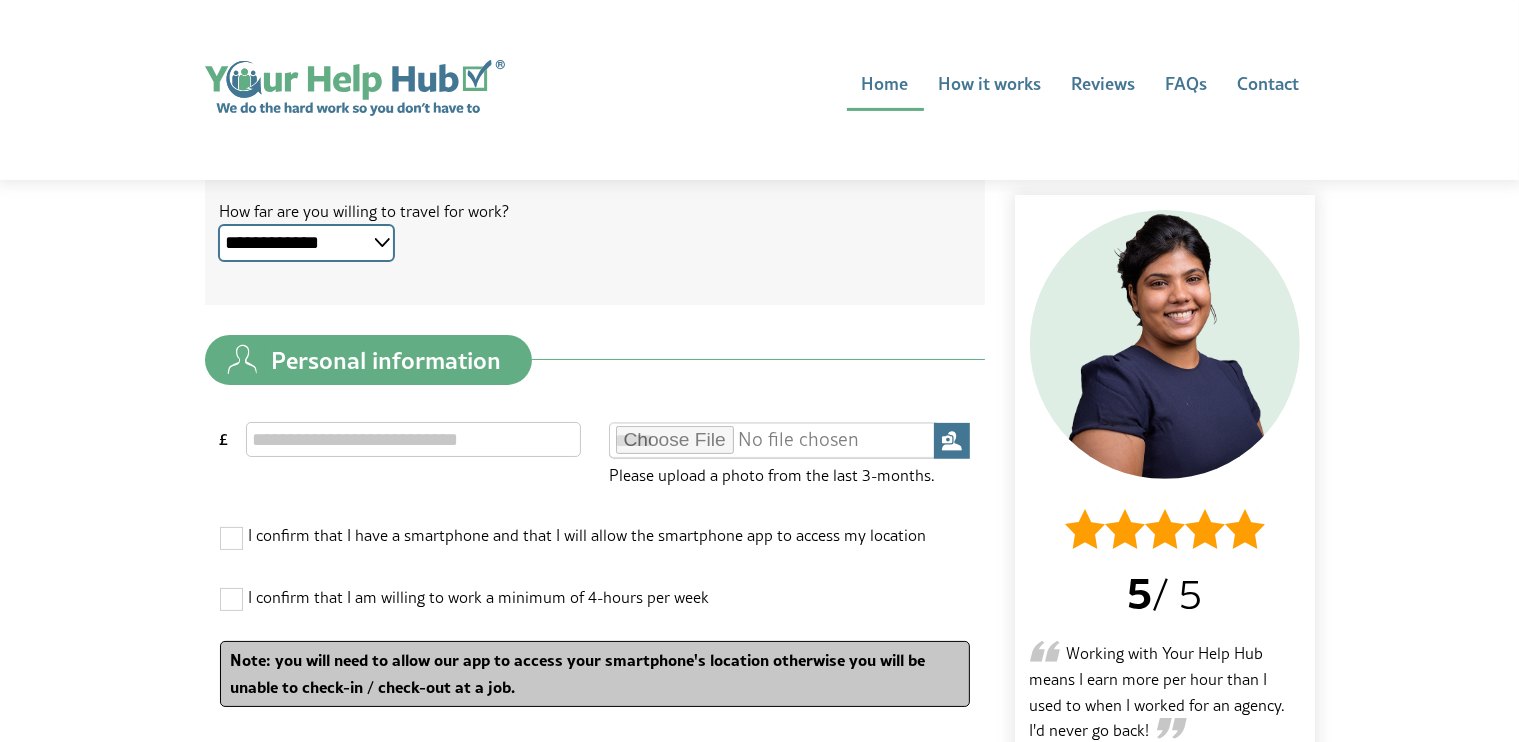 scroll, scrollTop: 564, scrollLeft: 0, axis: vertical 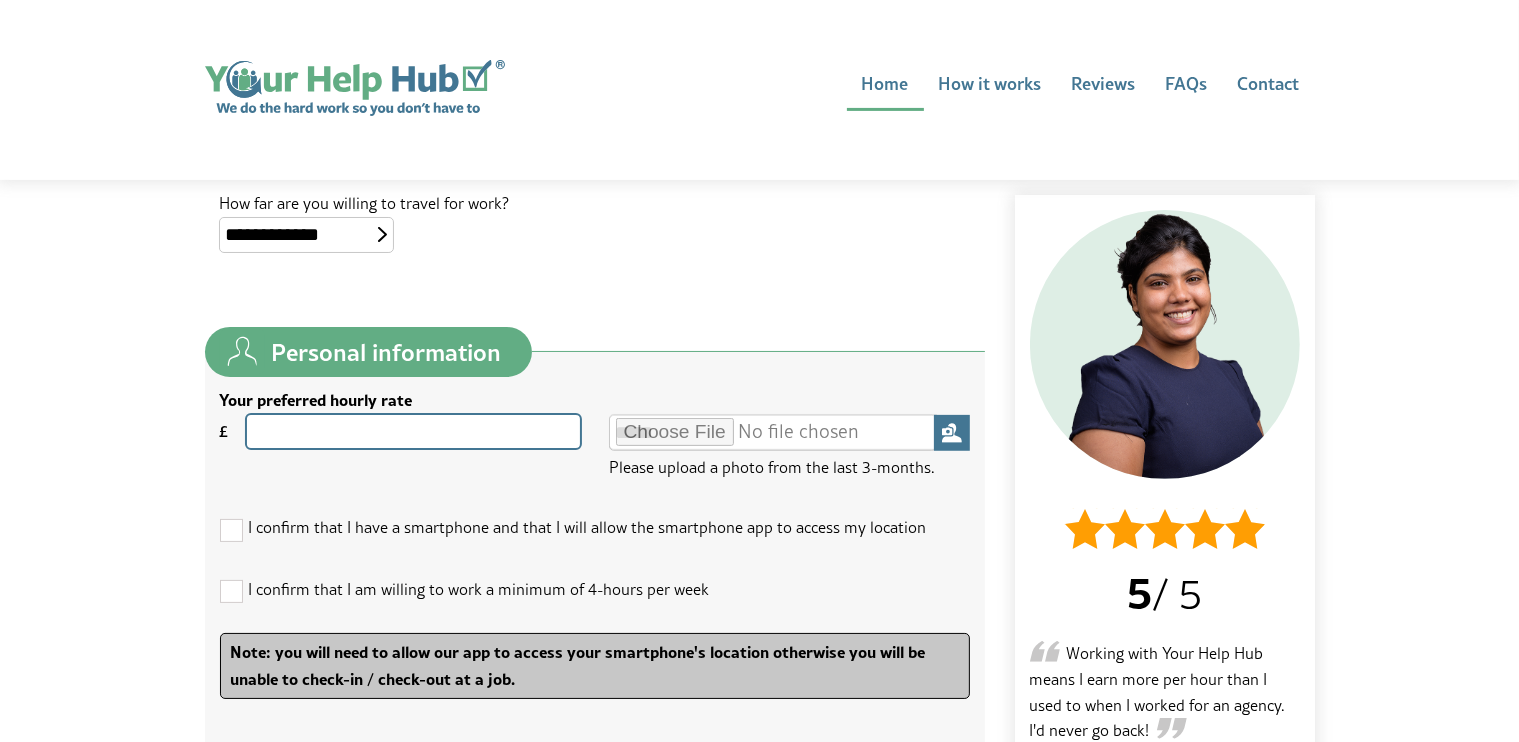 click on "Your preferred hourly rate" at bounding box center [413, 431] 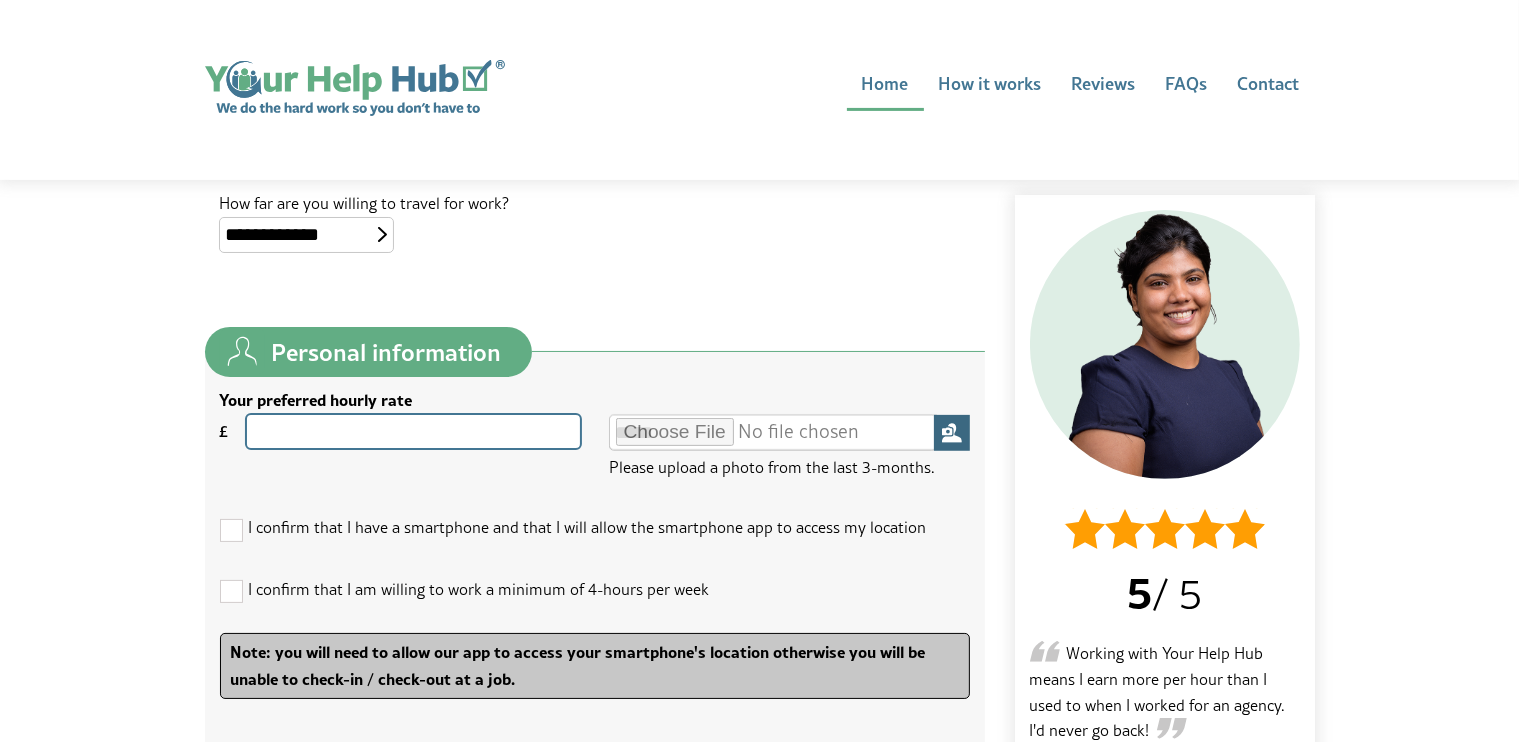 type on "**" 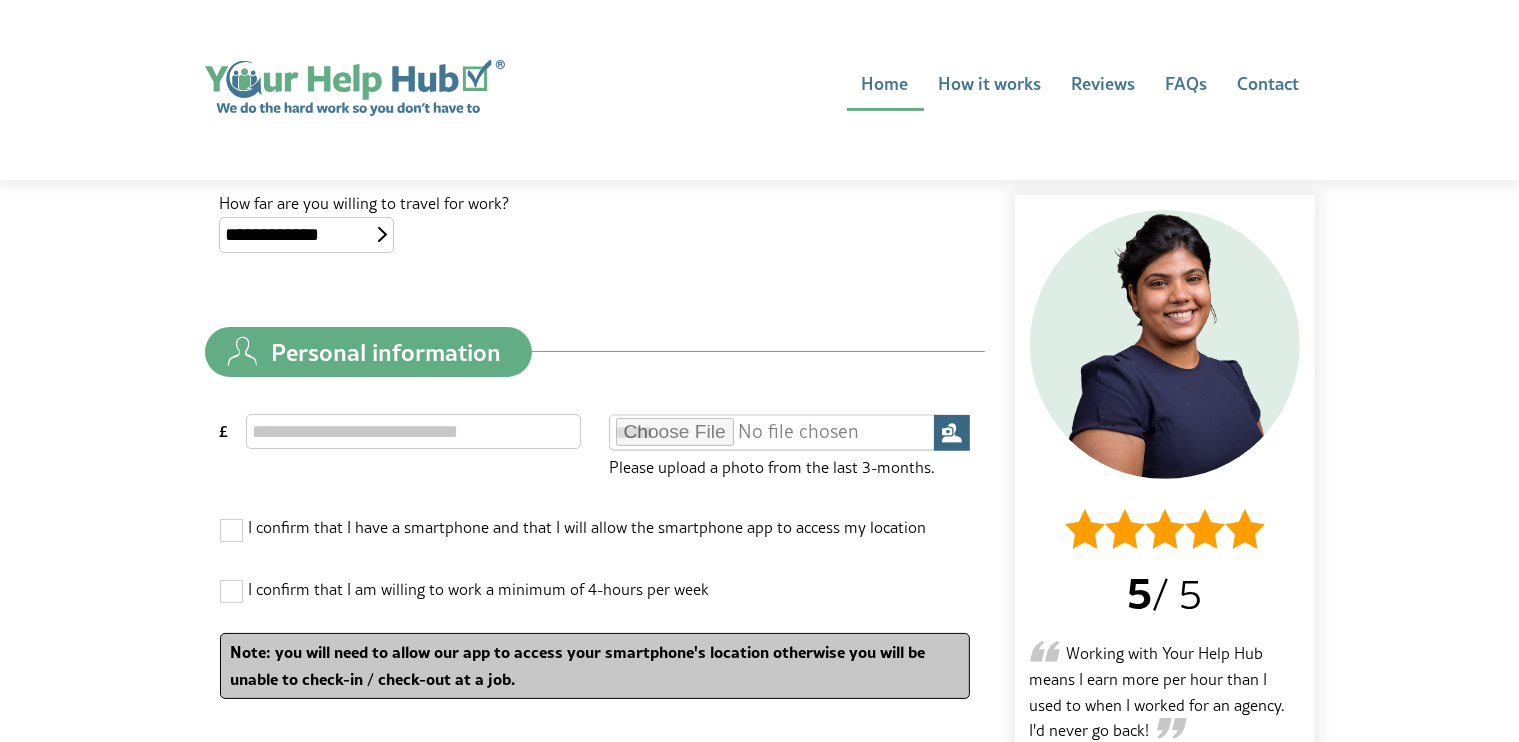 click at bounding box center [952, 433] 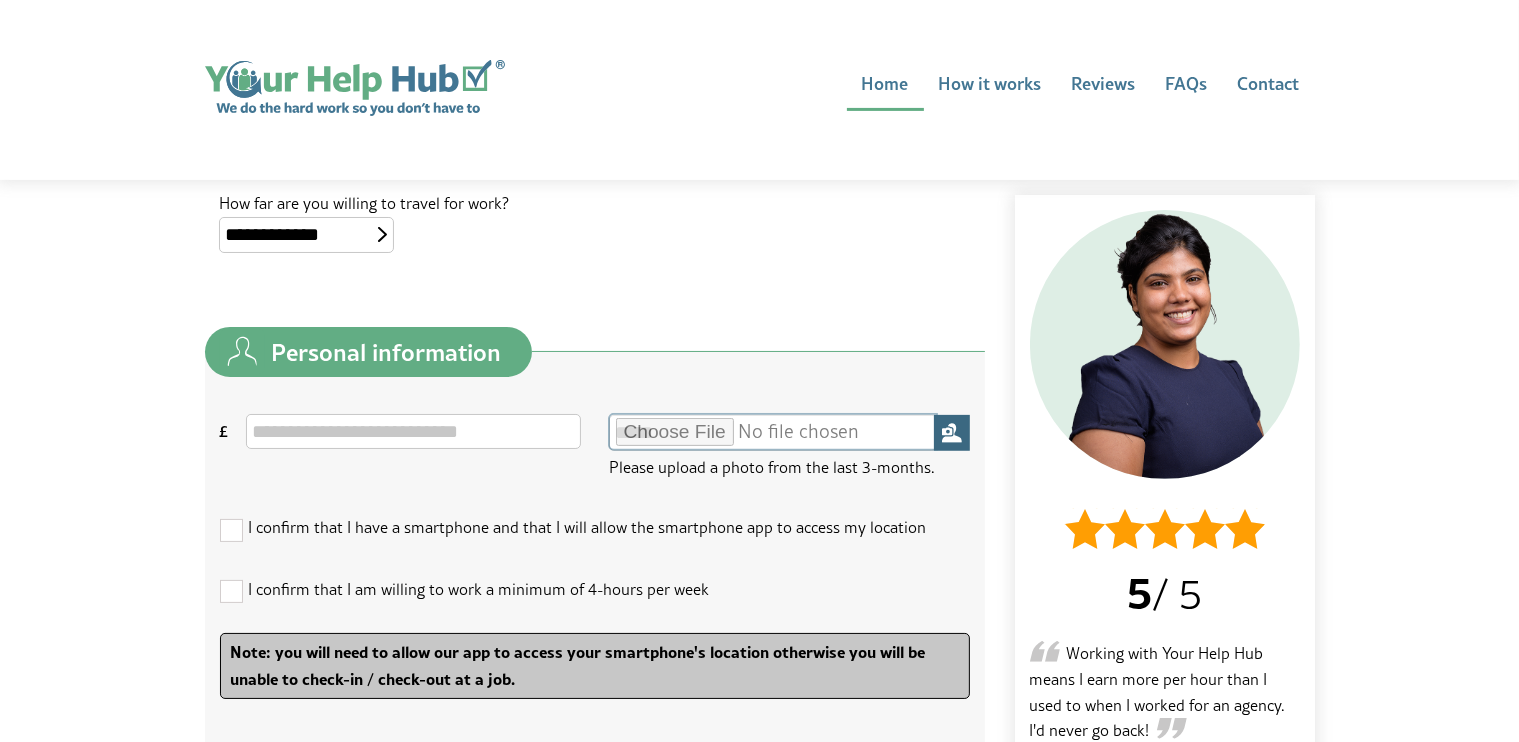click at bounding box center (773, 432) 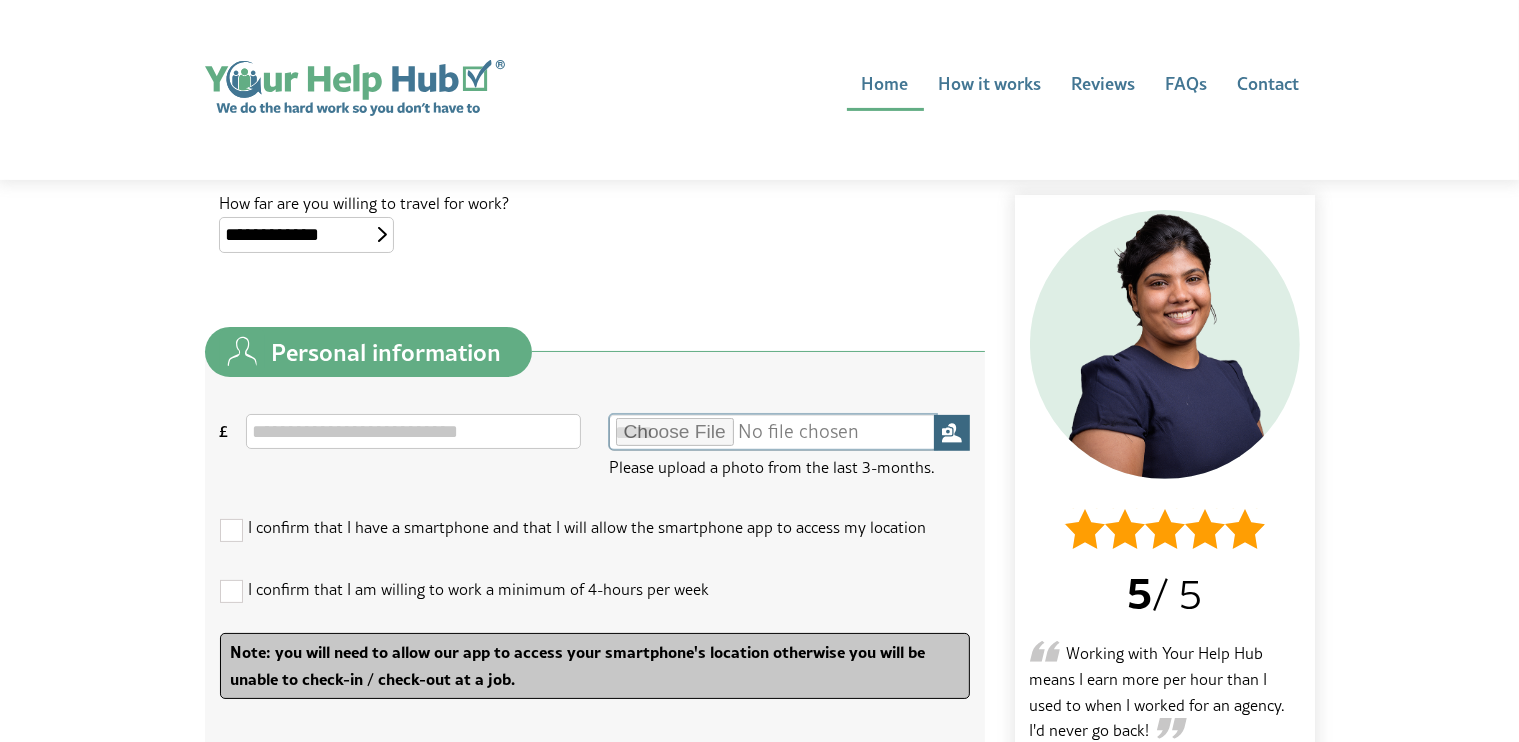 type on "**********" 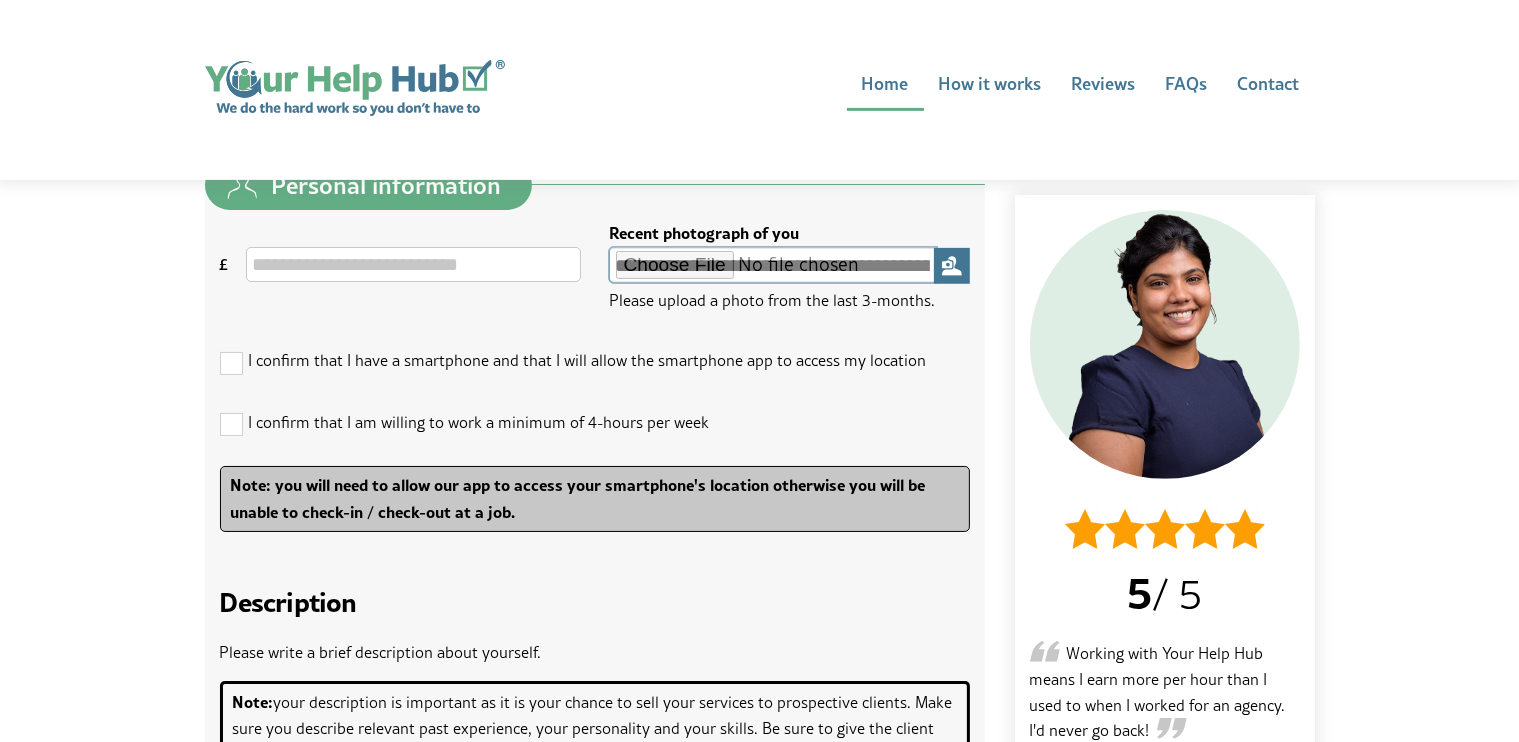 scroll, scrollTop: 732, scrollLeft: 0, axis: vertical 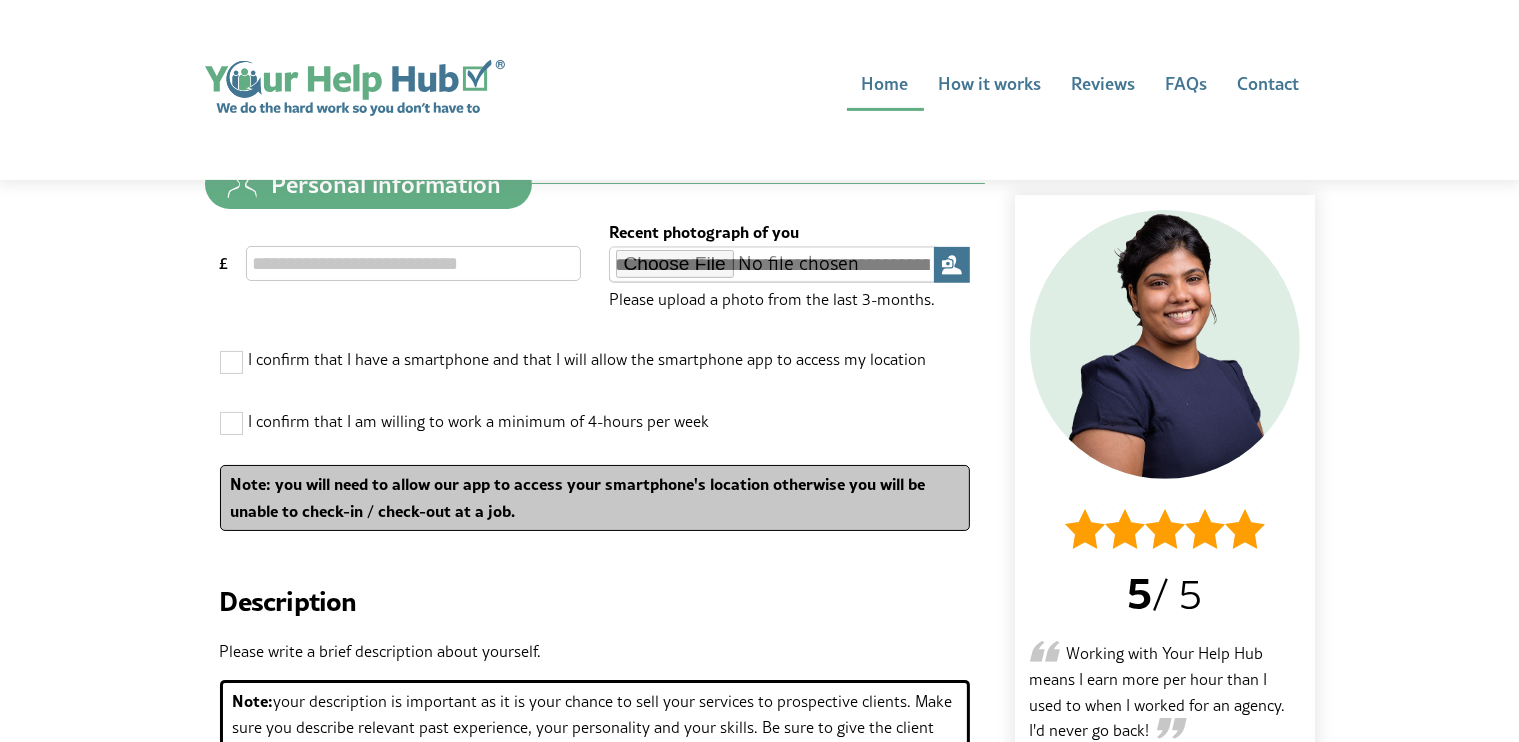 click at bounding box center [232, 361] 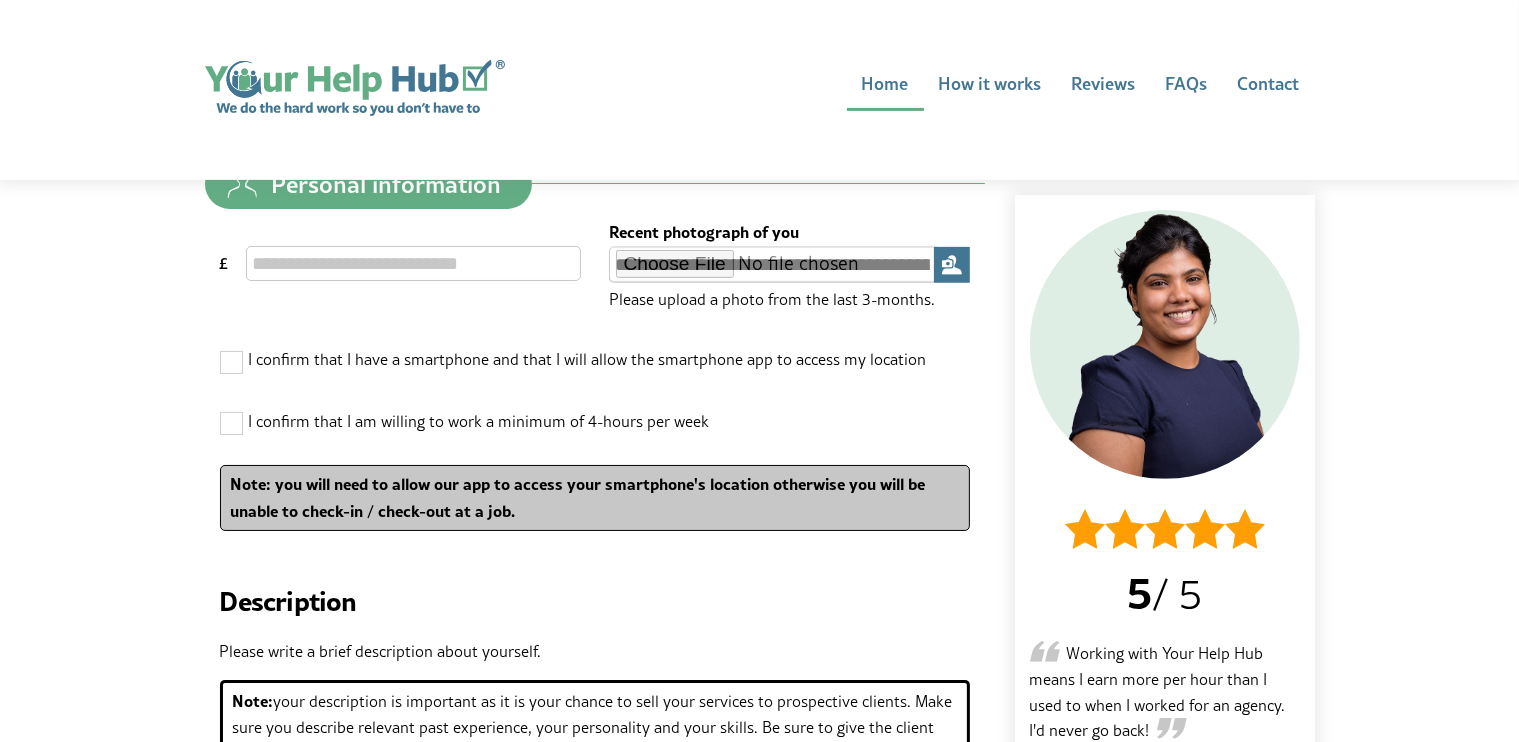 click at bounding box center [232, 422] 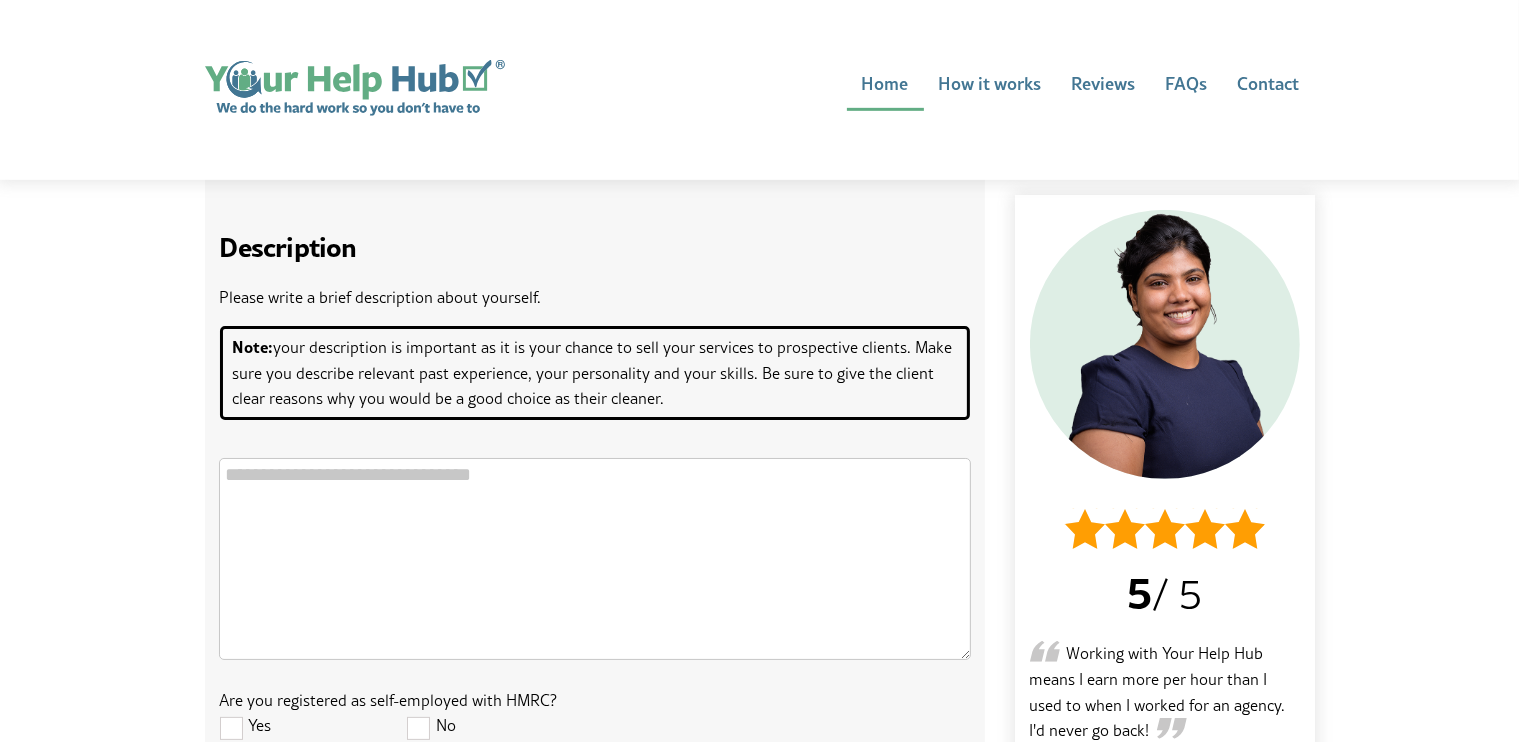 scroll, scrollTop: 1092, scrollLeft: 0, axis: vertical 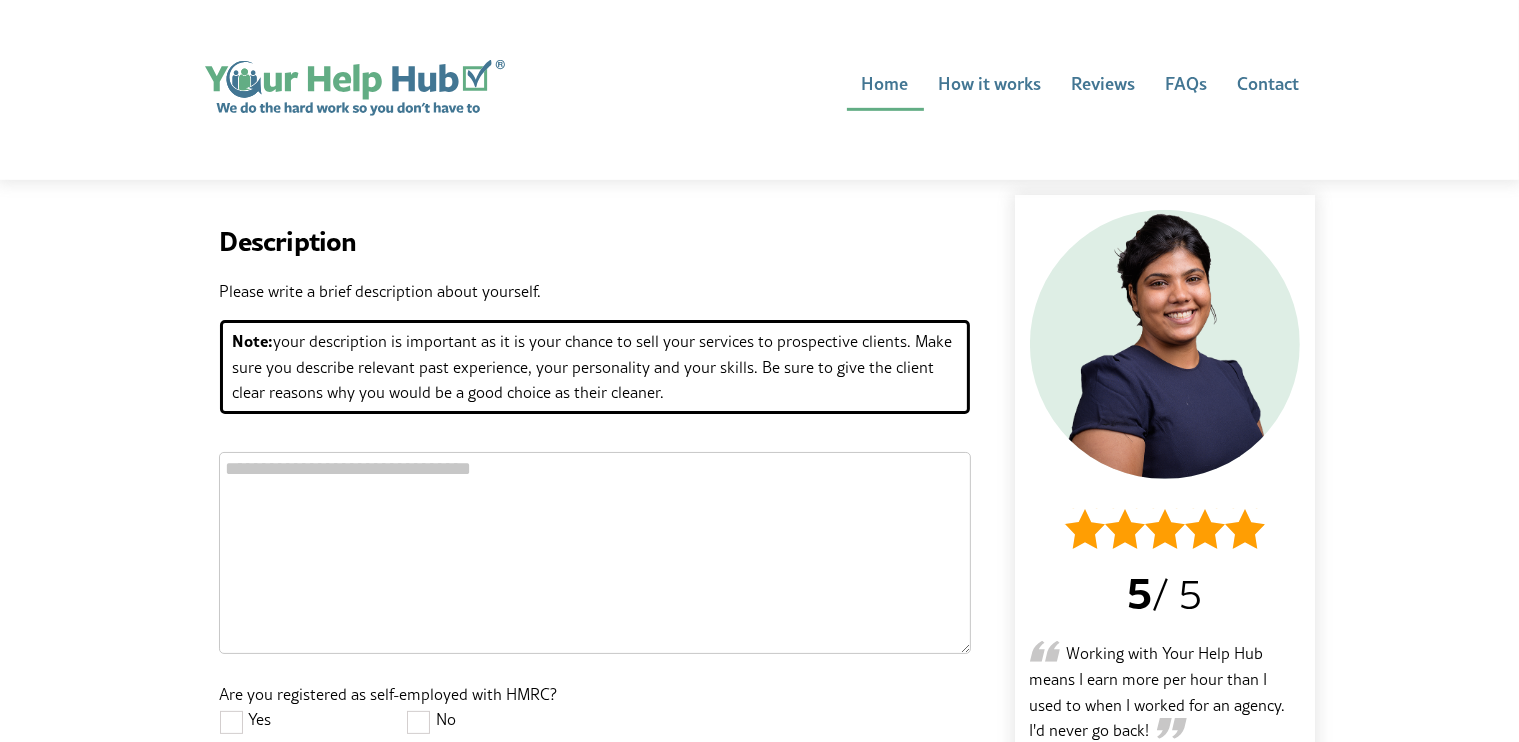 drag, startPoint x: 677, startPoint y: 399, endPoint x: 269, endPoint y: 334, distance: 413.14526 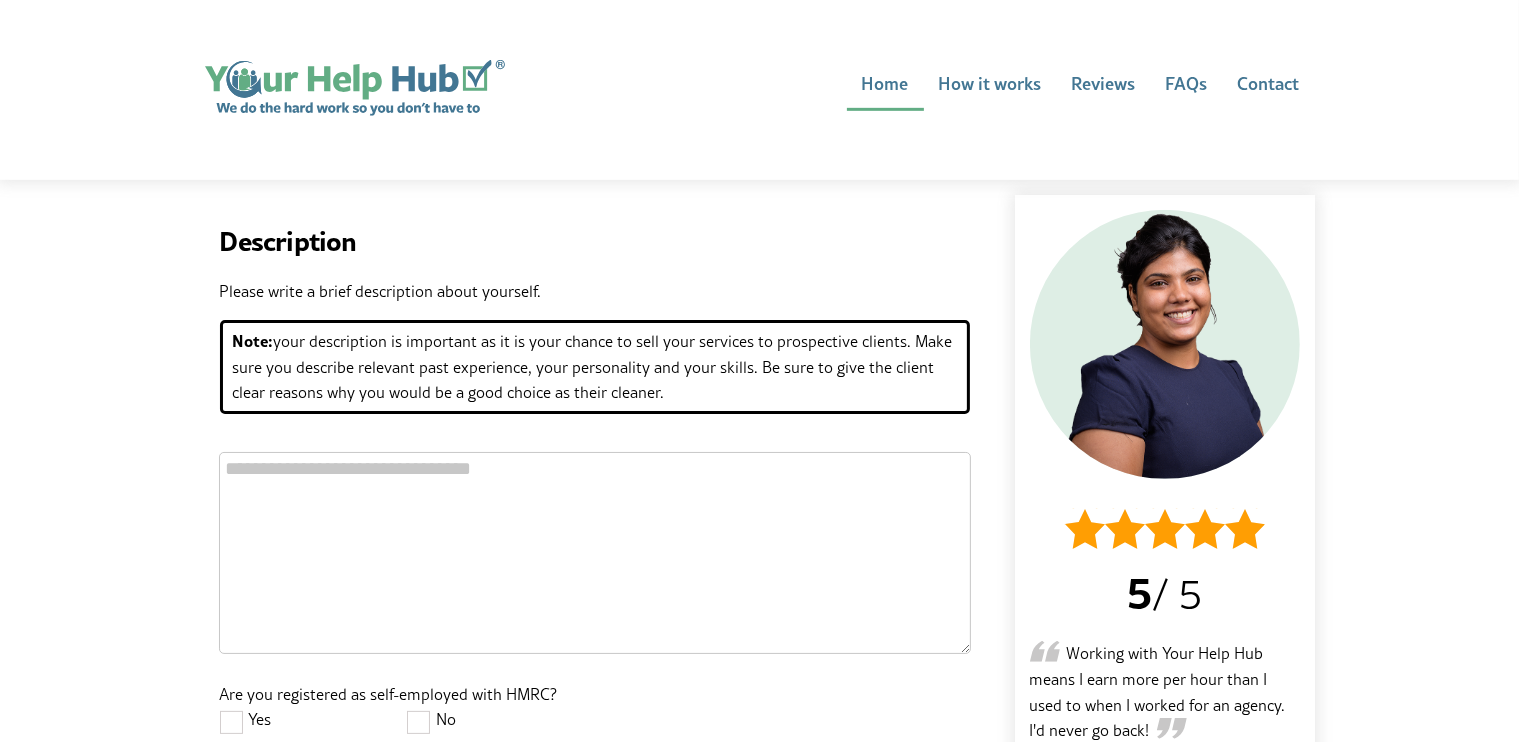 click on "Note:  your description is important as it is your chance to sell your services to prospective clients. Make sure you describe relevant past experience, your personality and your skills. Be sure to give the client clear reasons why you would be a good choice as their cleaner." at bounding box center [595, 367] 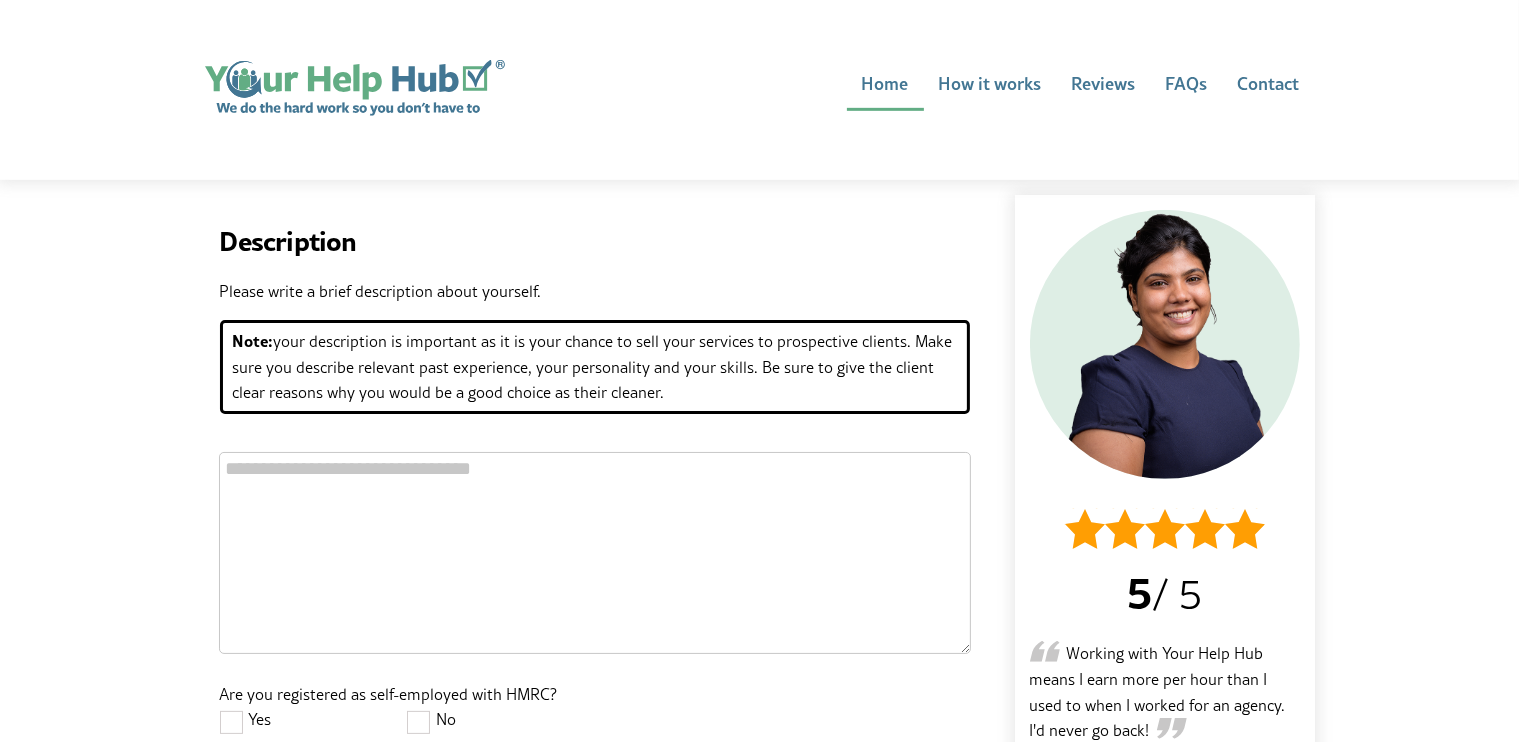 drag, startPoint x: 671, startPoint y: 389, endPoint x: 207, endPoint y: 296, distance: 473.22827 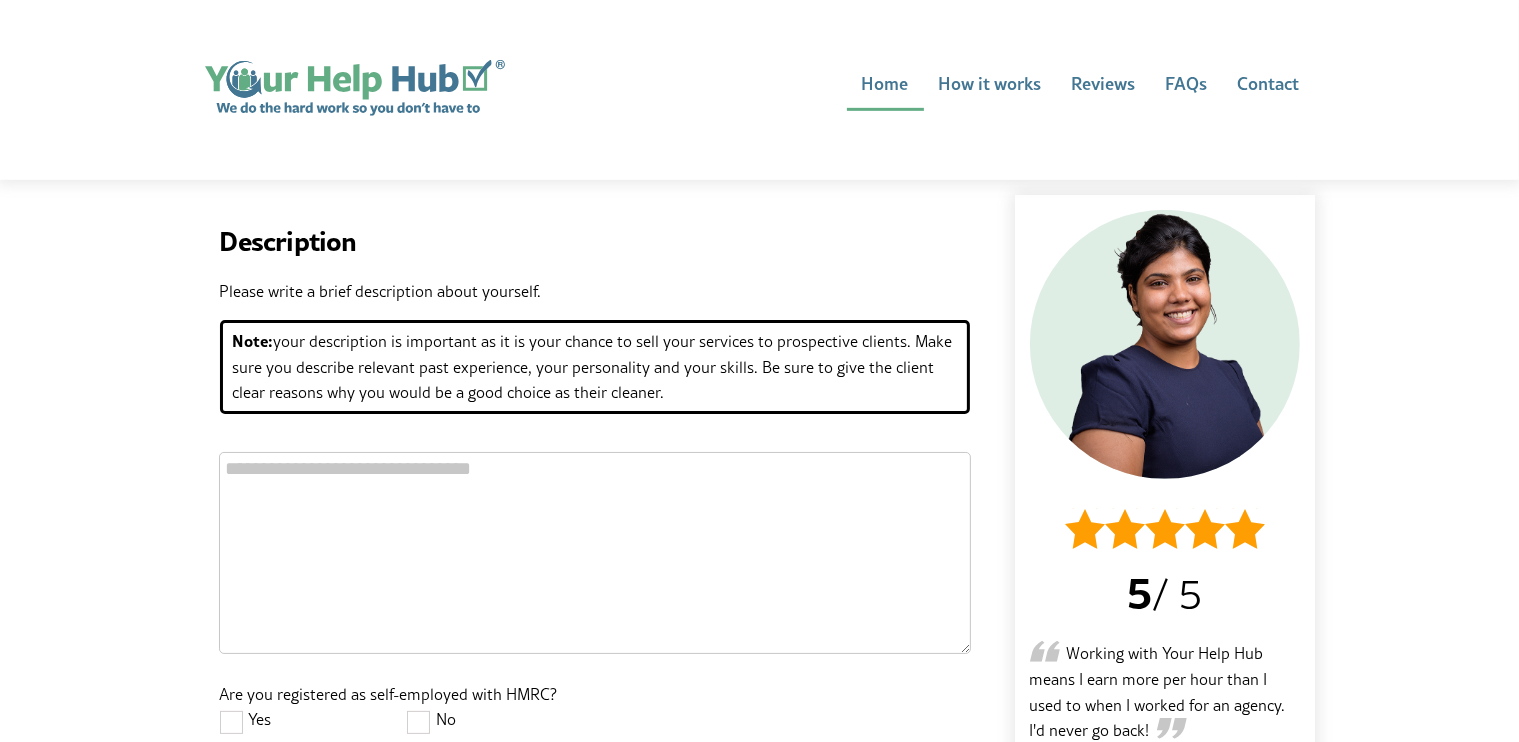 click on "**********" at bounding box center (595, 410) 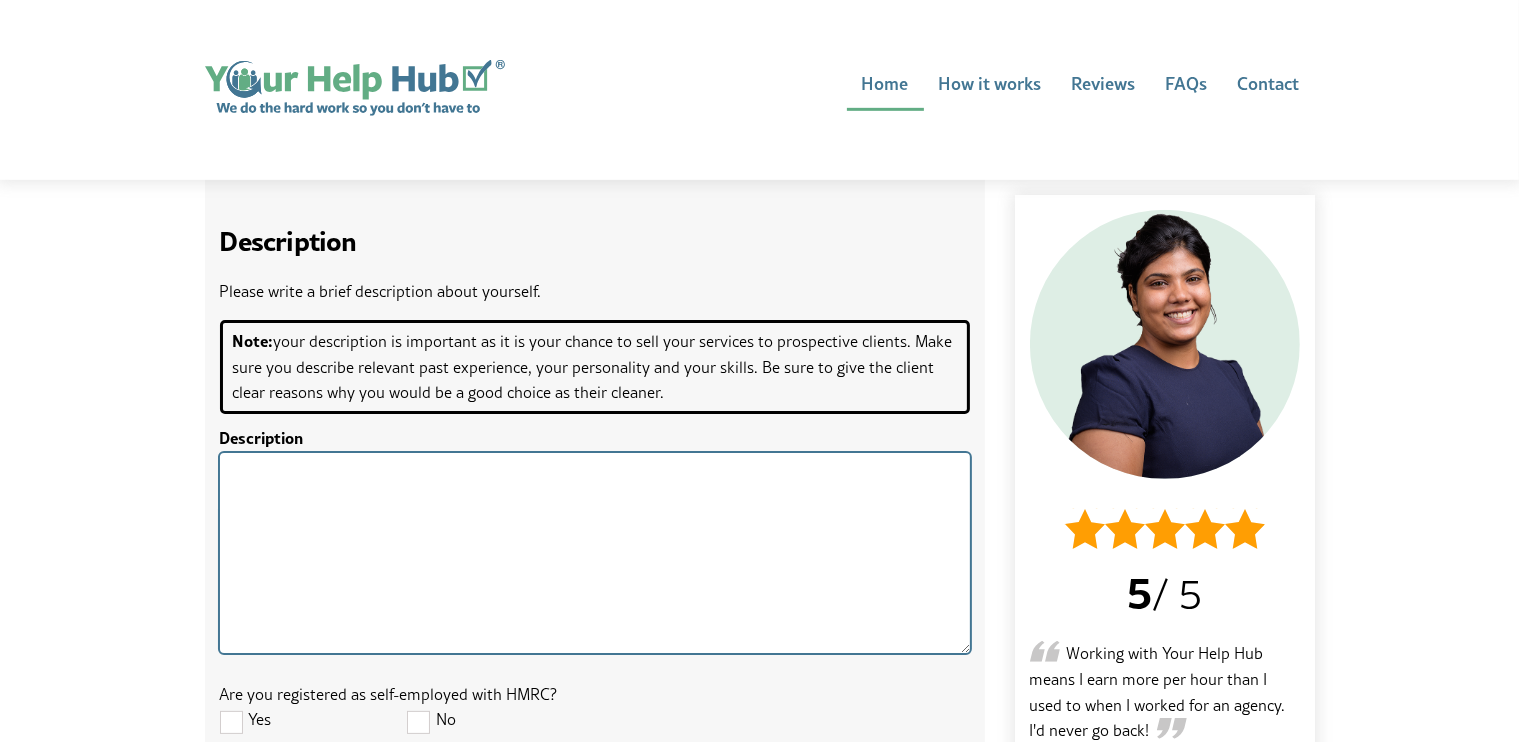 click on "Description" at bounding box center [595, 553] 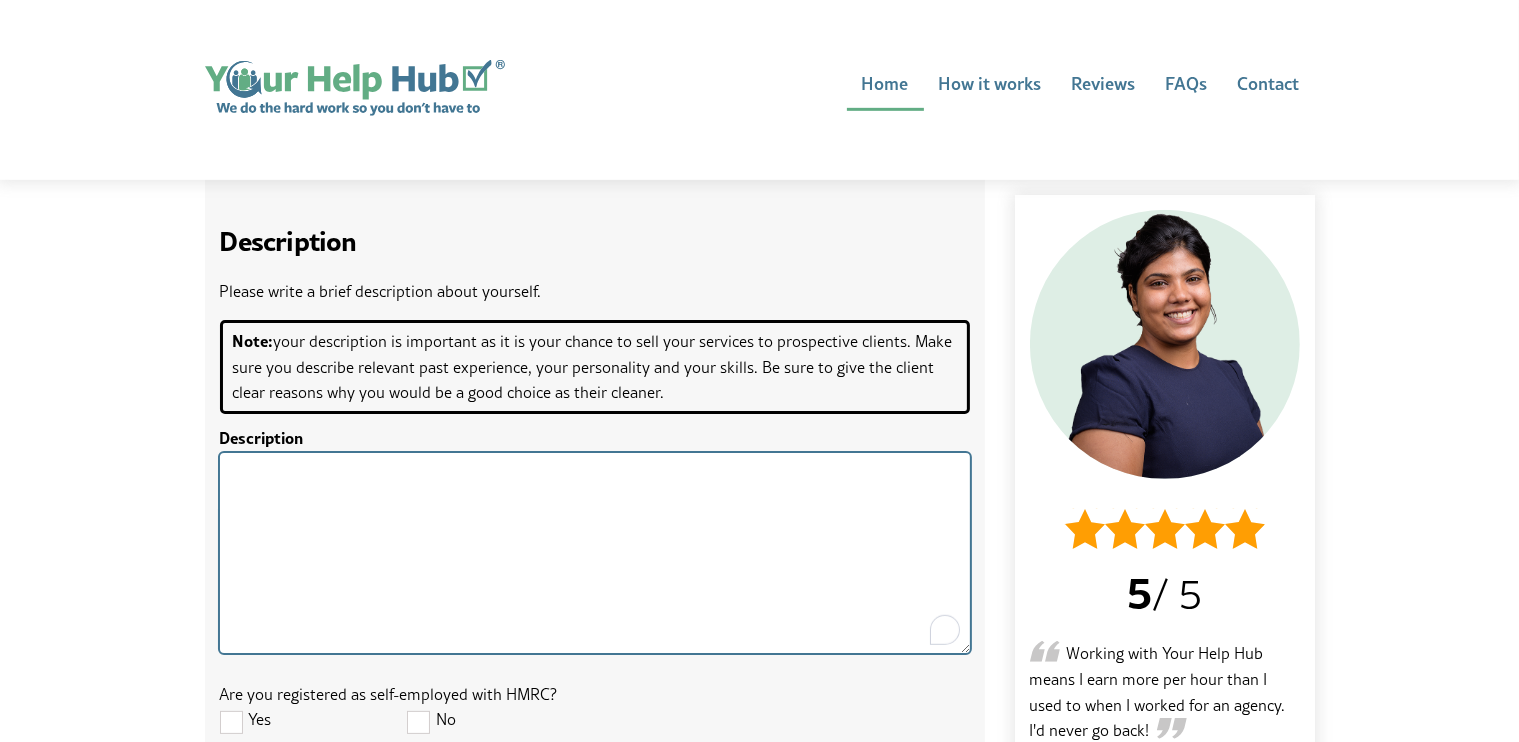 paste on "**********" 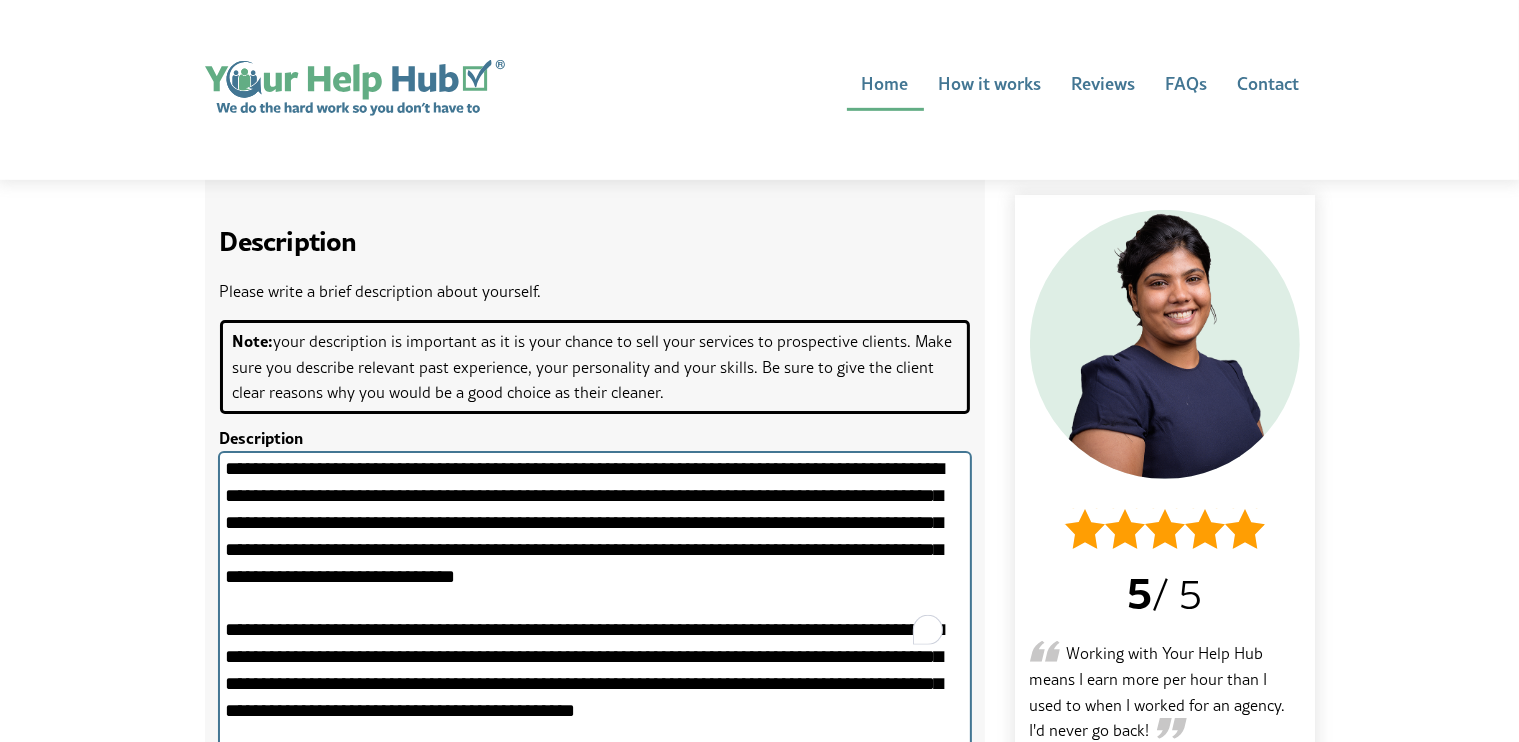scroll, scrollTop: 152, scrollLeft: 0, axis: vertical 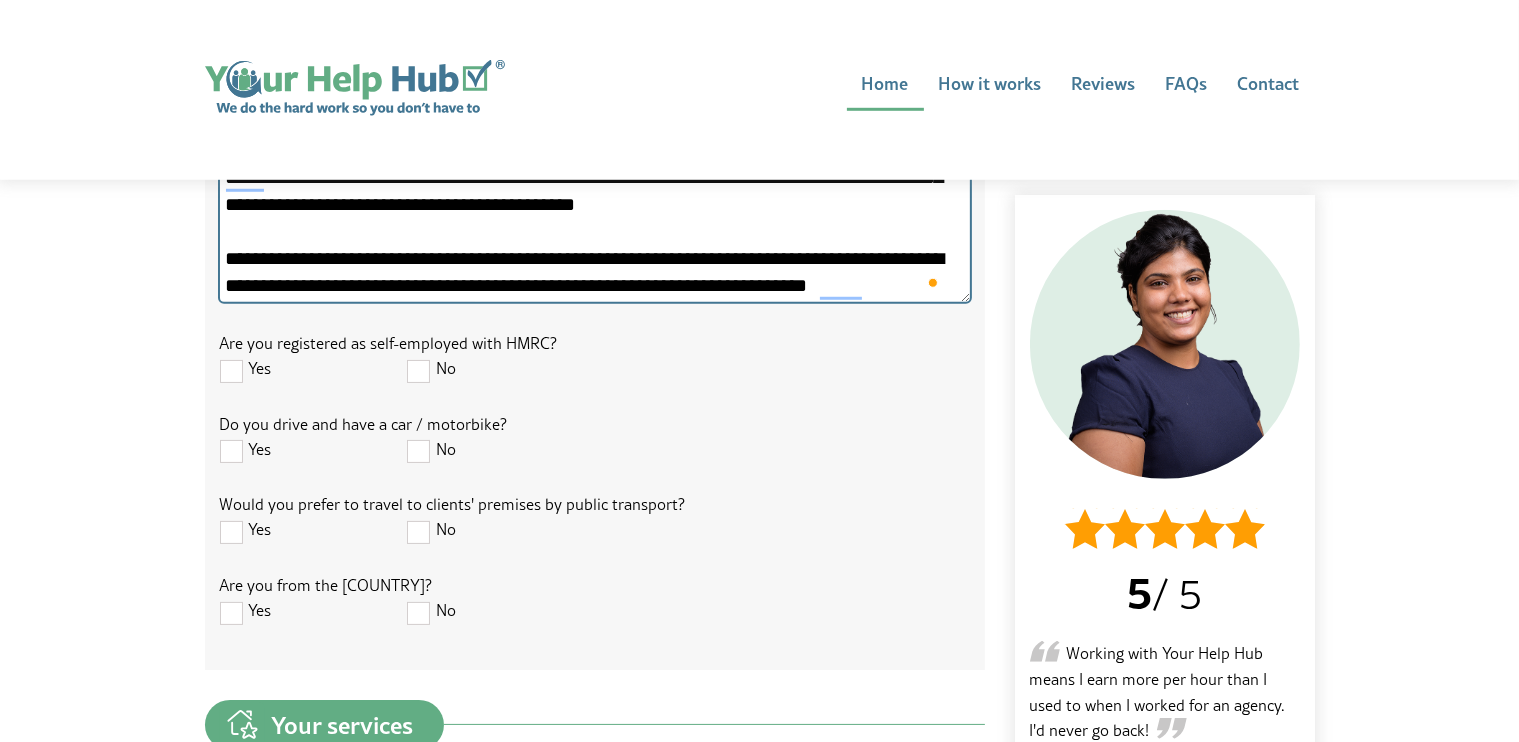 type on "**********" 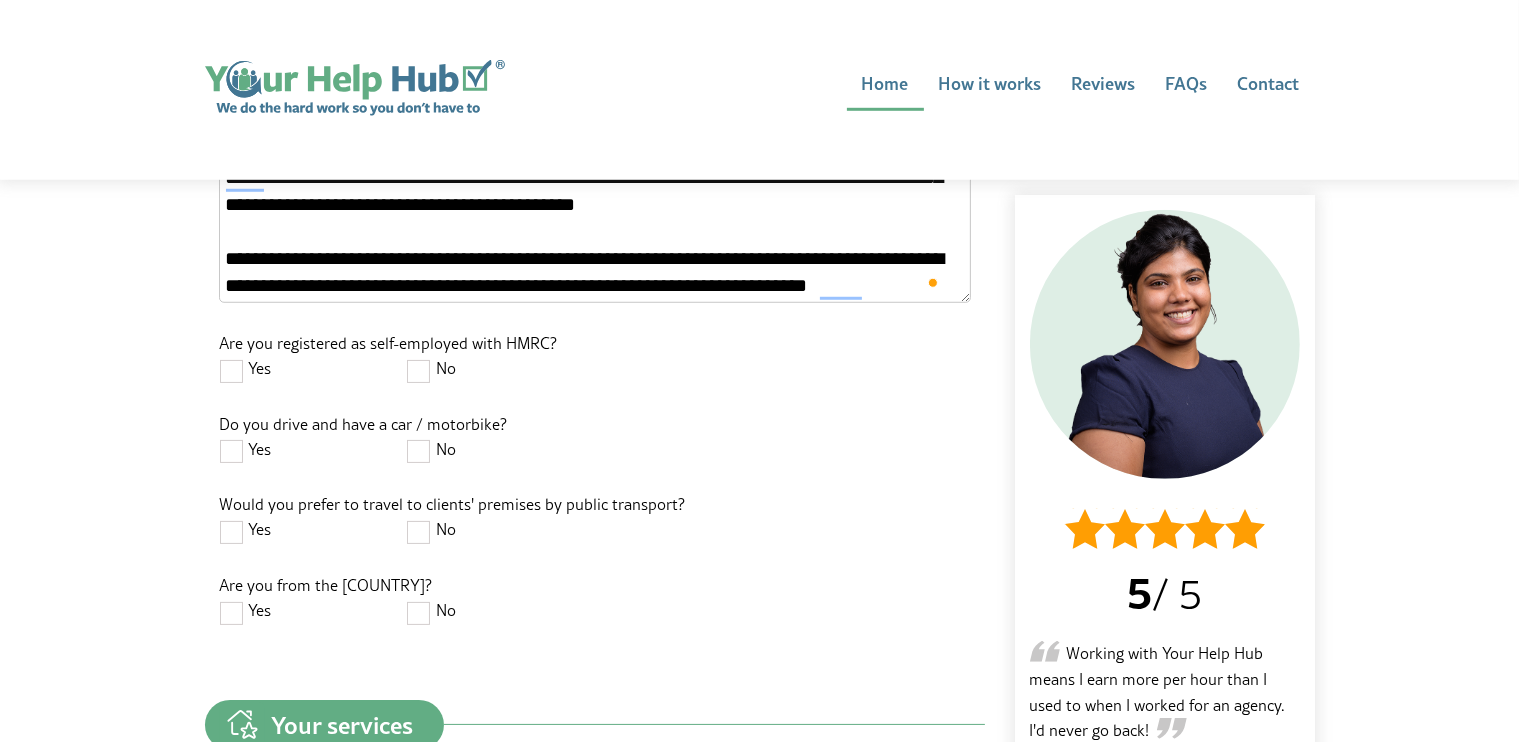 click at bounding box center [232, 450] 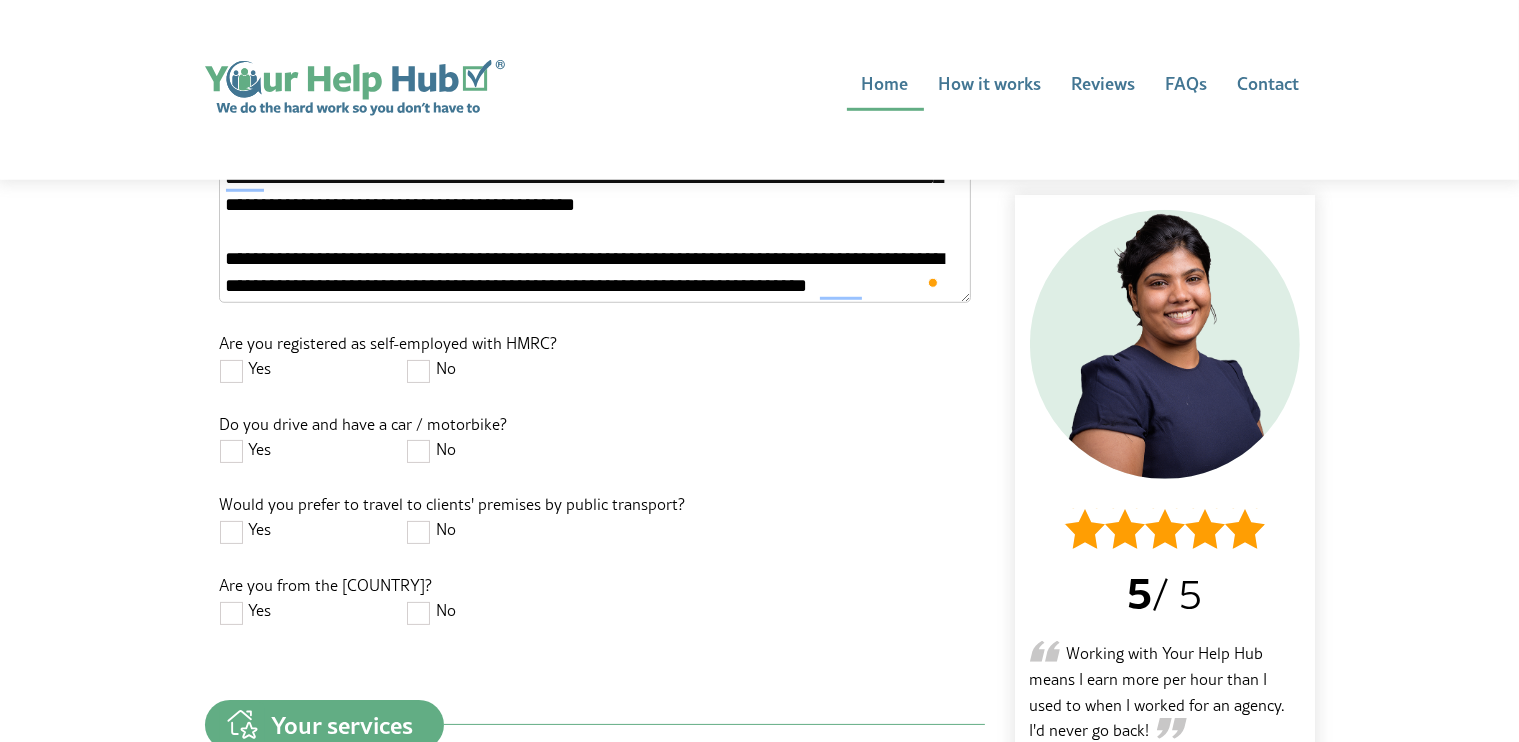 click at bounding box center (232, 612) 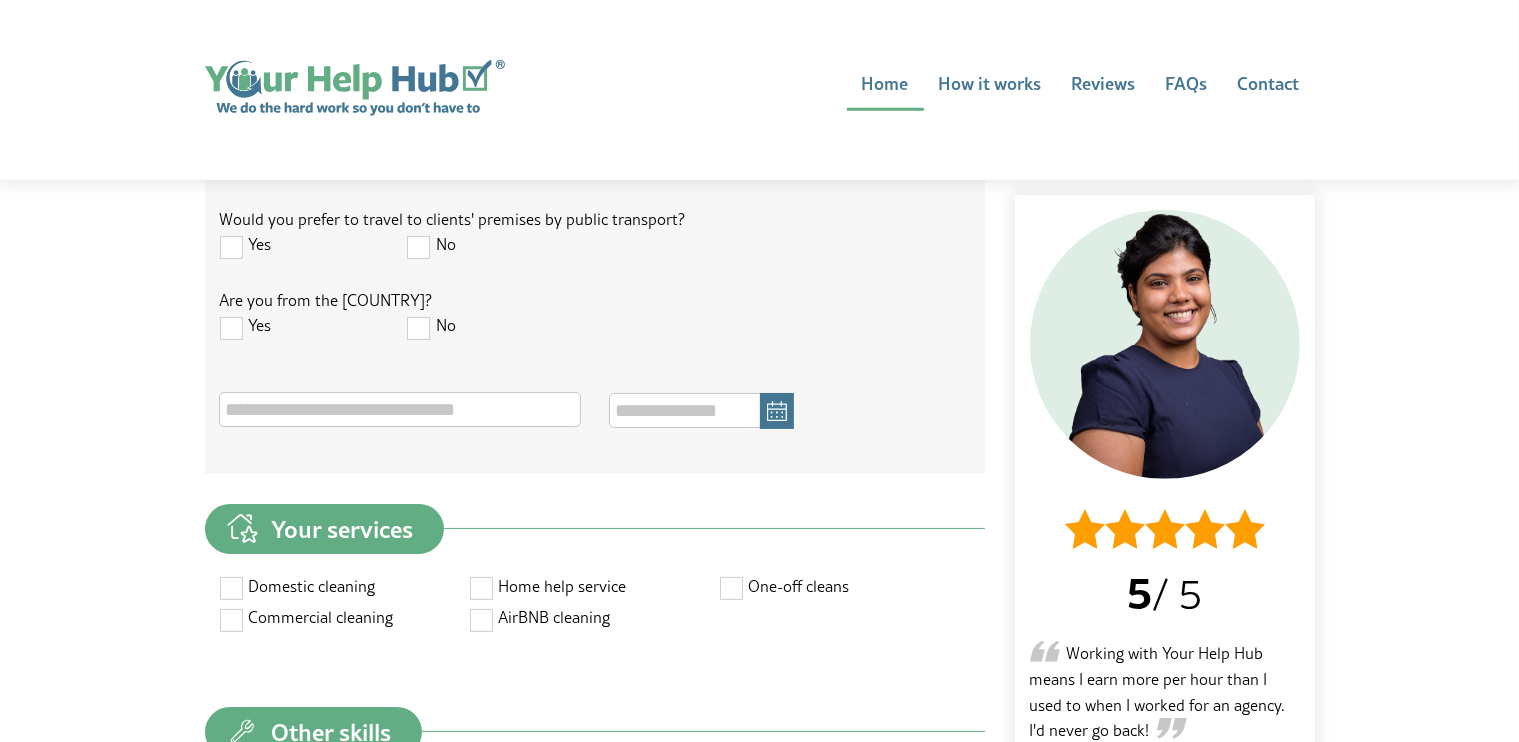 scroll, scrollTop: 1741, scrollLeft: 0, axis: vertical 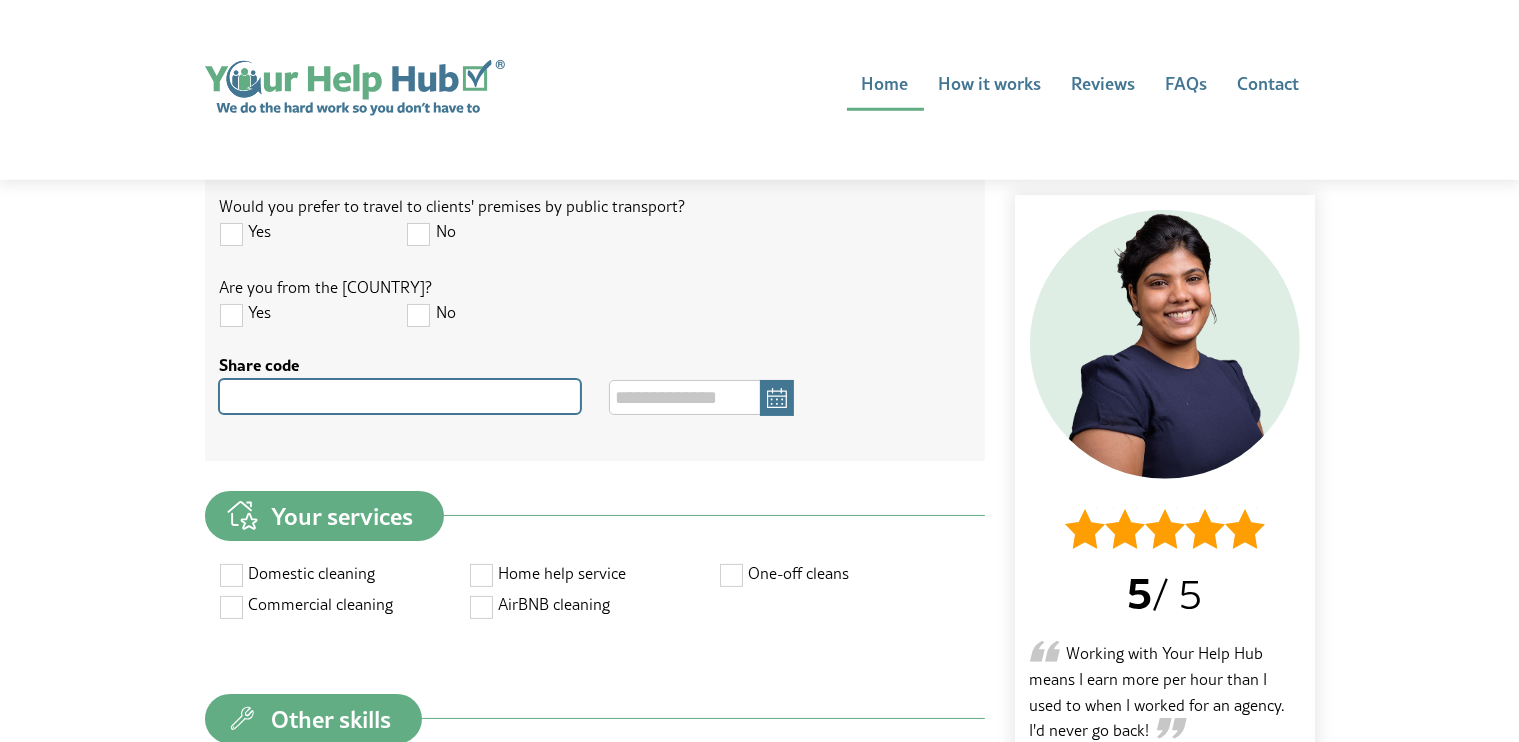 click on "Share code" at bounding box center [400, 396] 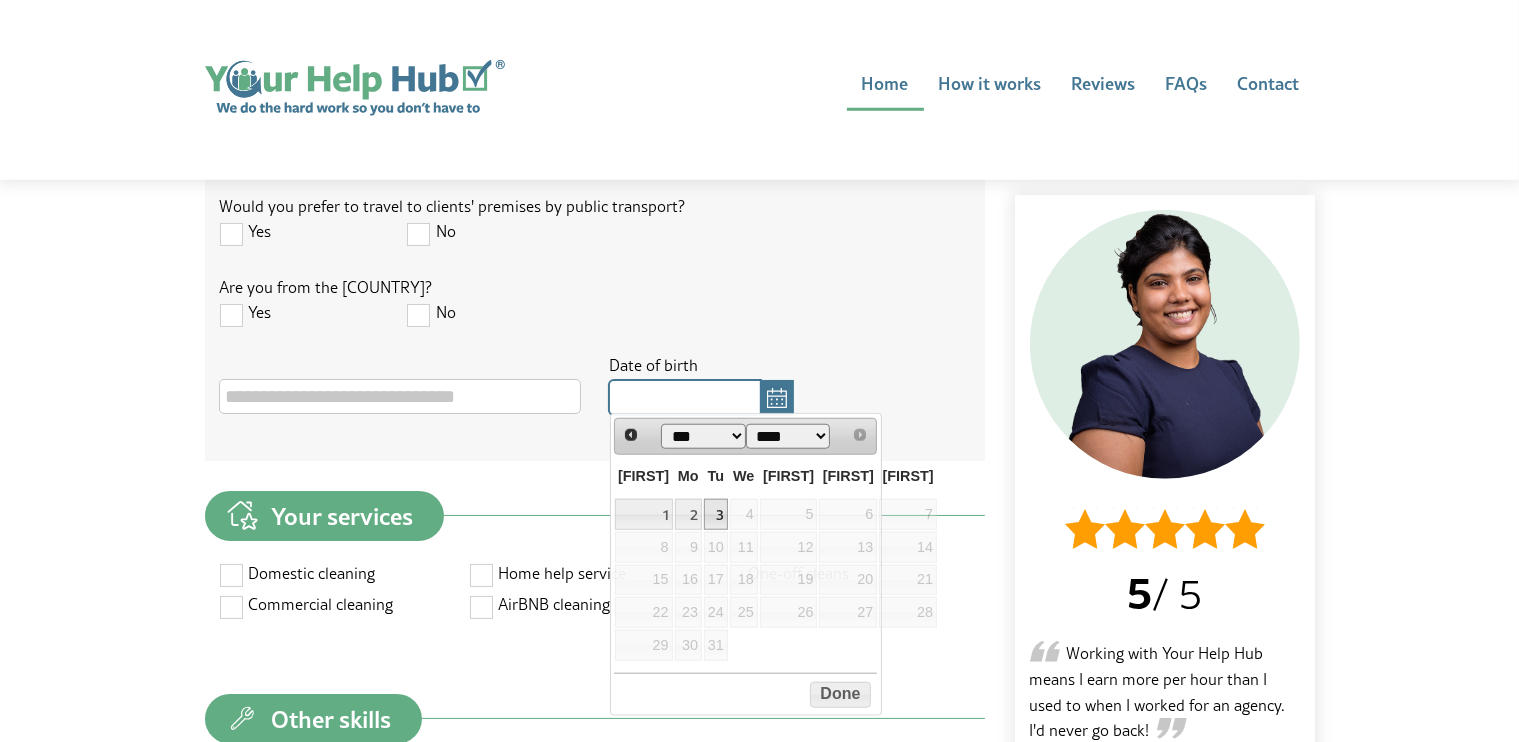 click on "Date of birth" at bounding box center (685, 397) 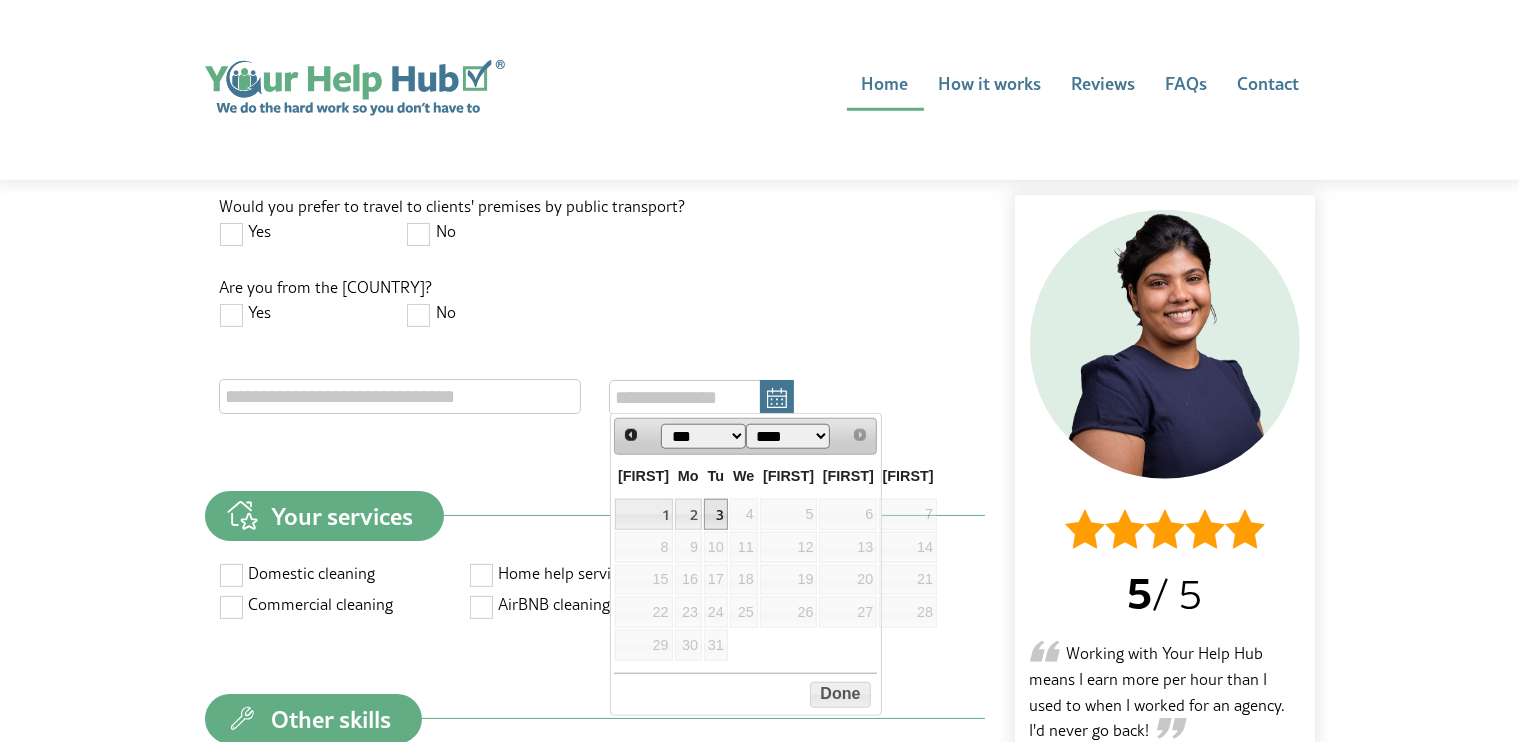 click on "**** **** **** **** **** **** **** **** **** **** **** **** **** **** **** **** **** **** **** **** **** **** **** **** **** **** **** **** **** **** **** **** **** **** **** **** **** **** **** **** **** **** **** **** **** **** **** **** **** **** **** **** **** **** **** **** **** ****" at bounding box center [788, 436] 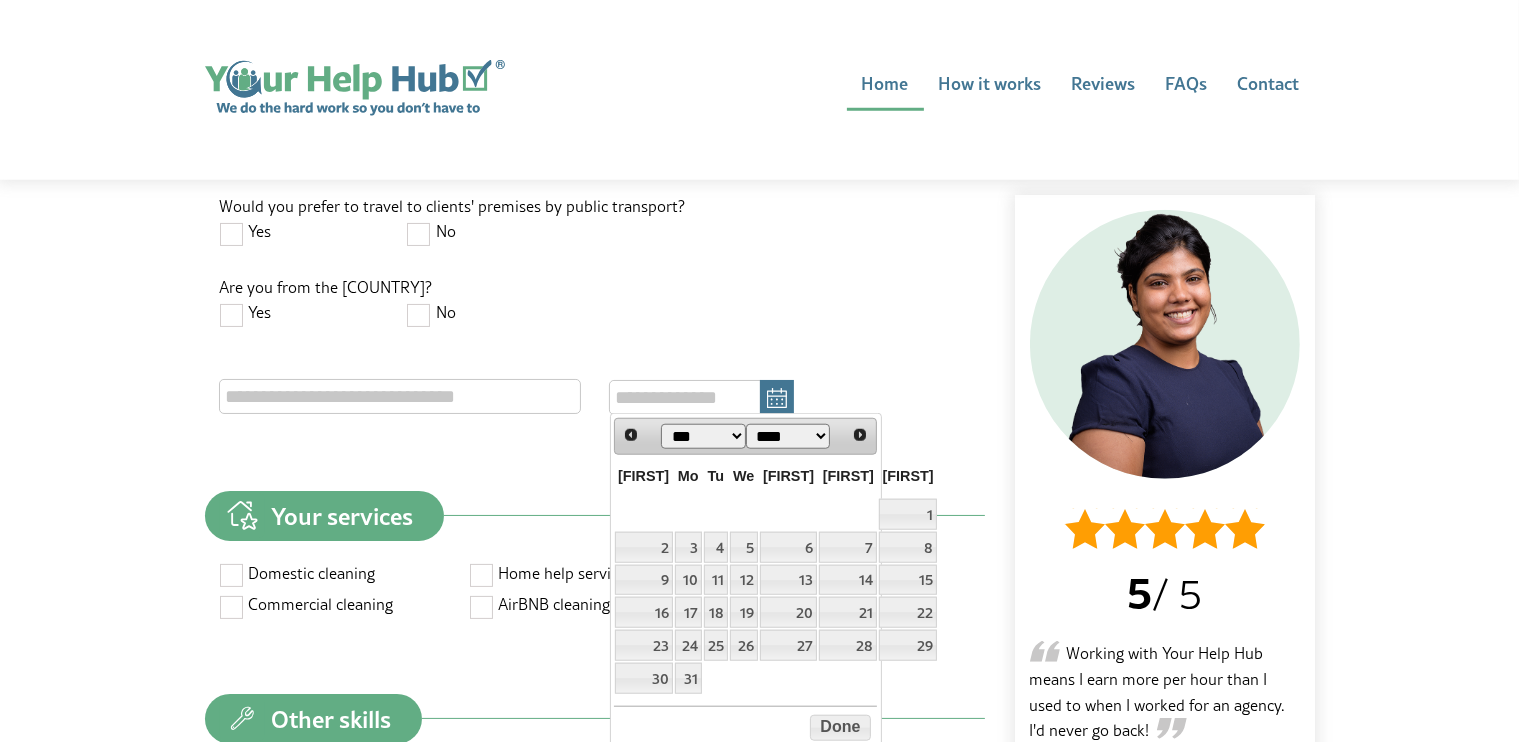 click on "*** *** *** *** *** *** *** *** *** *** *** ***" at bounding box center [703, 436] 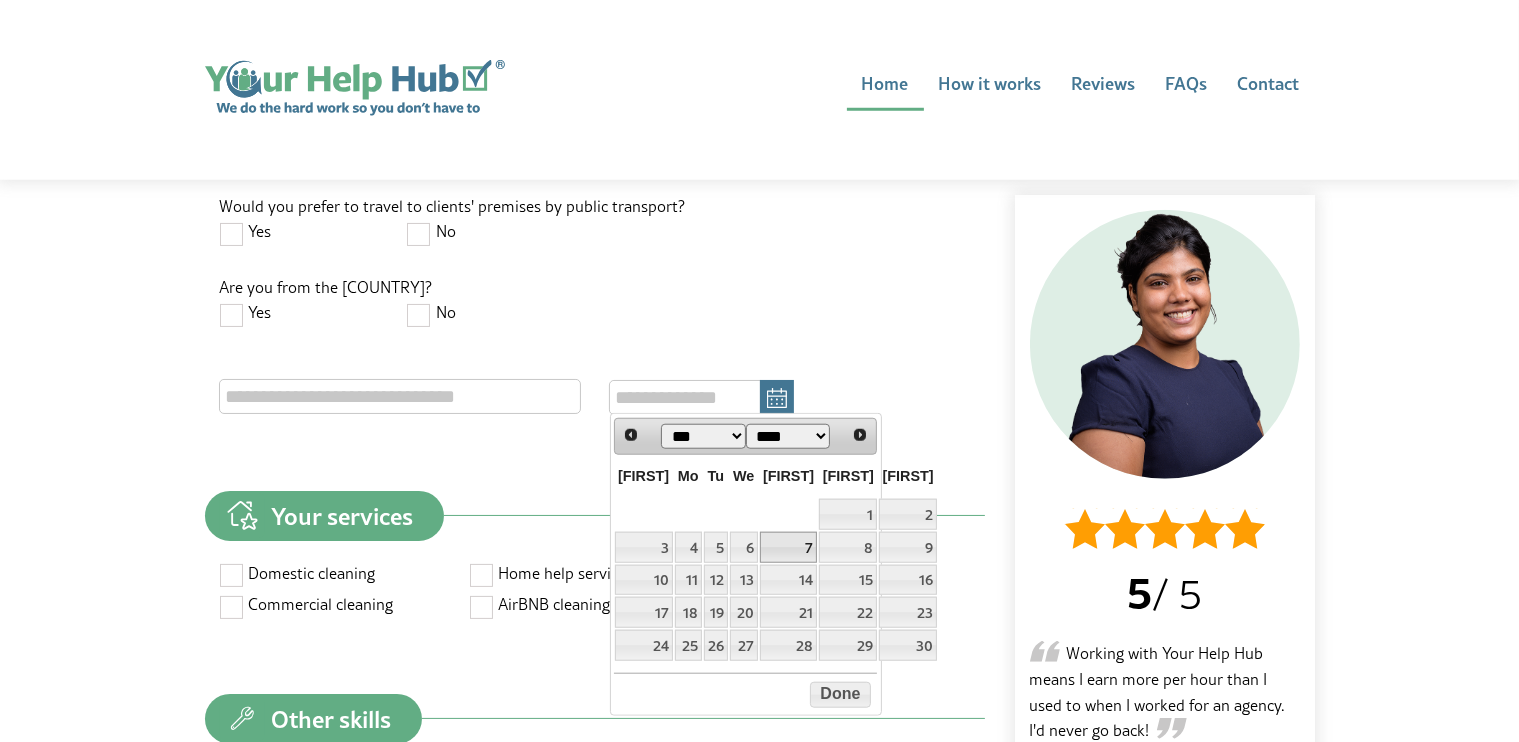 click on "7" at bounding box center (789, 547) 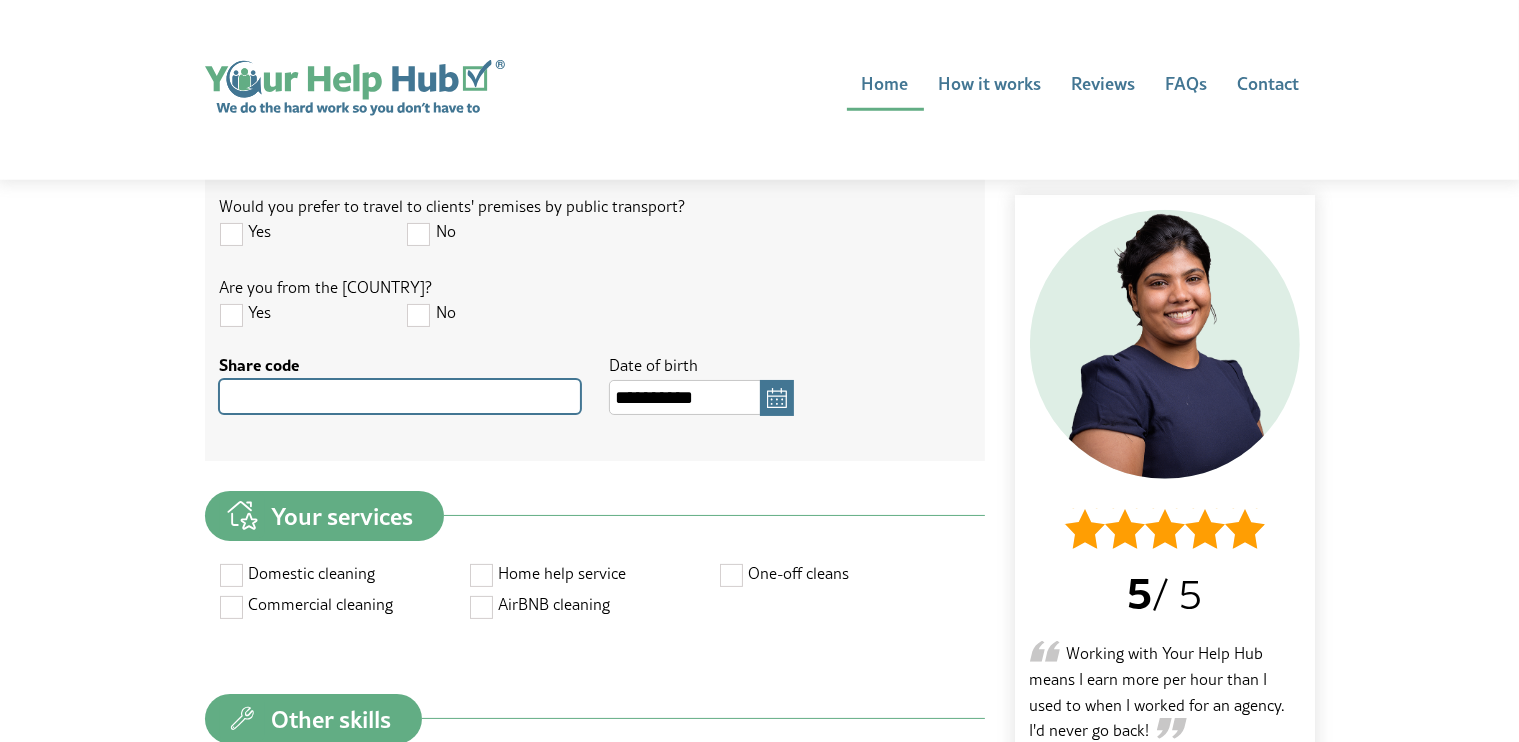 click on "Share code" at bounding box center (400, 396) 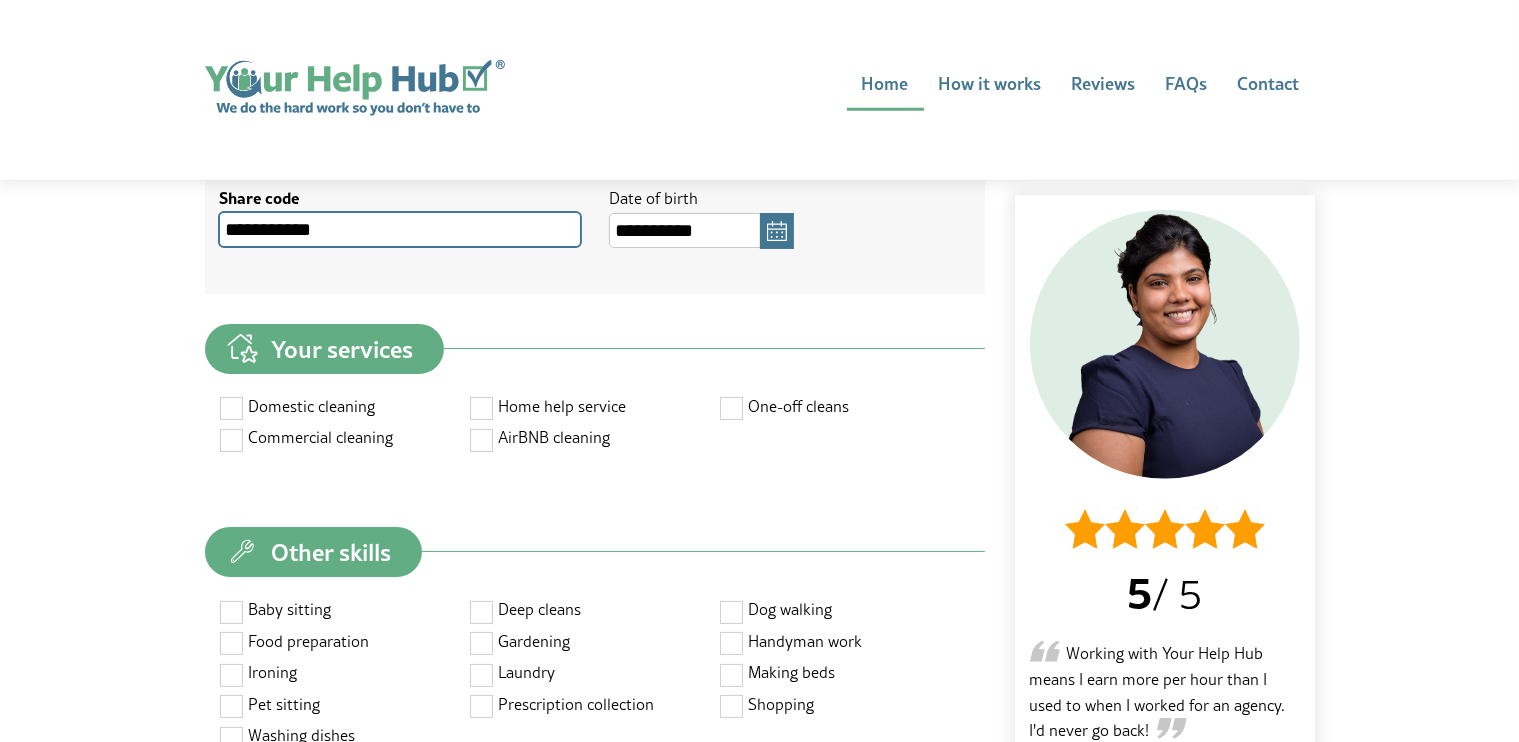 scroll, scrollTop: 1920, scrollLeft: 0, axis: vertical 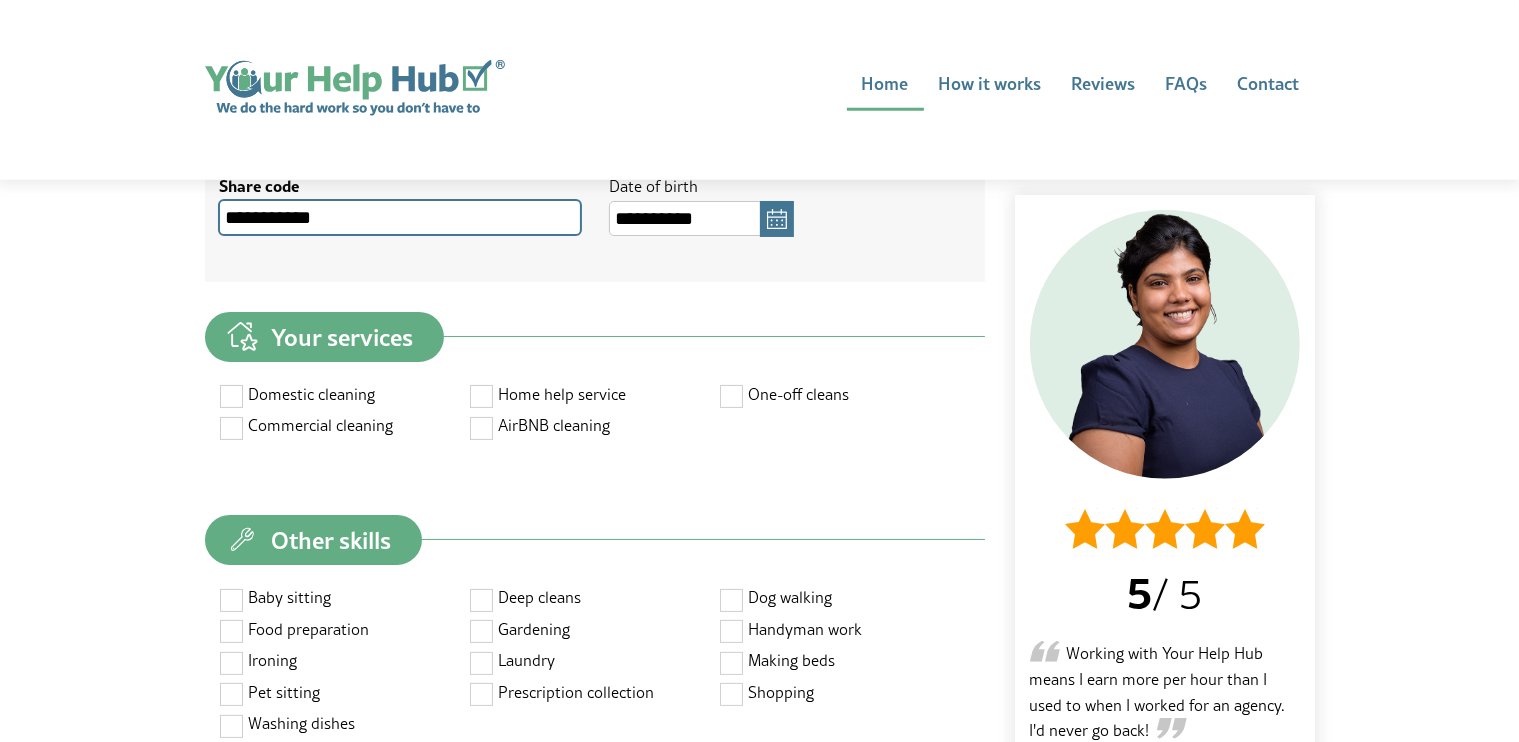 type on "**********" 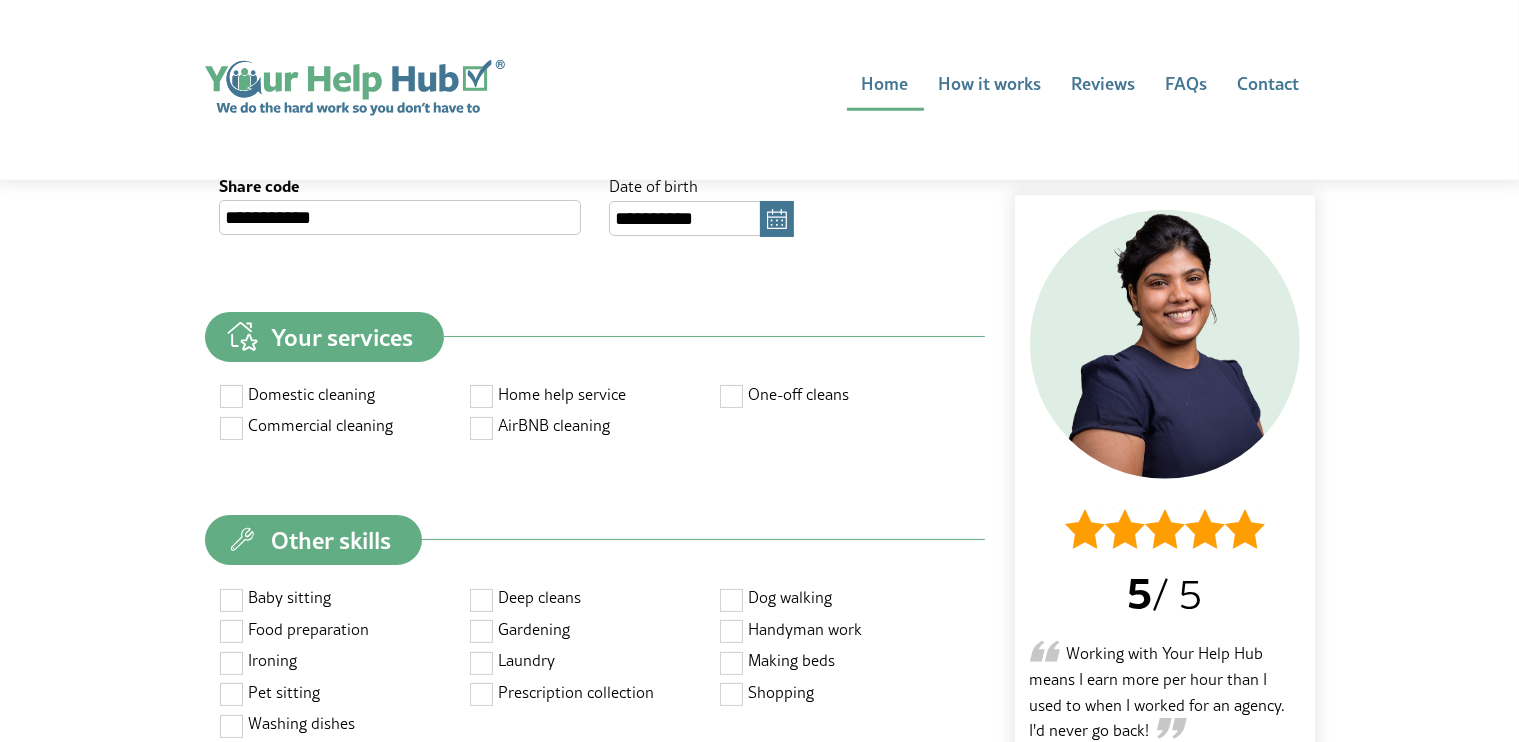 click on "Domestic cleaning" at bounding box center (359, 394) 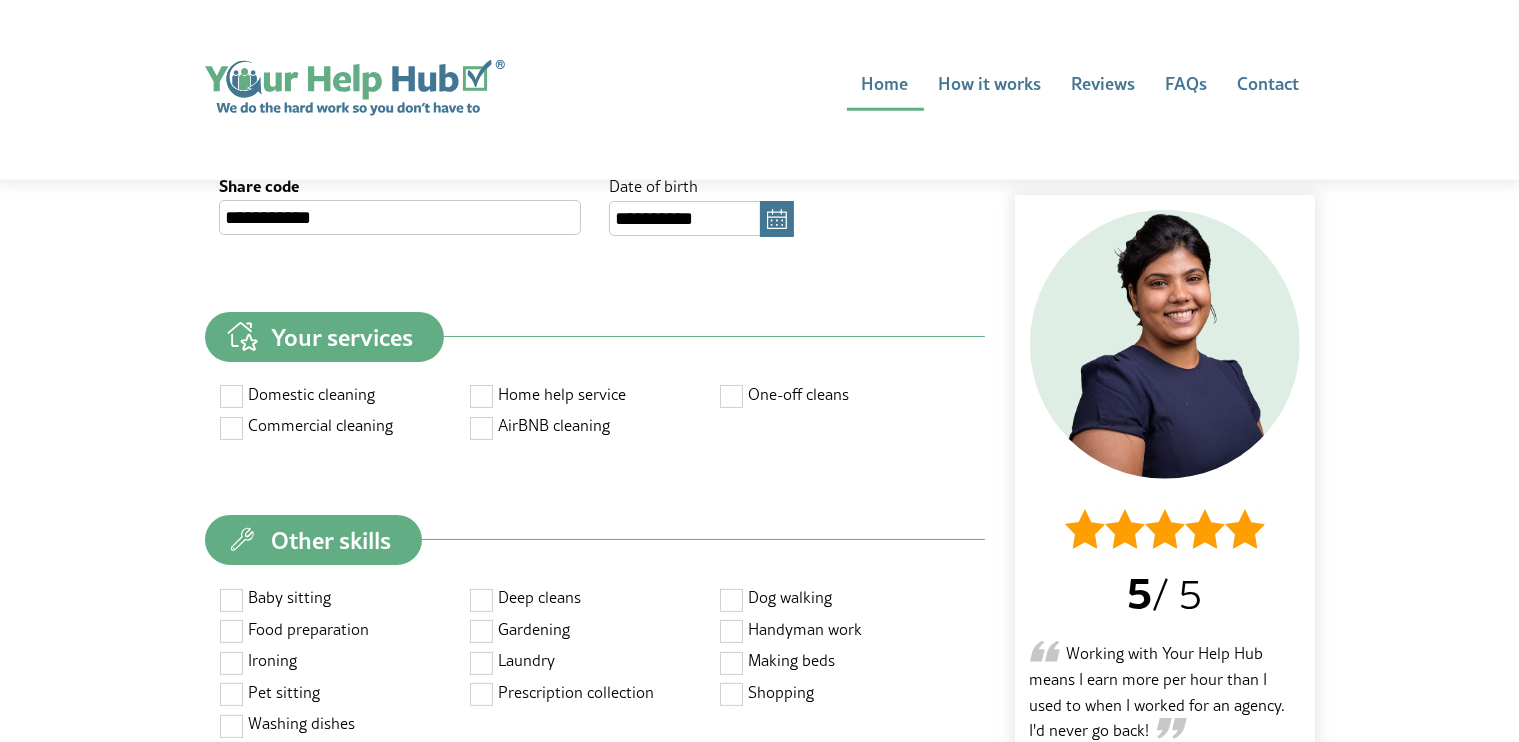 click at bounding box center [482, 395] 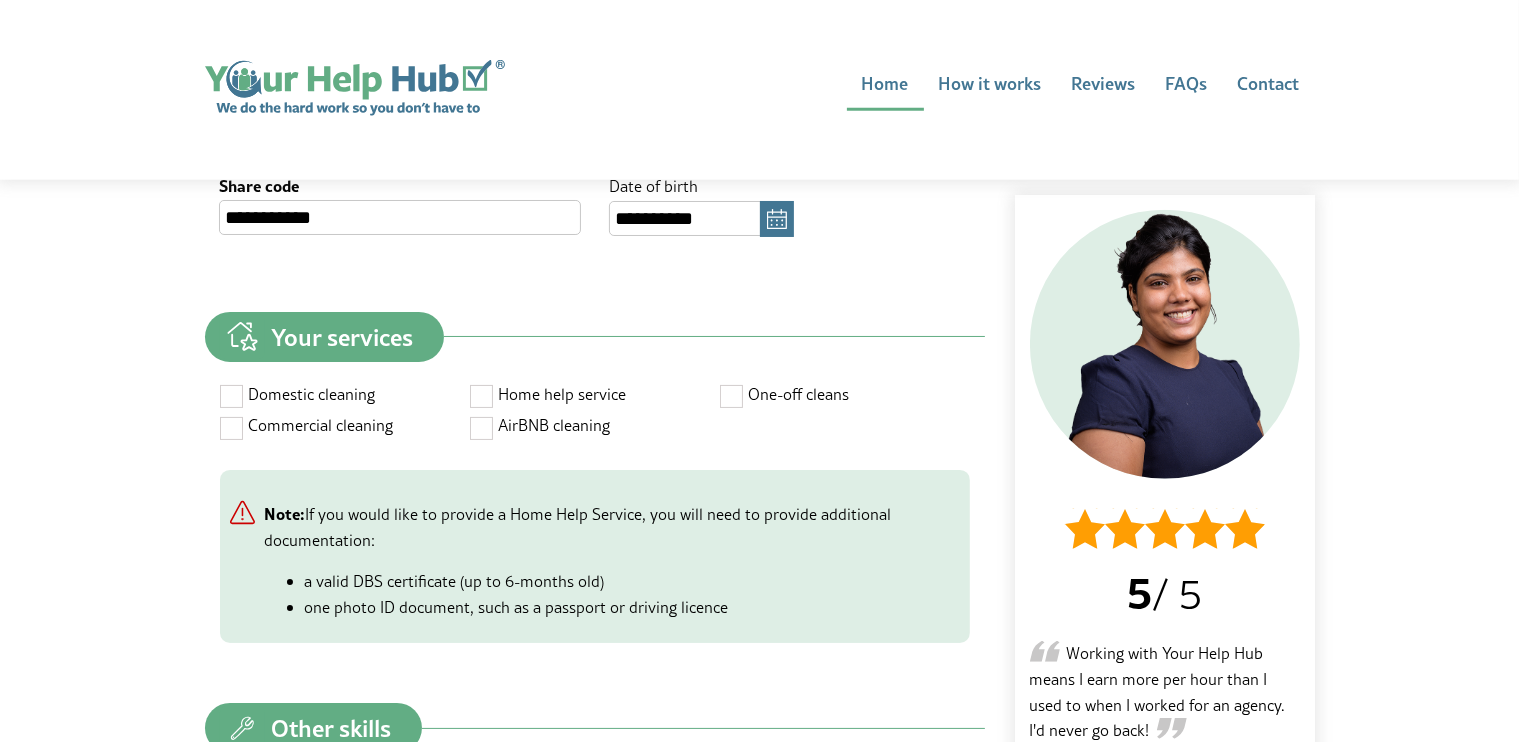 click at bounding box center (482, 427) 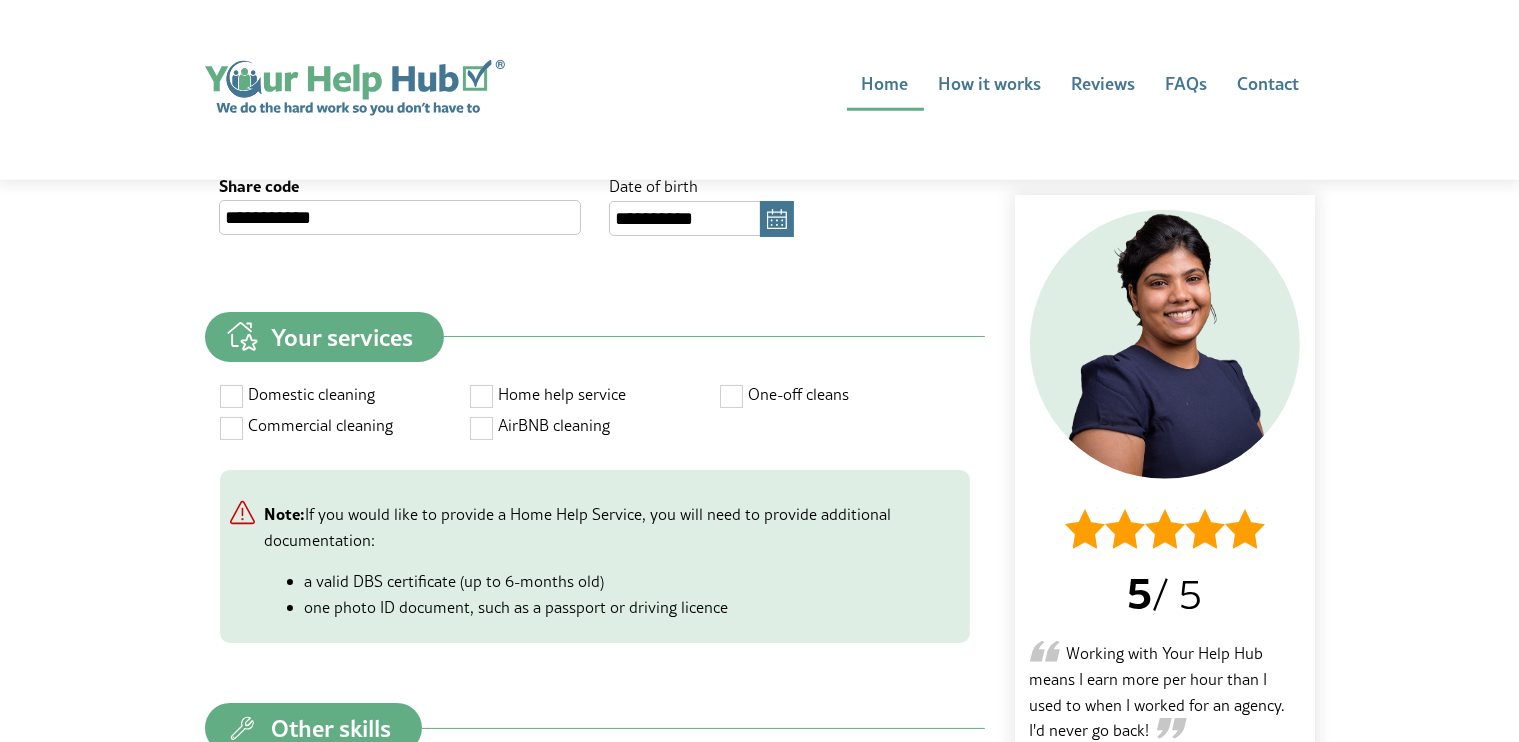 click at bounding box center [732, 395] 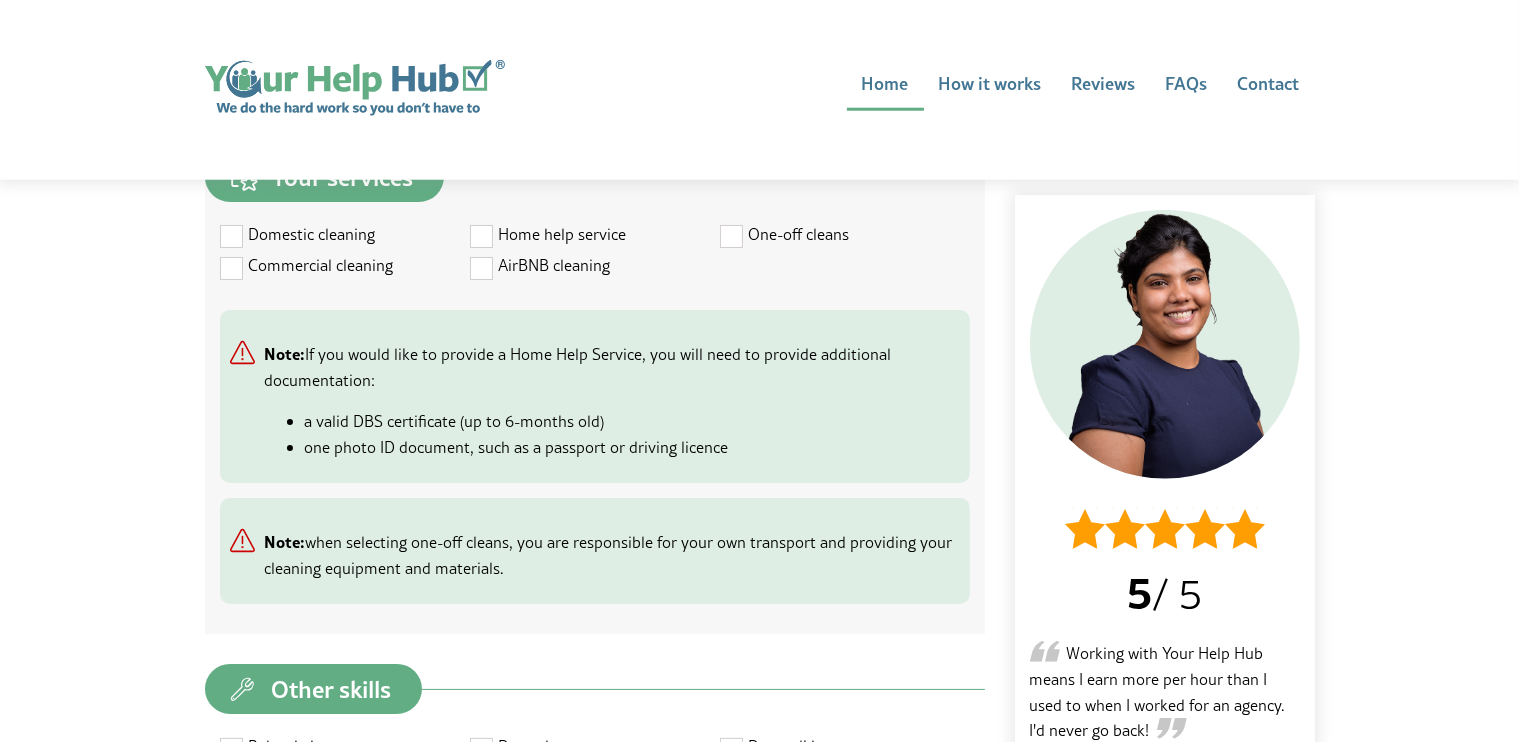scroll, scrollTop: 2080, scrollLeft: 0, axis: vertical 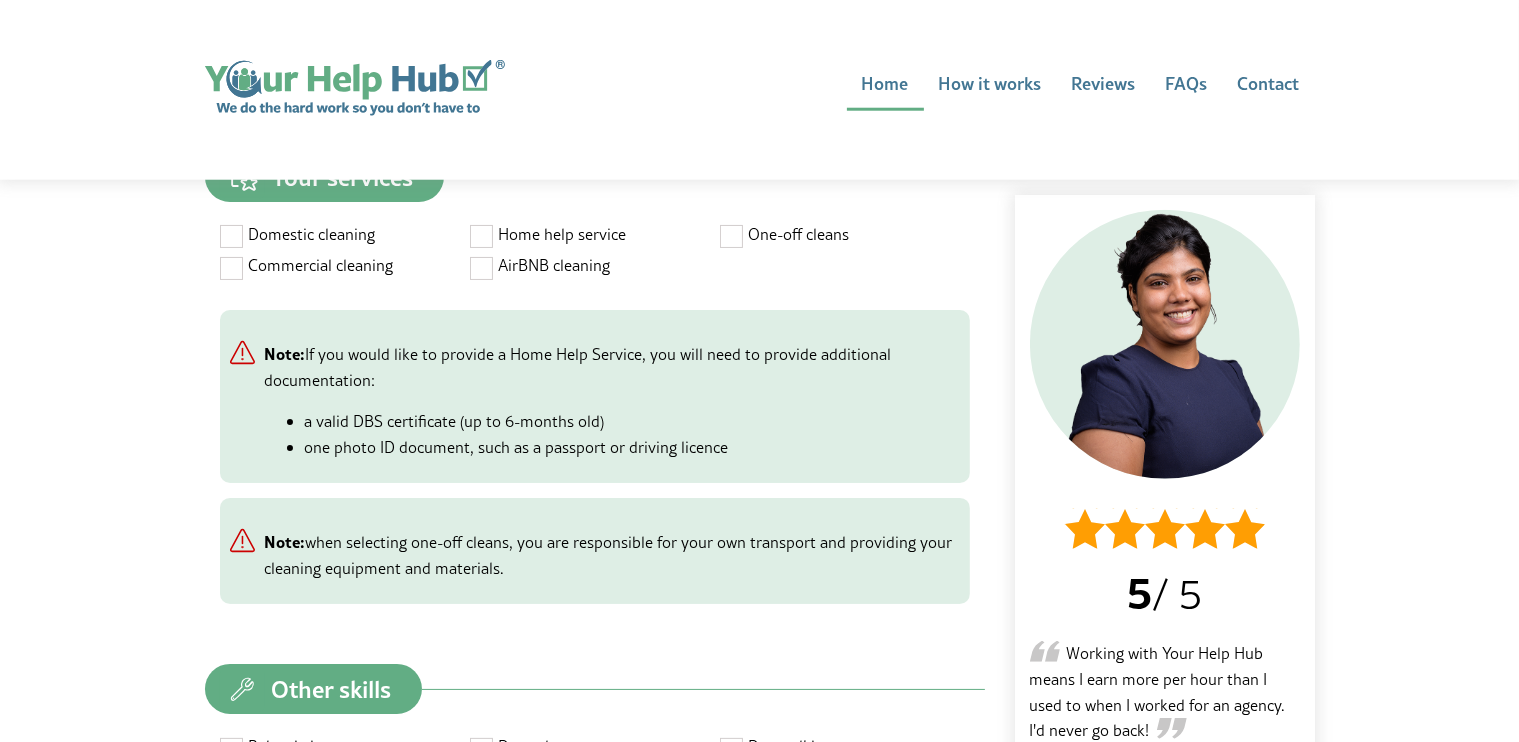 click at bounding box center [482, 235] 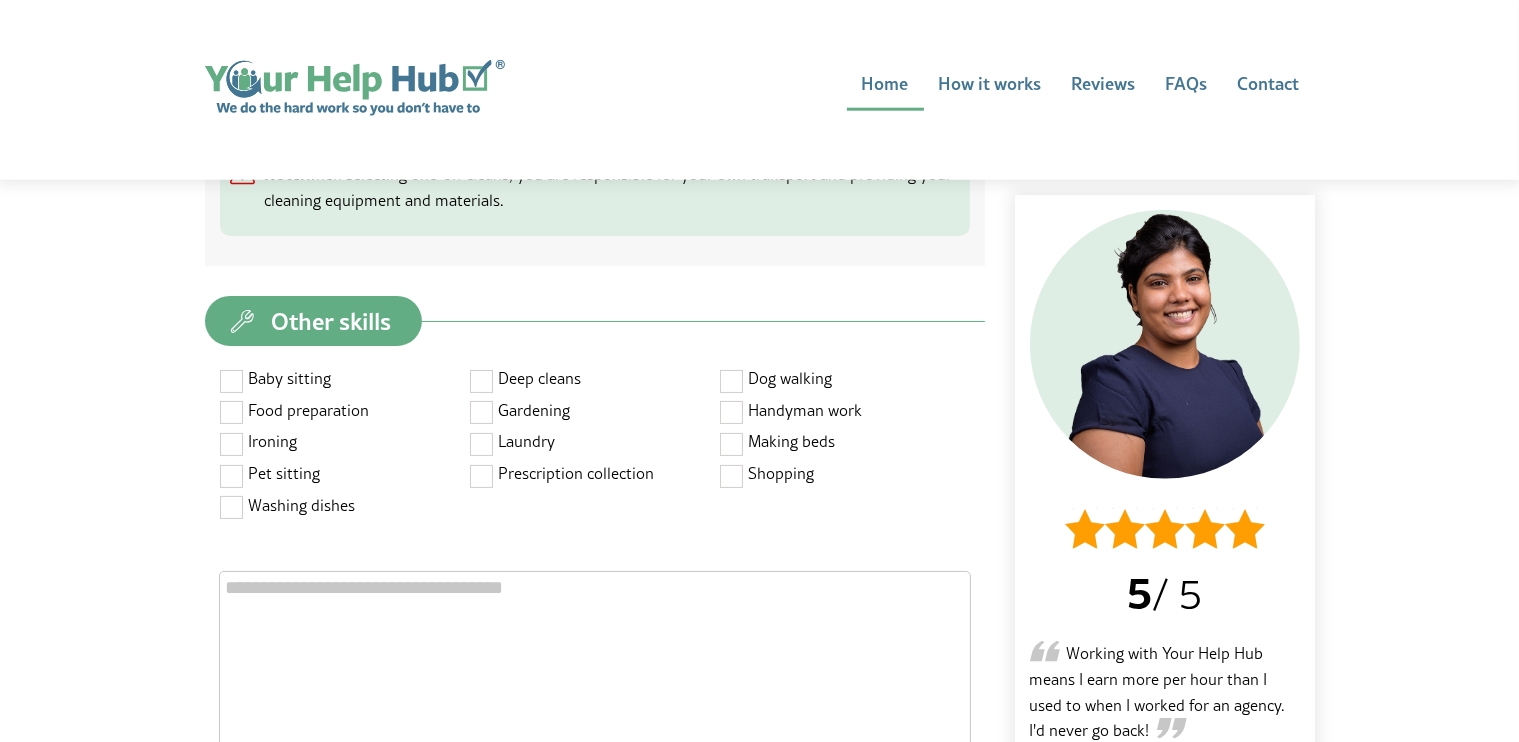 scroll, scrollTop: 2260, scrollLeft: 0, axis: vertical 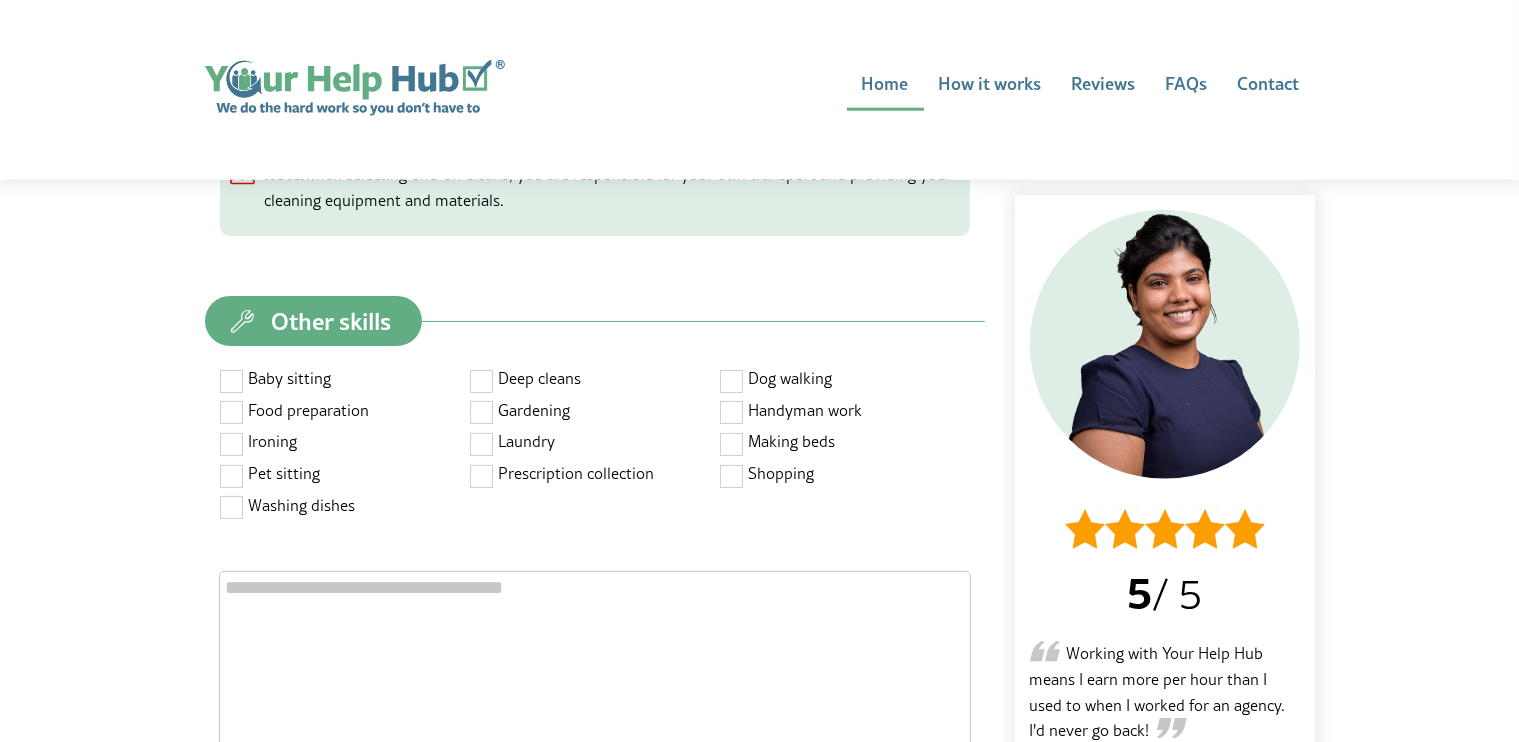 click at bounding box center (232, 411) 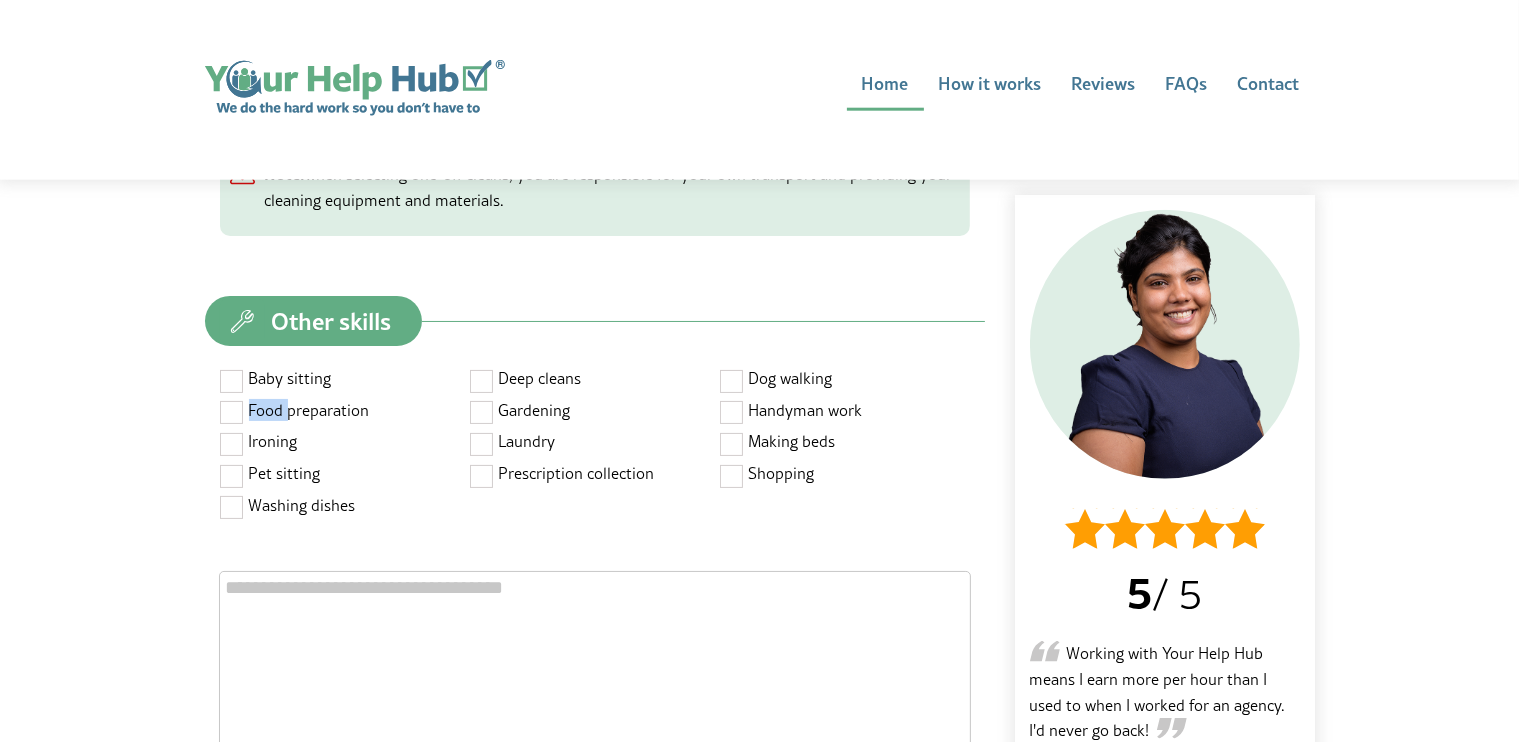 click at bounding box center (232, 411) 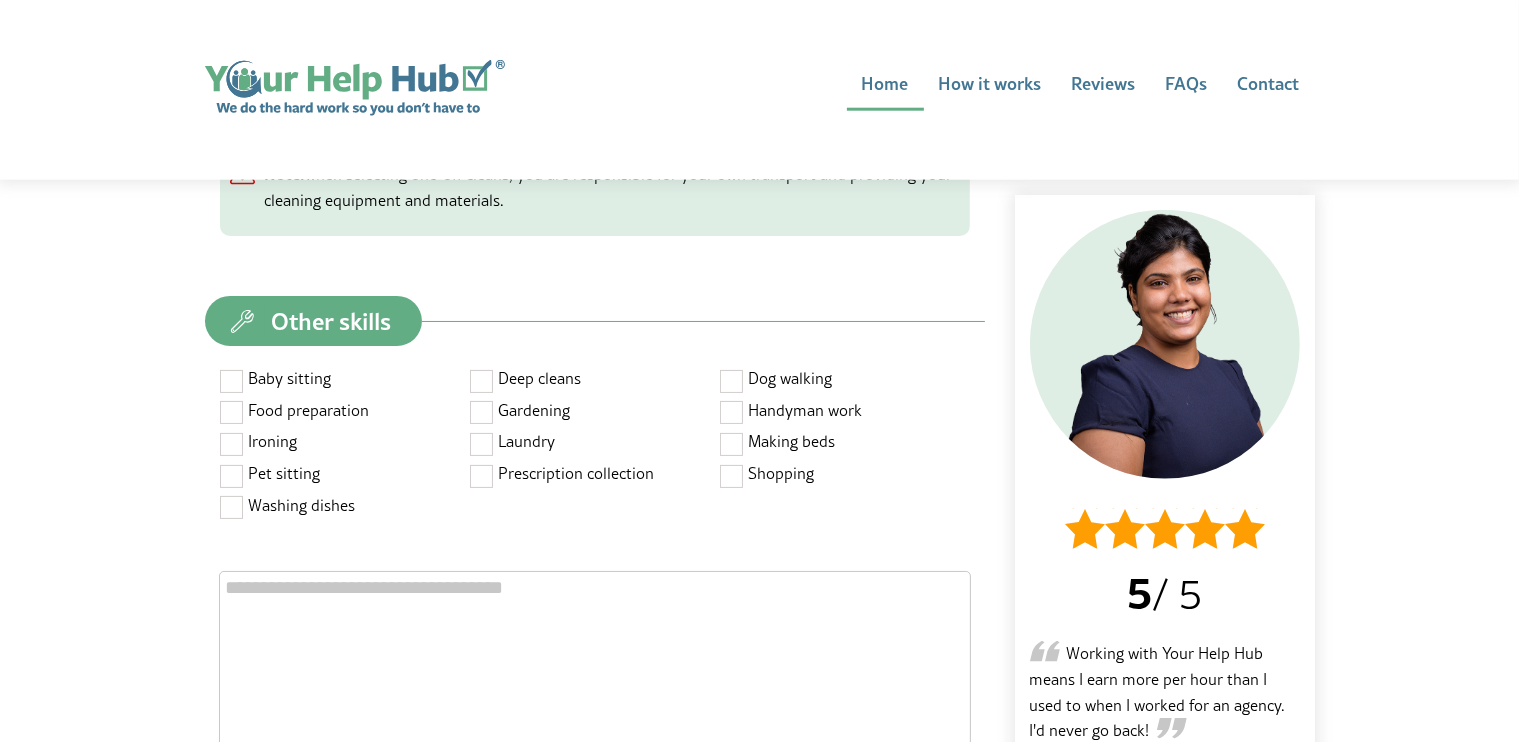 click at bounding box center [232, 506] 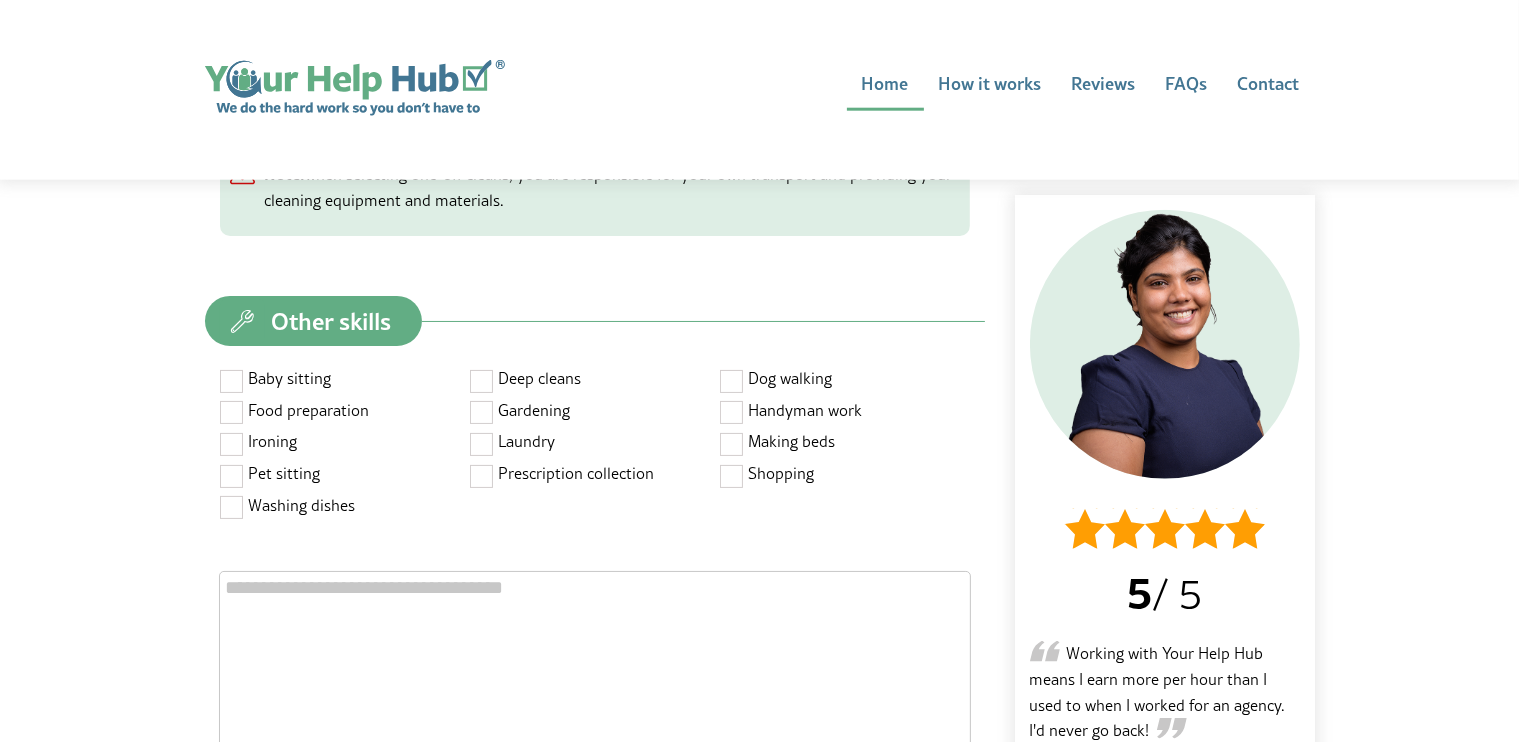 click at bounding box center [482, 443] 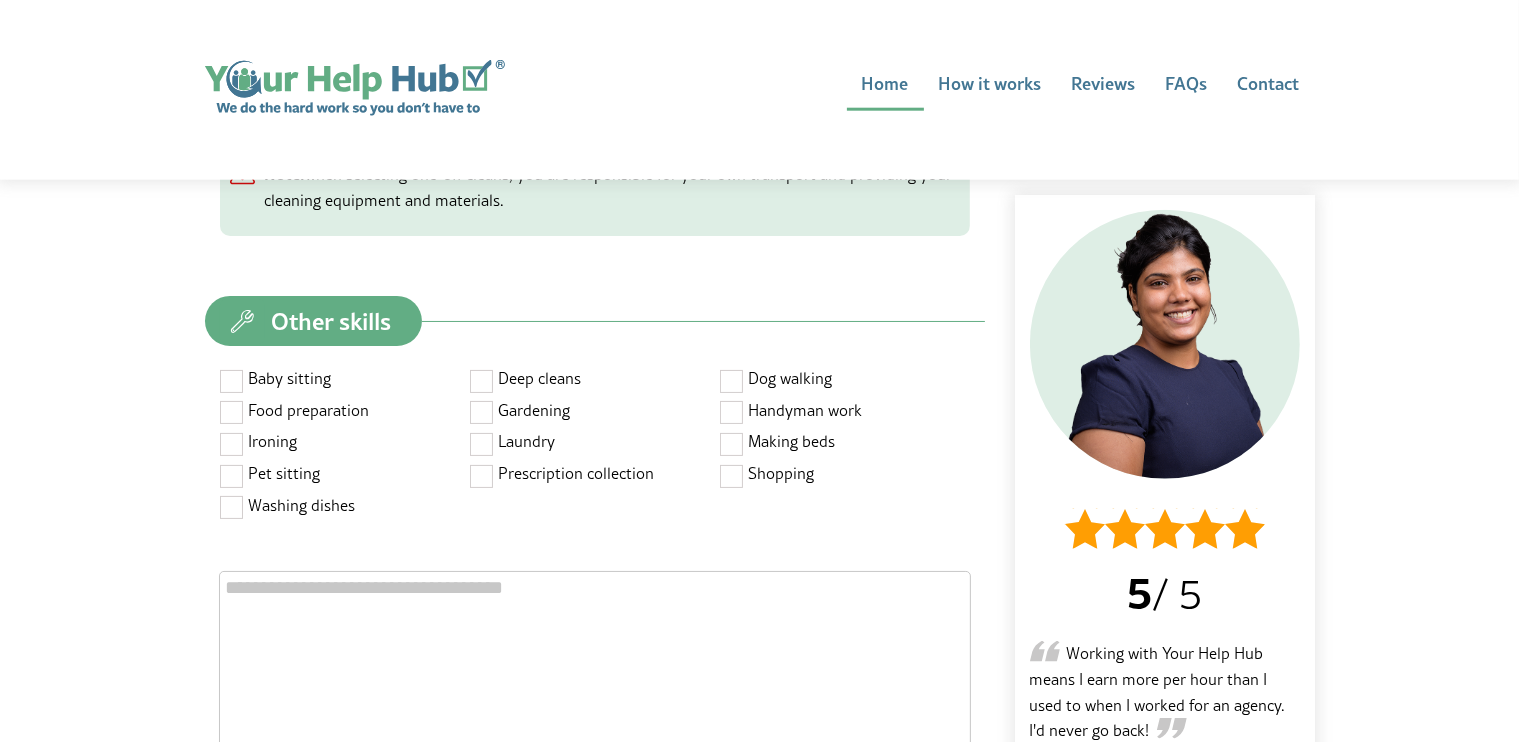 click at bounding box center [732, 443] 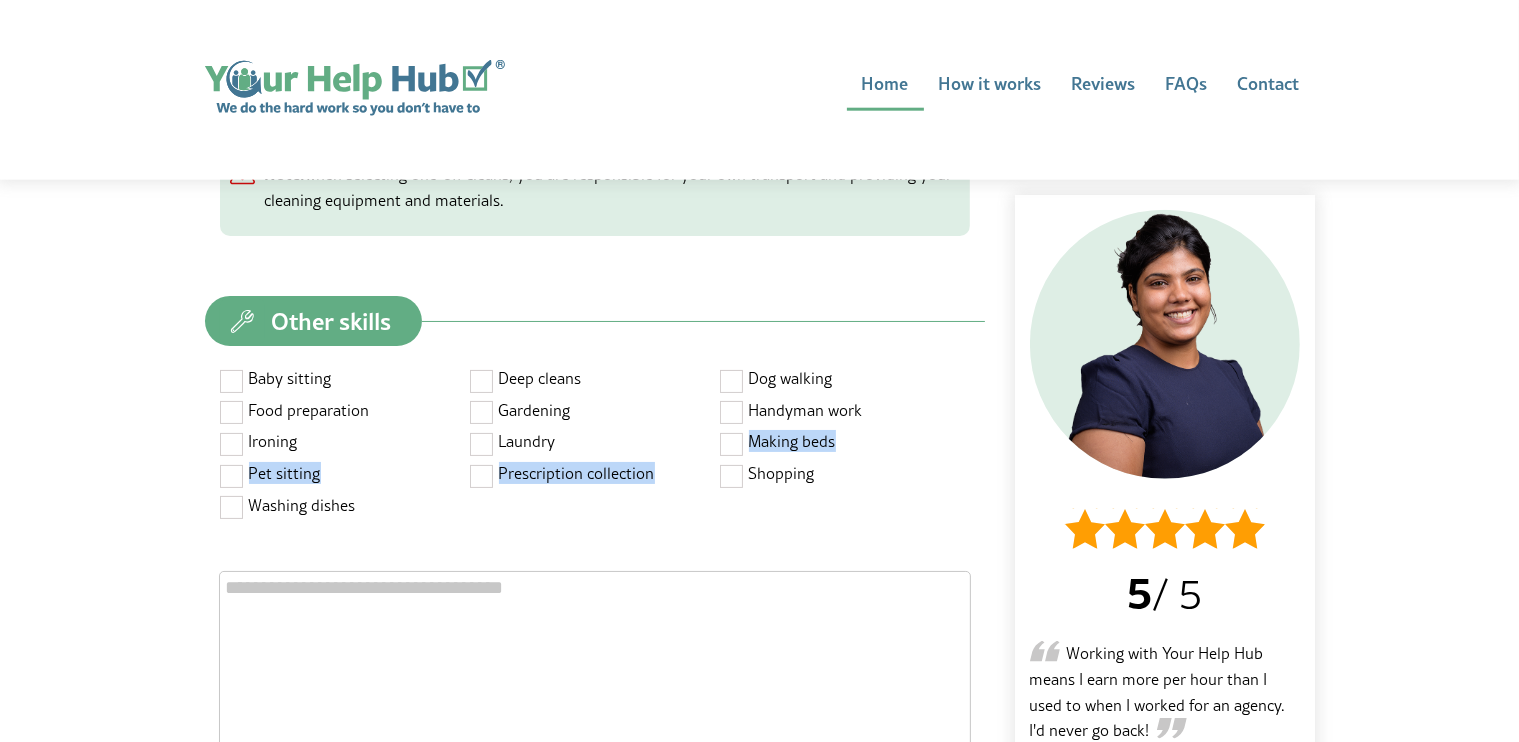 drag, startPoint x: 738, startPoint y: 470, endPoint x: 738, endPoint y: 425, distance: 45 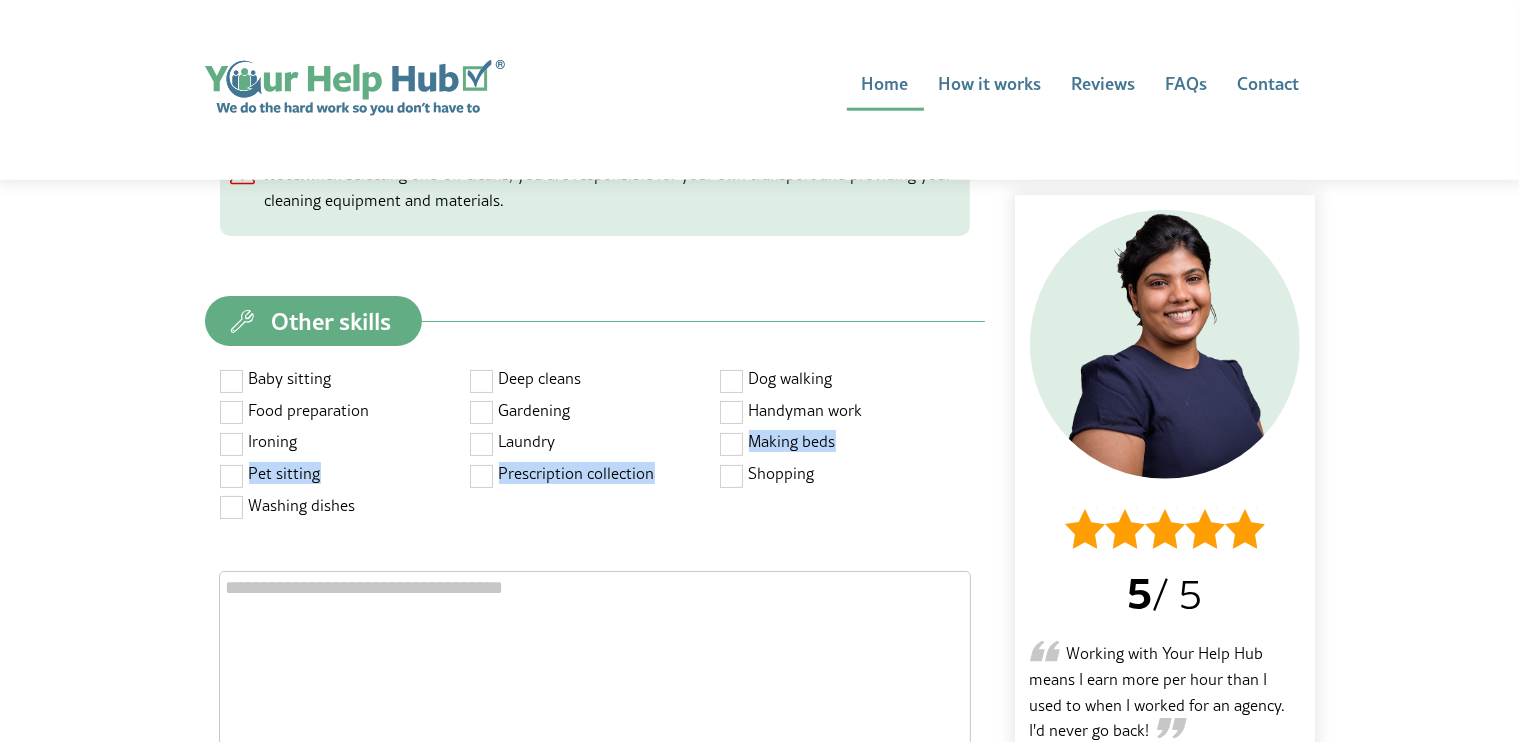 click on "Baby sitting
Deep cleans
Dog walking
Food preparation
Gardening
Handyman work
Ironing
Laundry
Making beds
Pet sitting
Prescription collection
Shopping
Washing dishes" at bounding box center (595, 440) 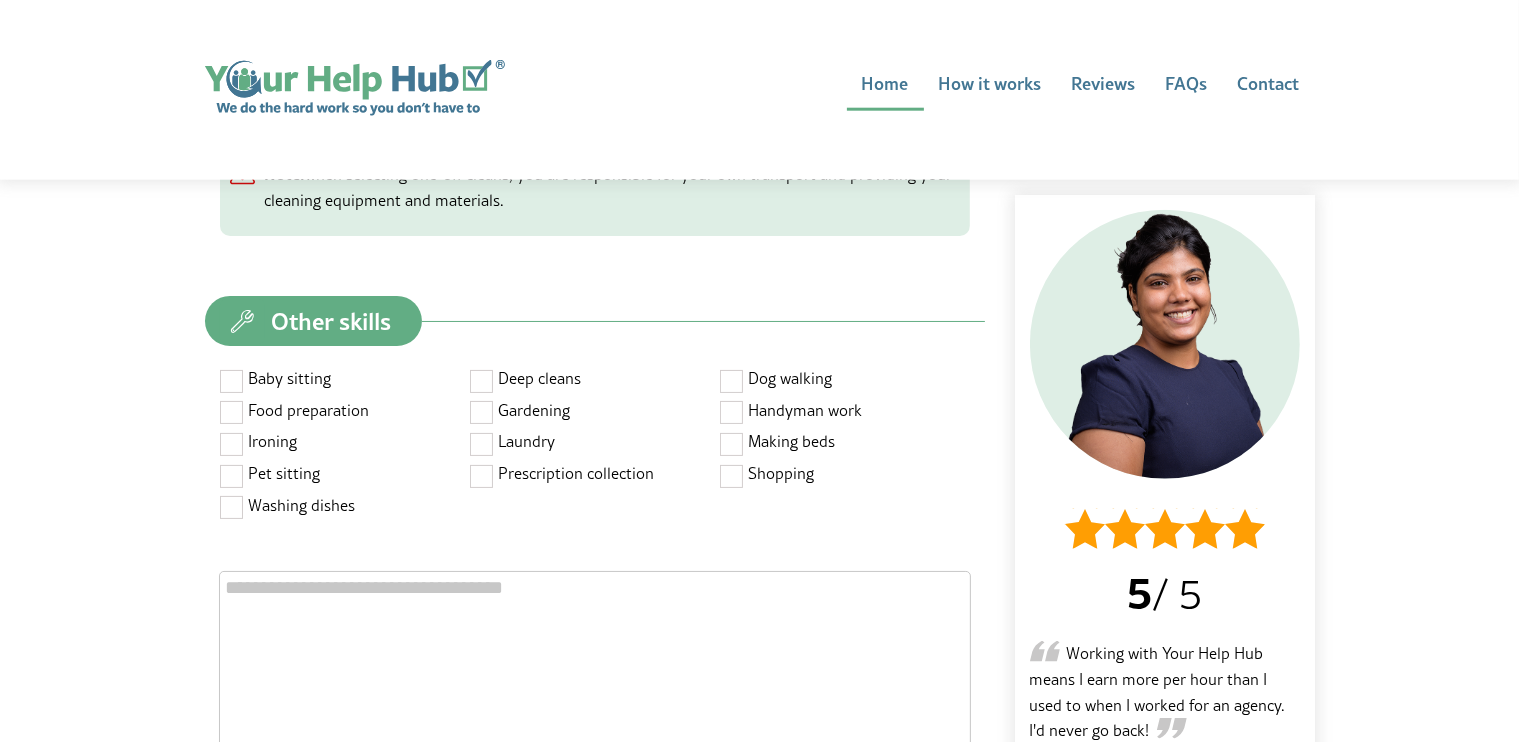 click at bounding box center (732, 411) 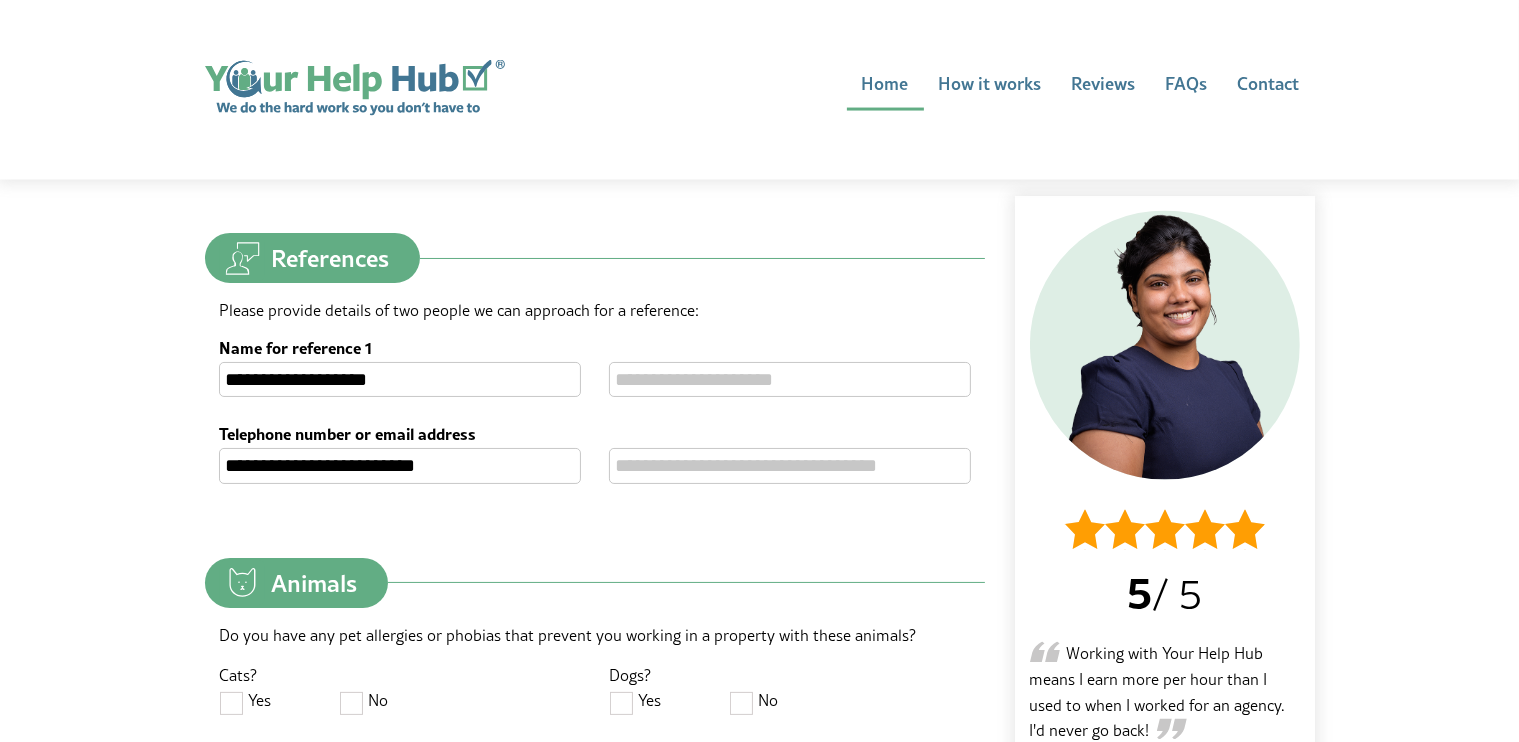 scroll, scrollTop: 3704, scrollLeft: 0, axis: vertical 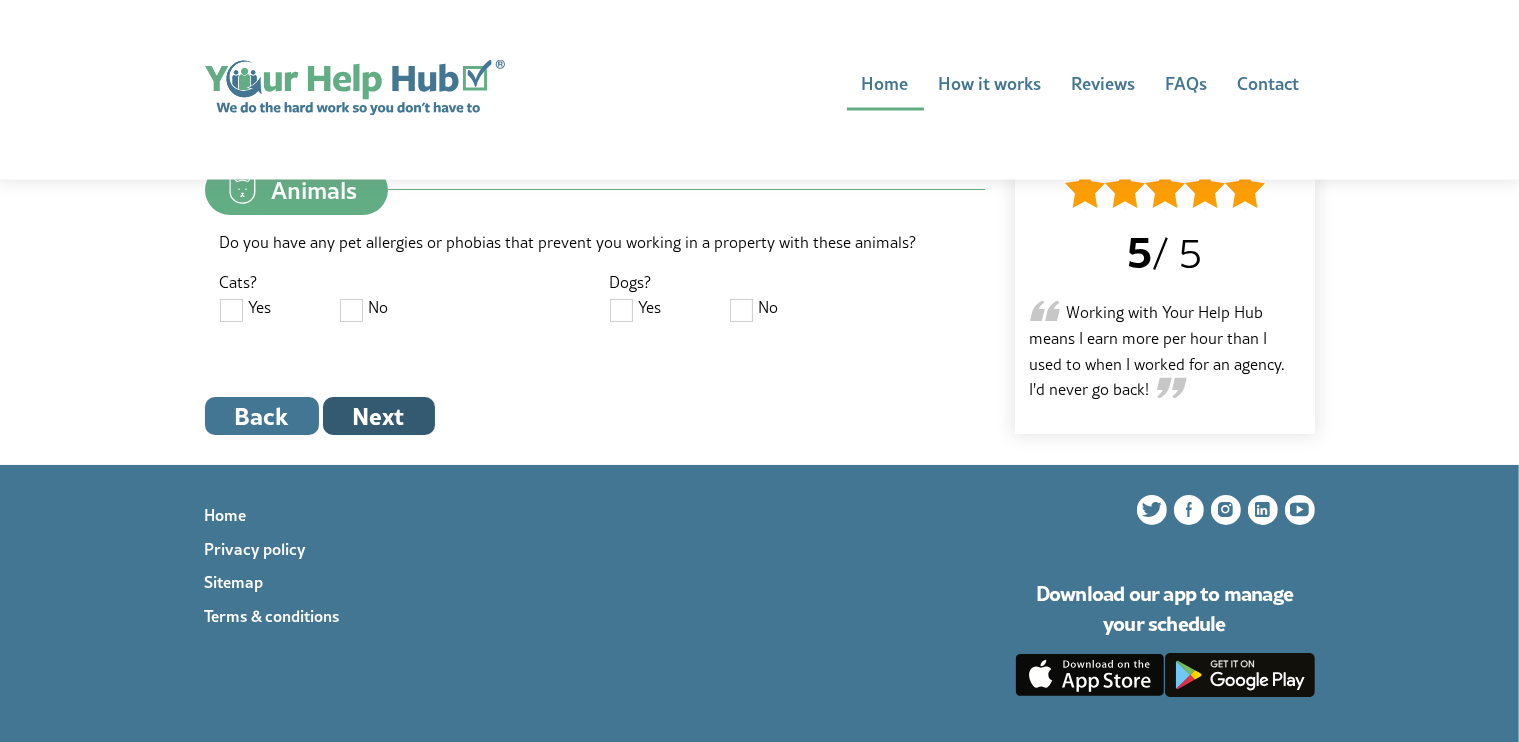click on "Next" at bounding box center [379, 416] 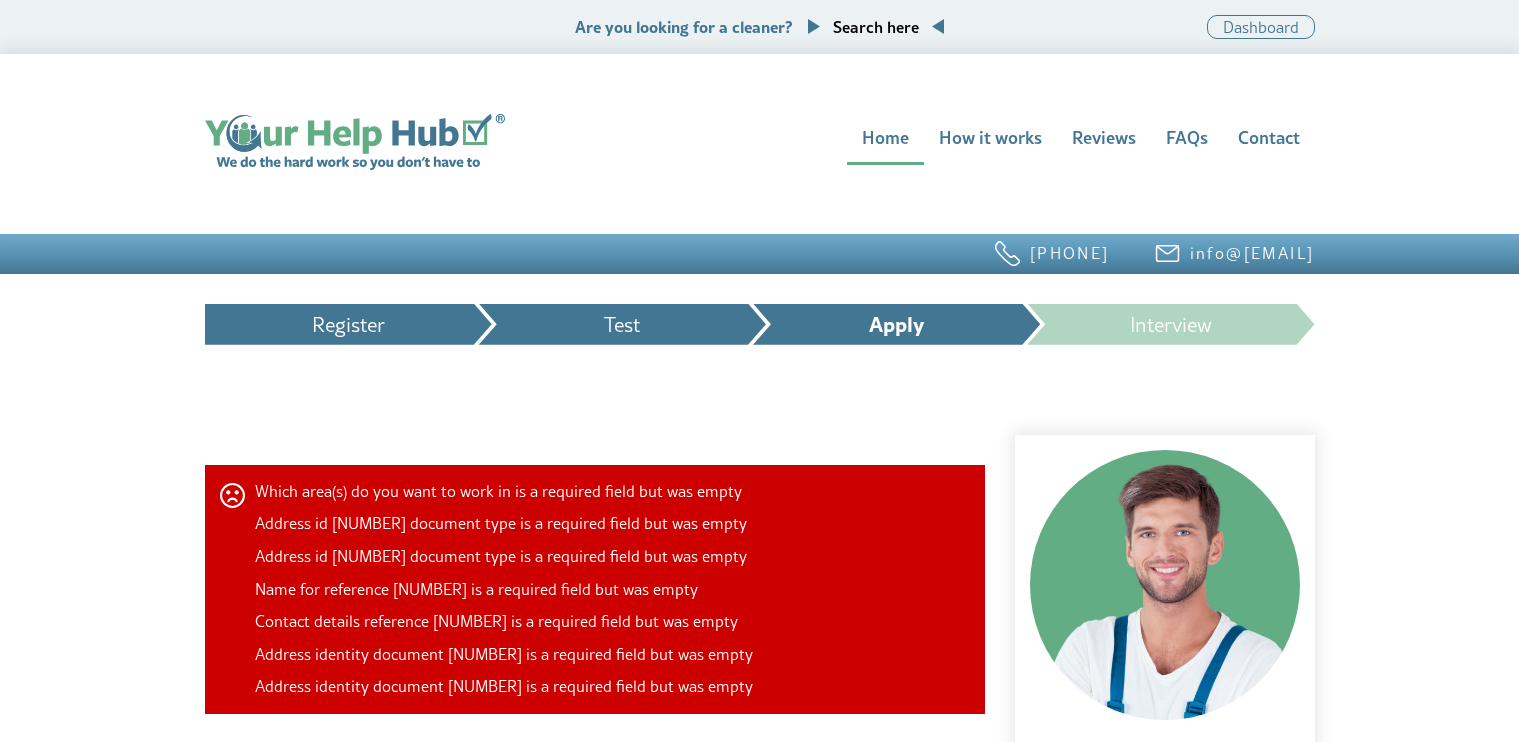 scroll, scrollTop: 0, scrollLeft: 0, axis: both 